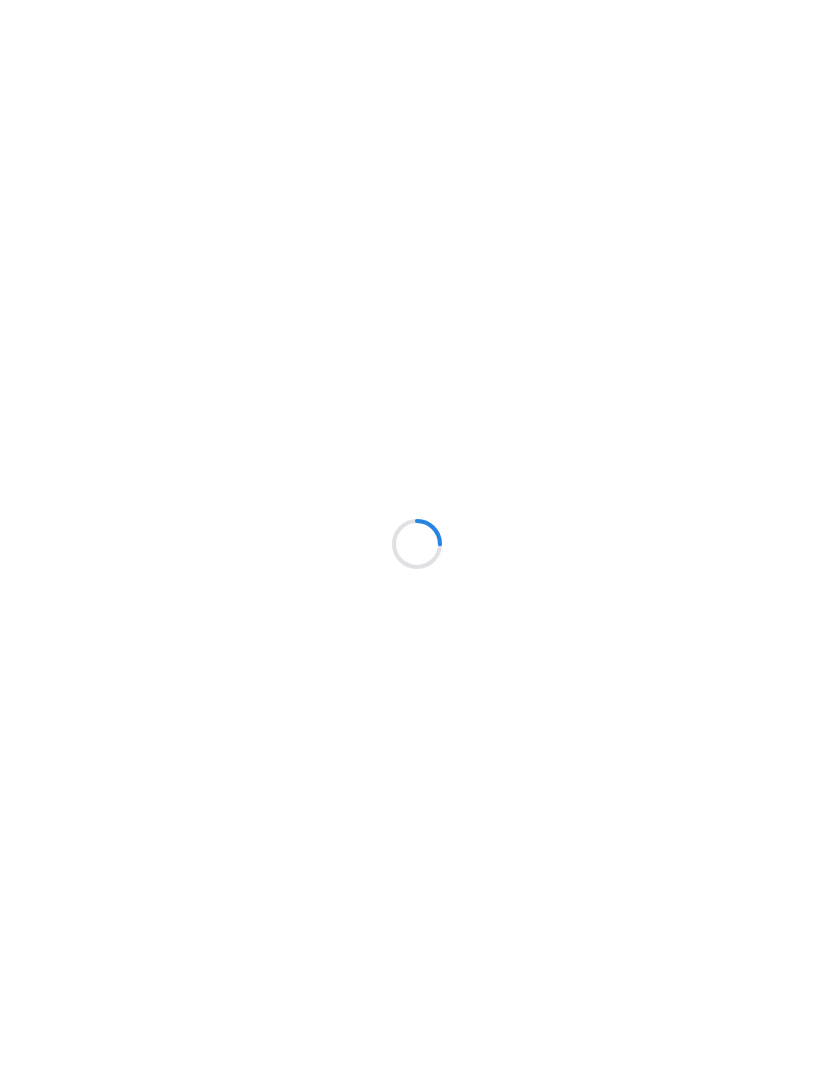 scroll, scrollTop: 0, scrollLeft: 0, axis: both 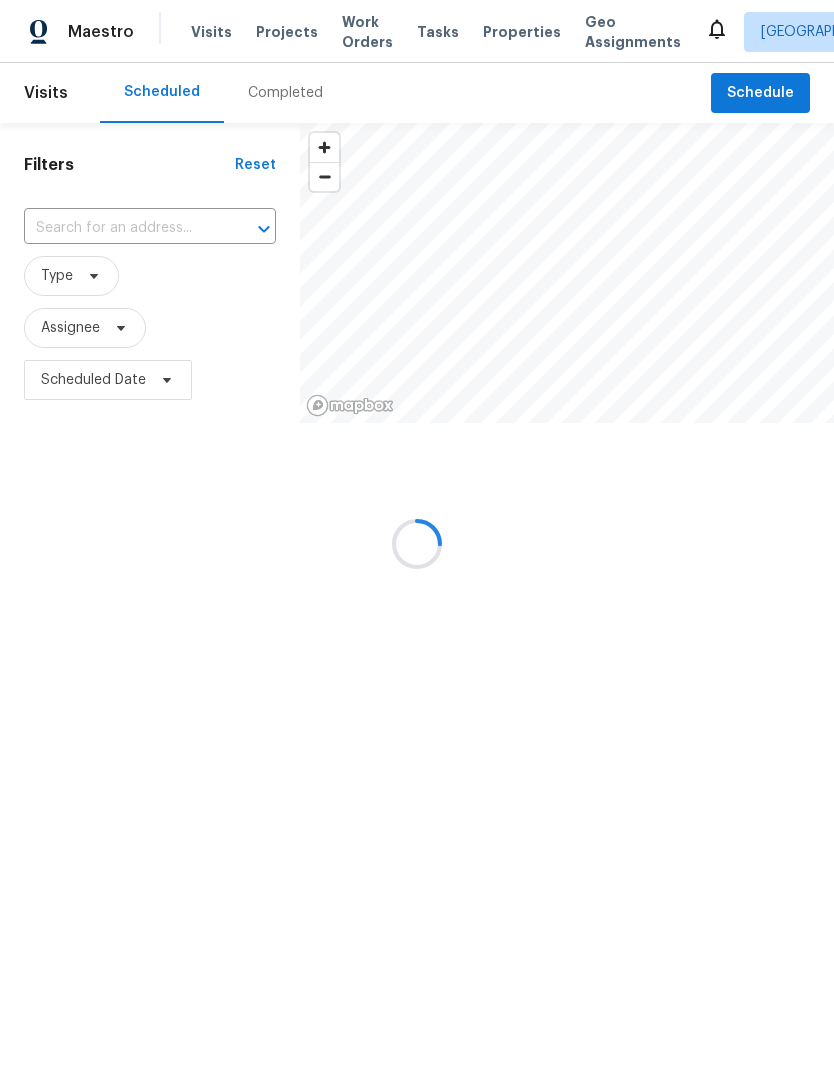 click on "Completed" at bounding box center (285, 93) 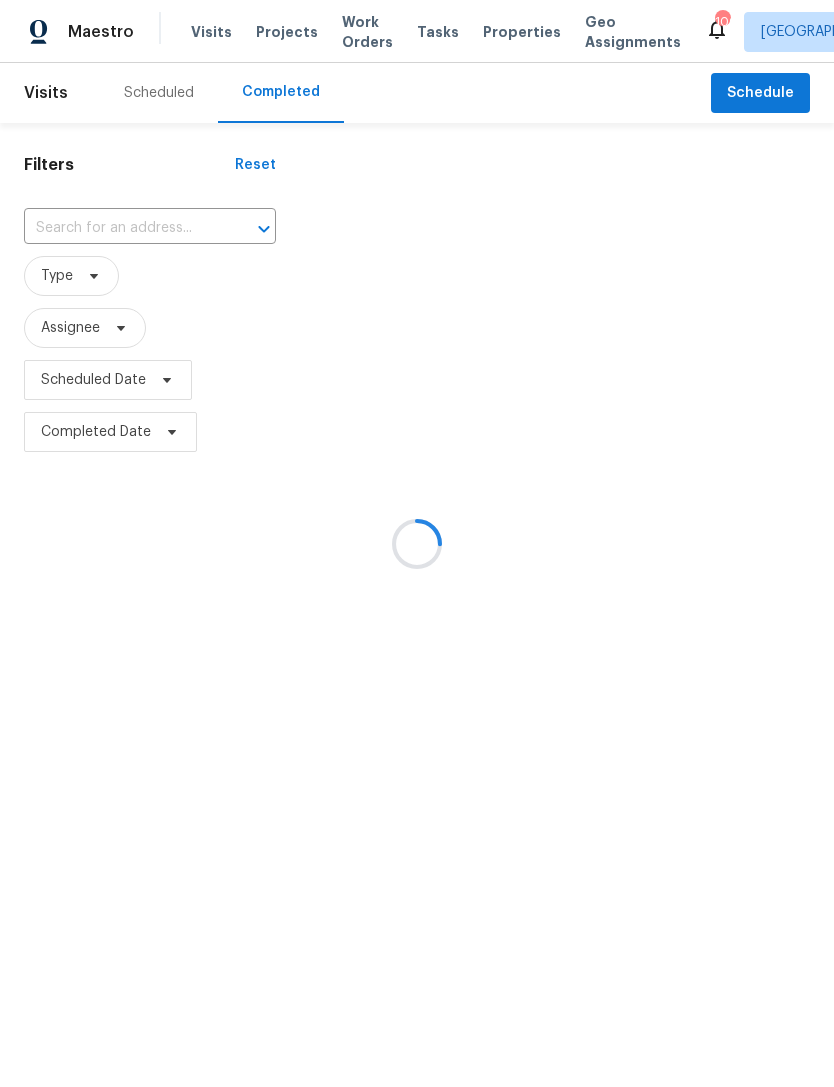 click at bounding box center (417, 543) 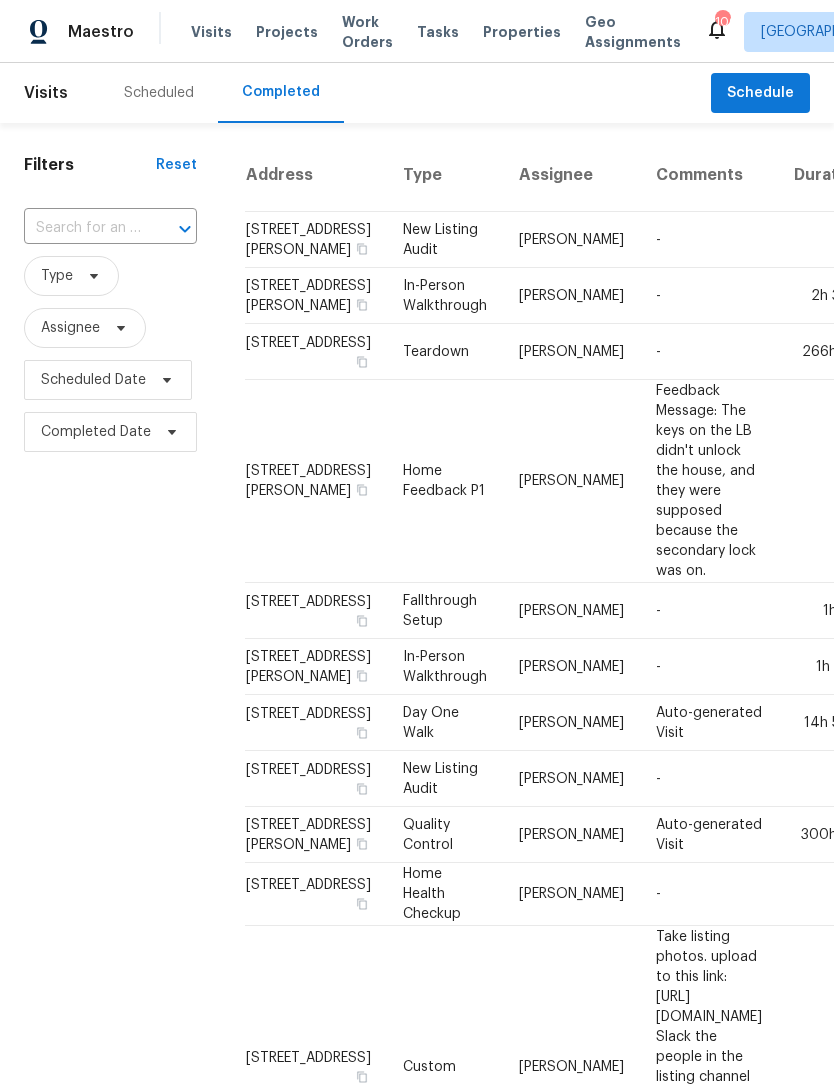 click at bounding box center [82, 228] 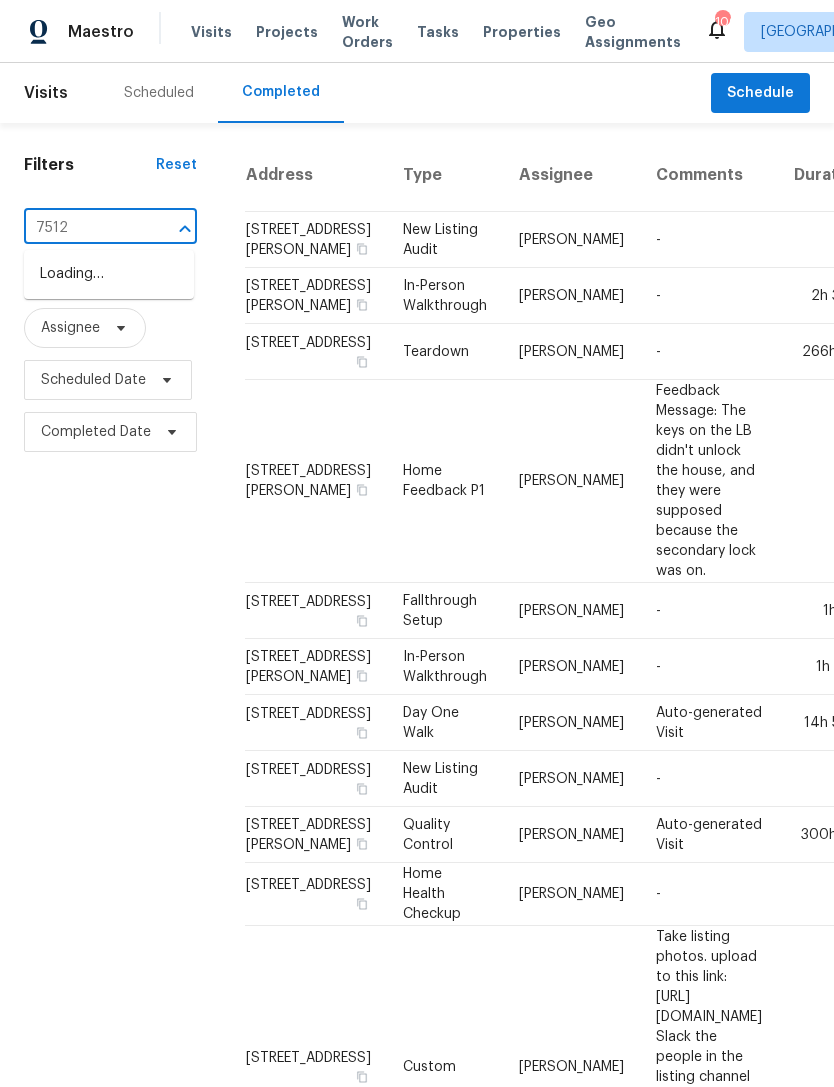 type on "7512" 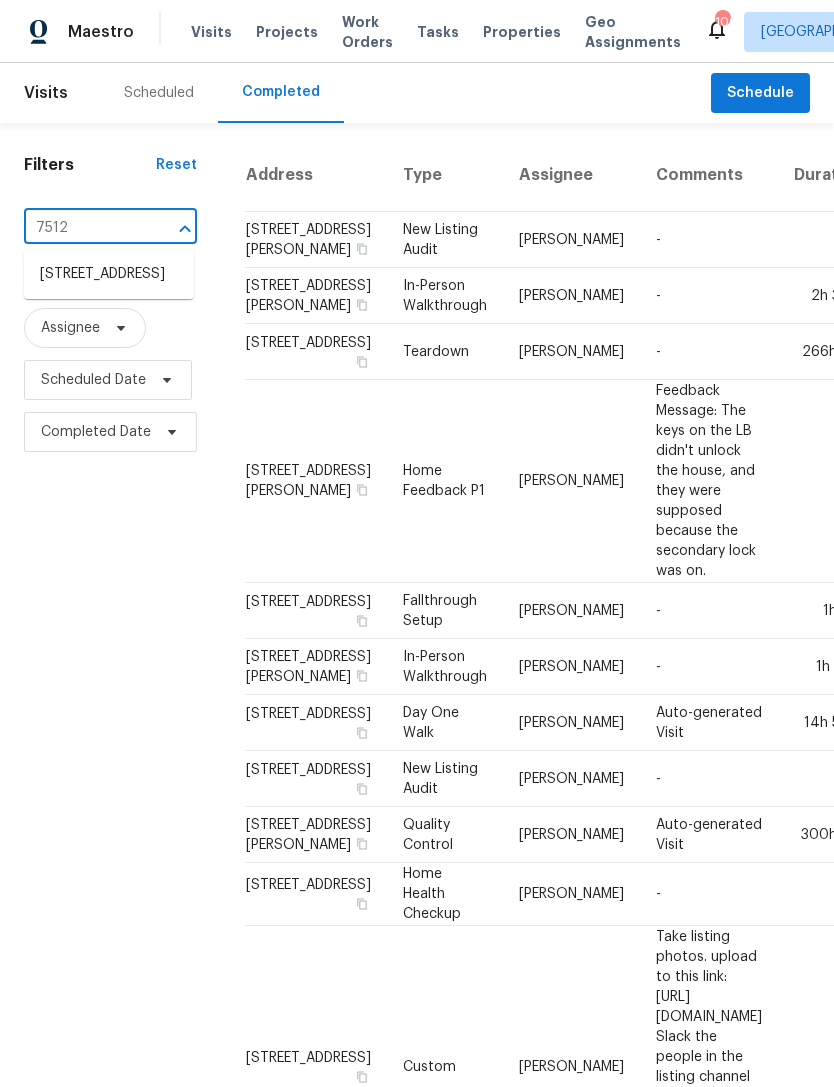 click on "7512 Rutgers Cir, Fairburn, GA 30213" at bounding box center [109, 274] 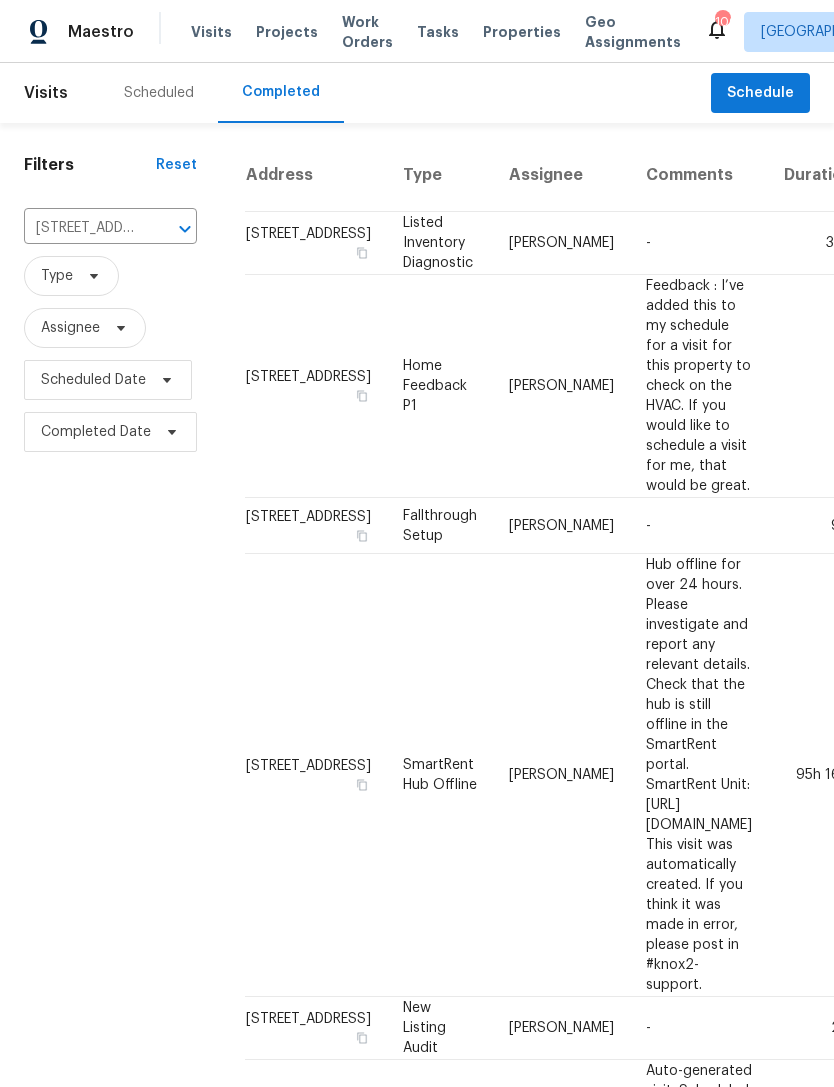 scroll, scrollTop: 0, scrollLeft: 0, axis: both 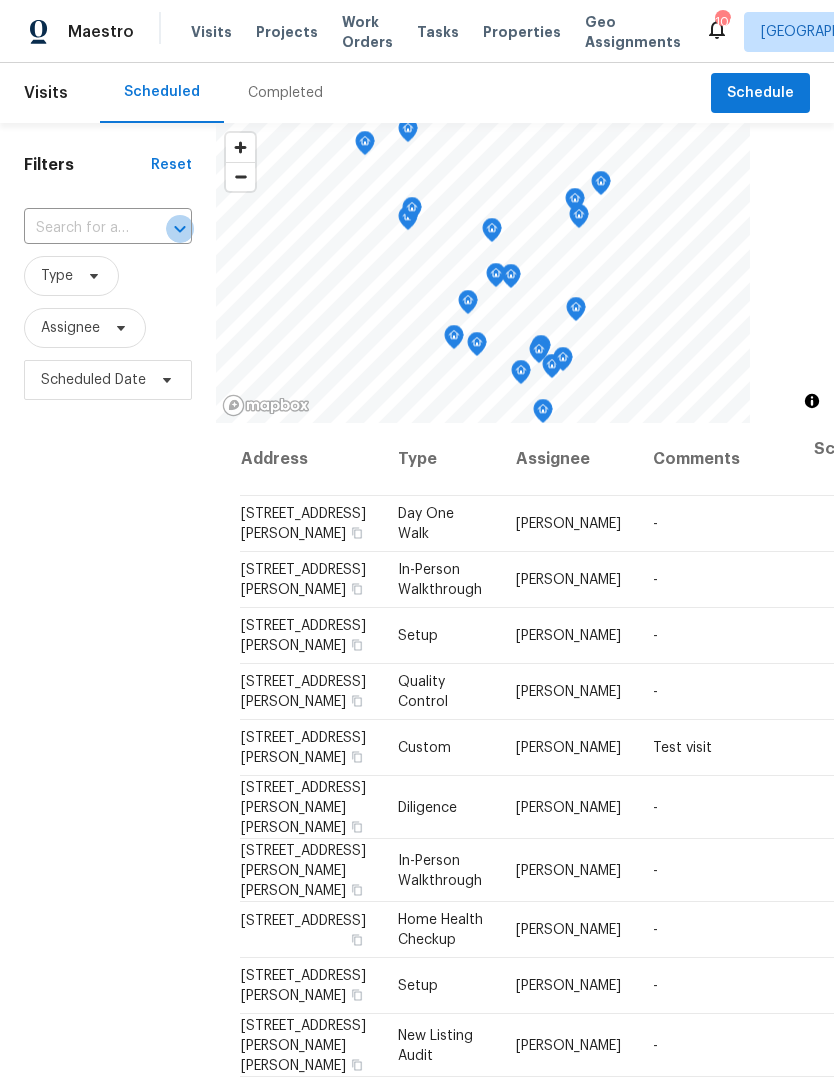 click 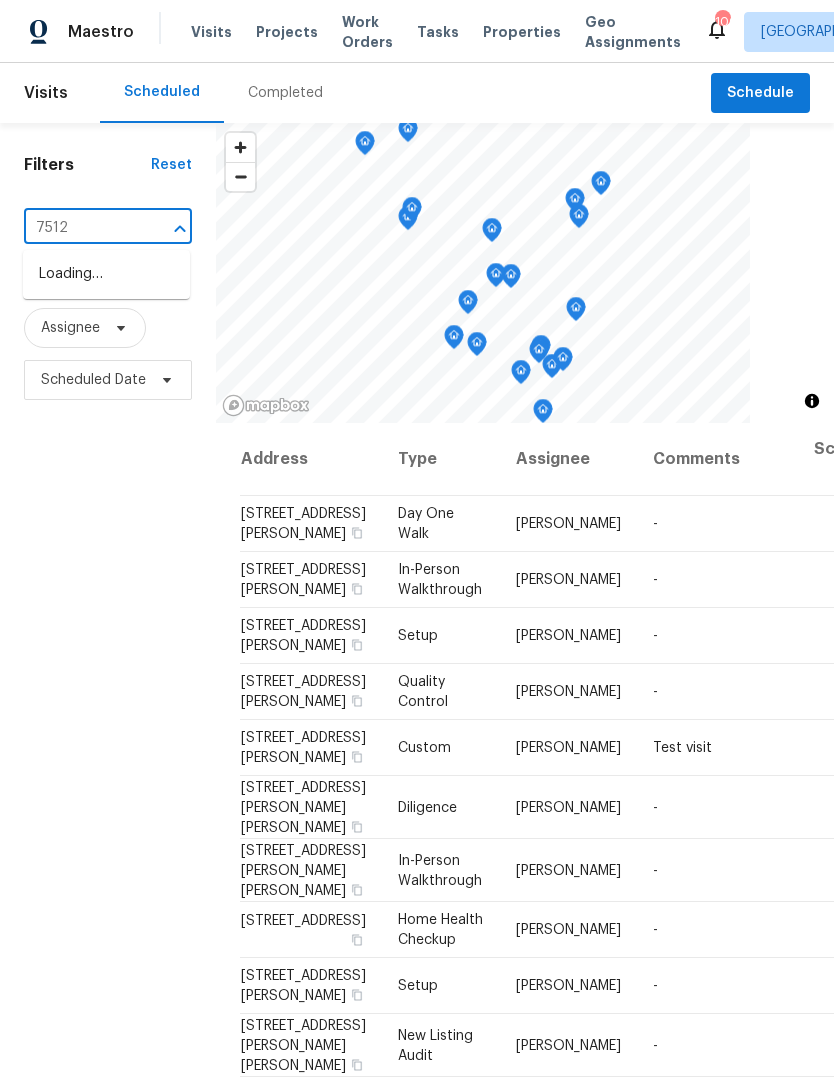type on "7512" 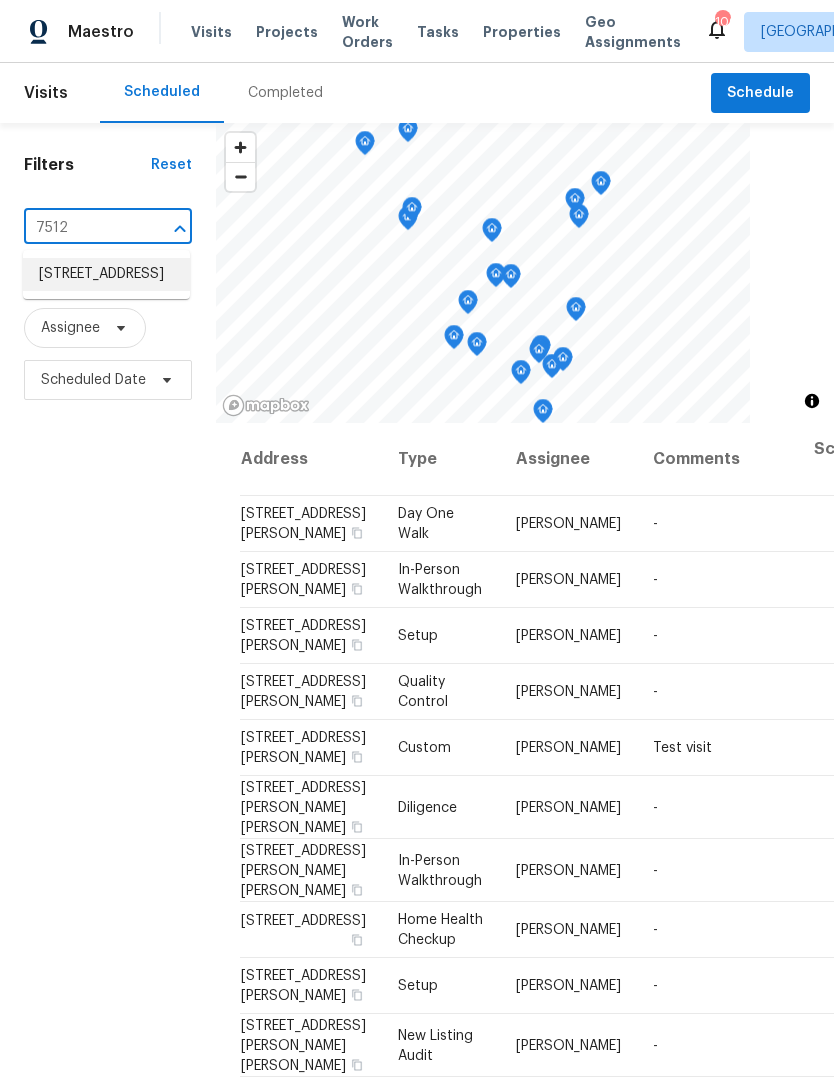 click on "7512 Rutgers Cir, Fairburn, GA 30213" at bounding box center (106, 274) 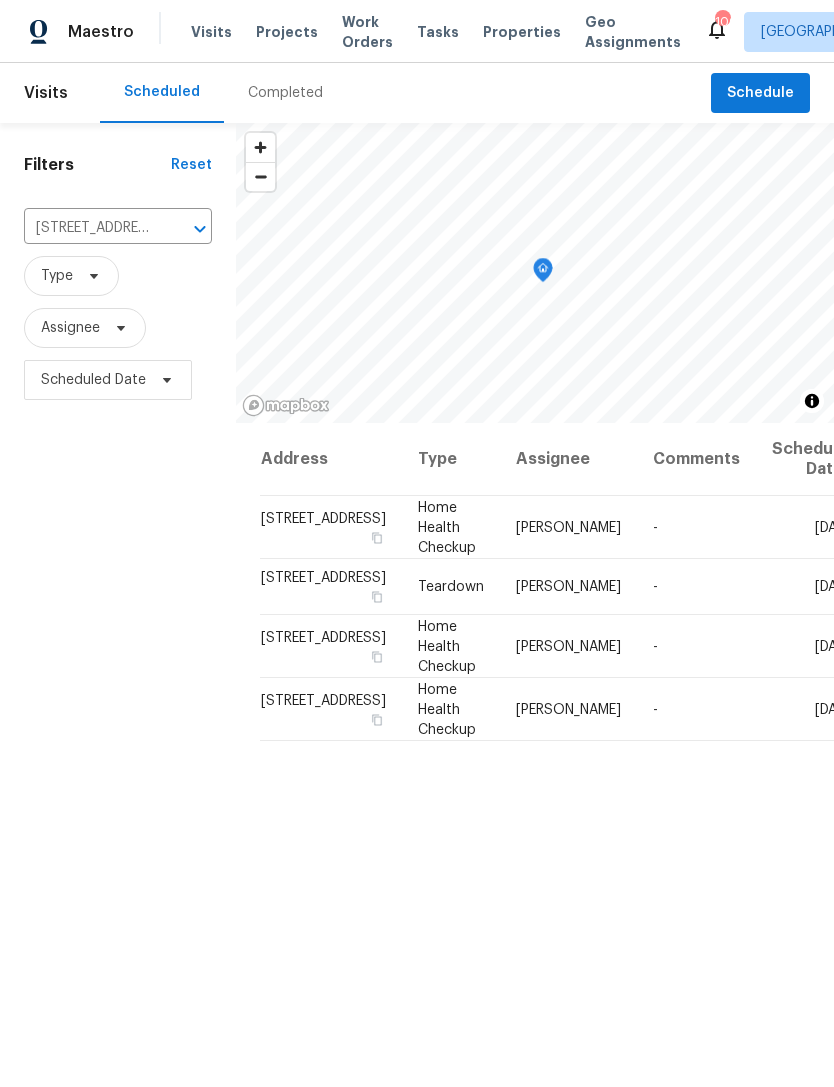 click on "7512 Rutgers Cir, Fairburn, GA 30213" at bounding box center [90, 228] 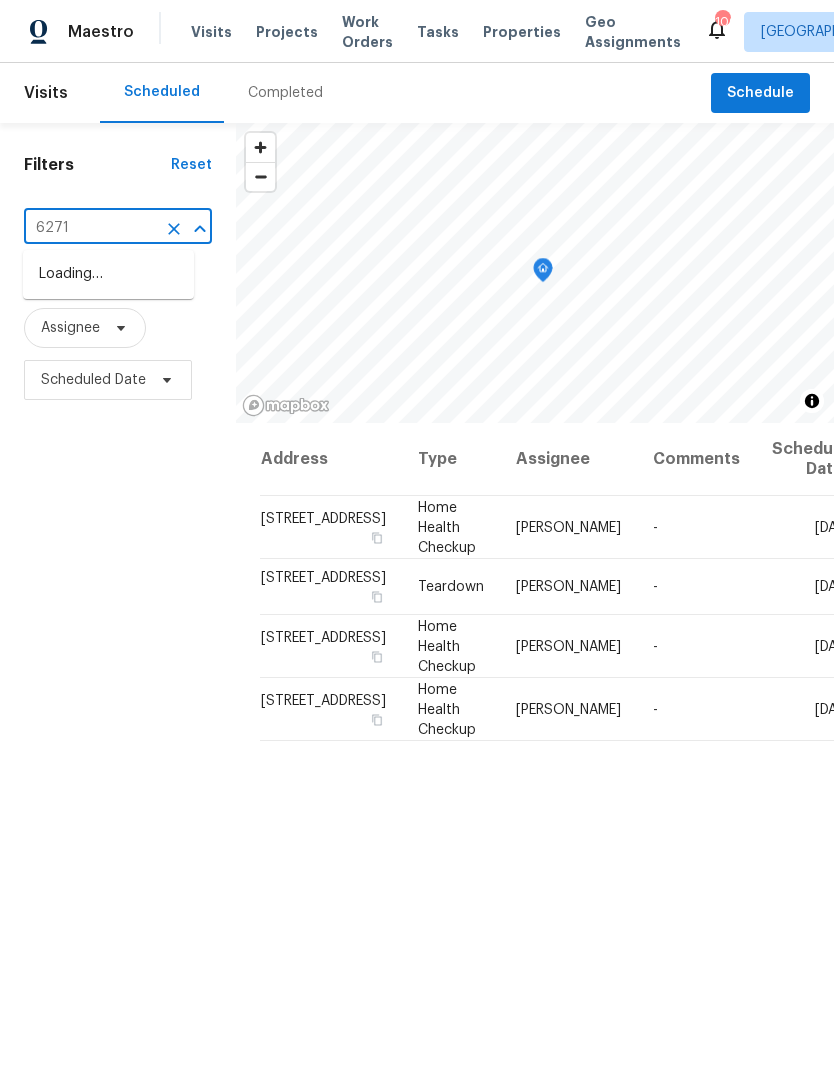 type on "6271" 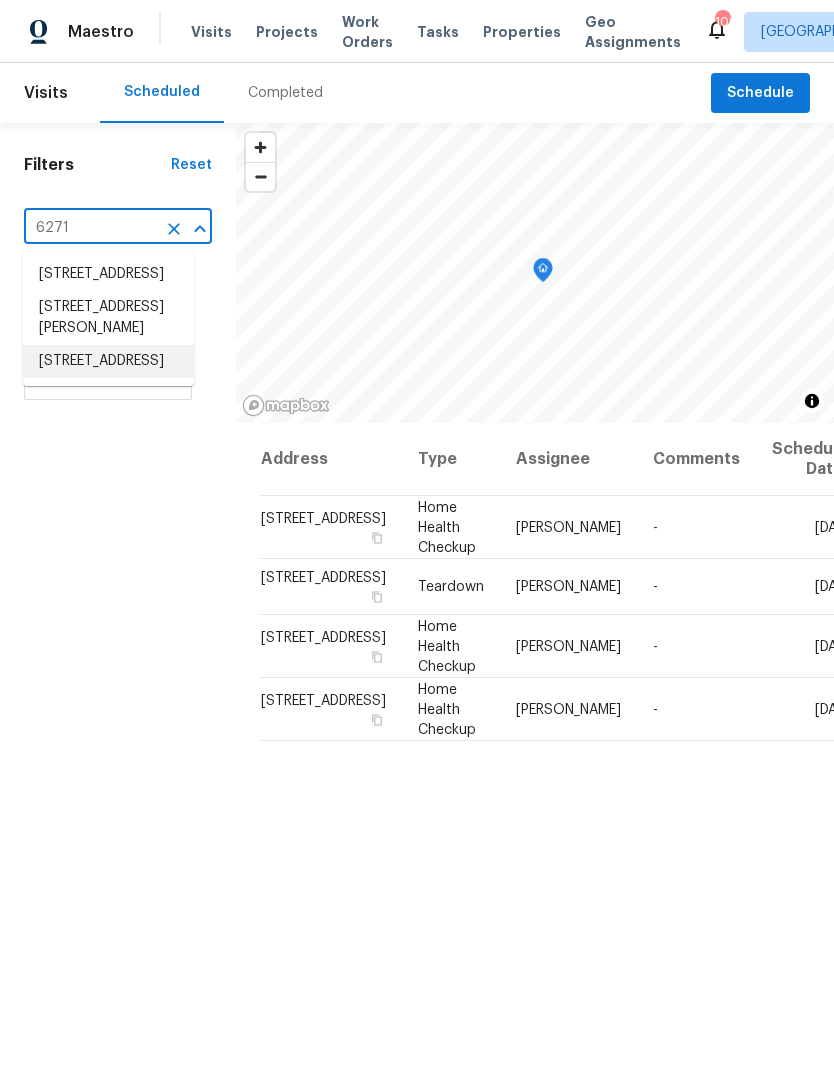 click on "6271 Hickory Lane Cir, Union City, GA 30291" at bounding box center [108, 361] 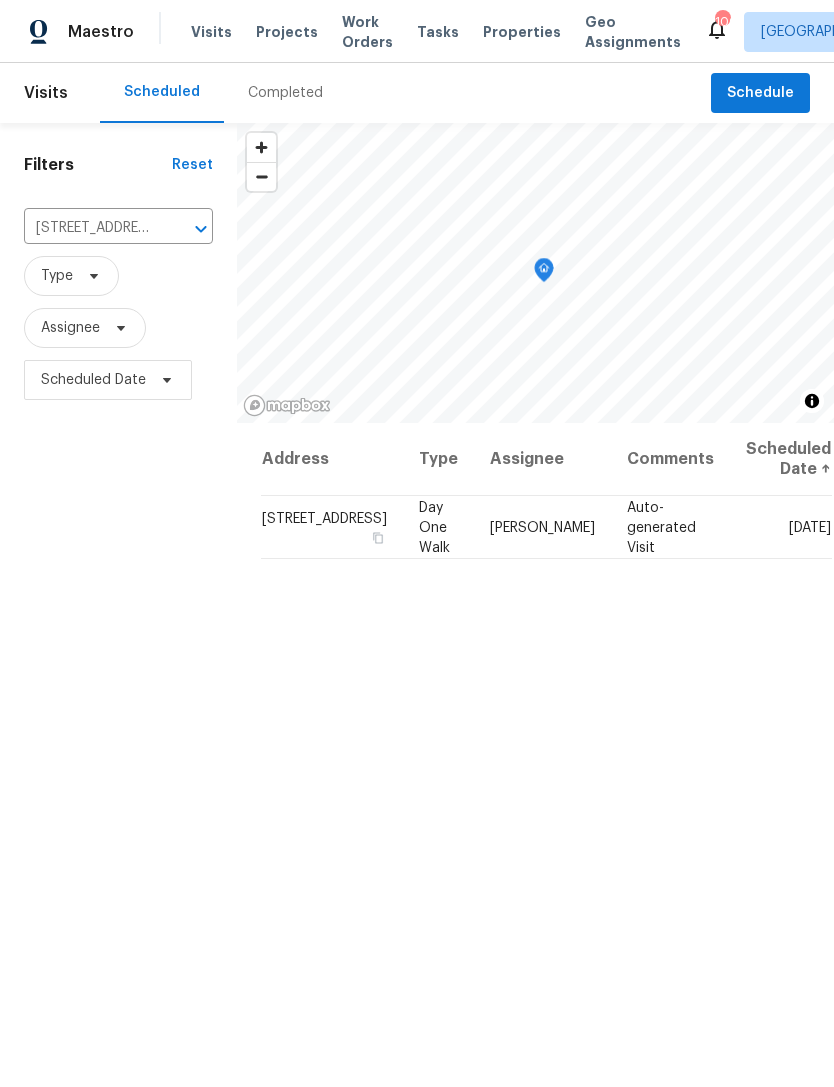 scroll, scrollTop: 0, scrollLeft: 0, axis: both 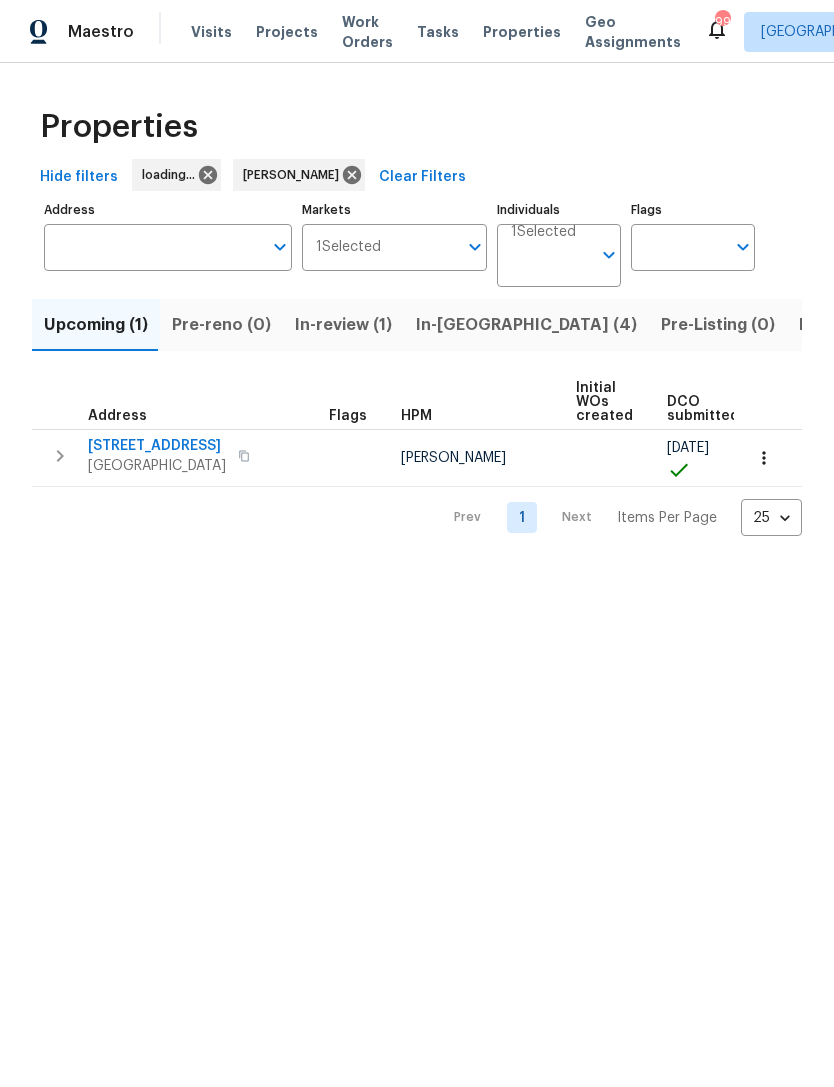 click on "Address" at bounding box center (153, 247) 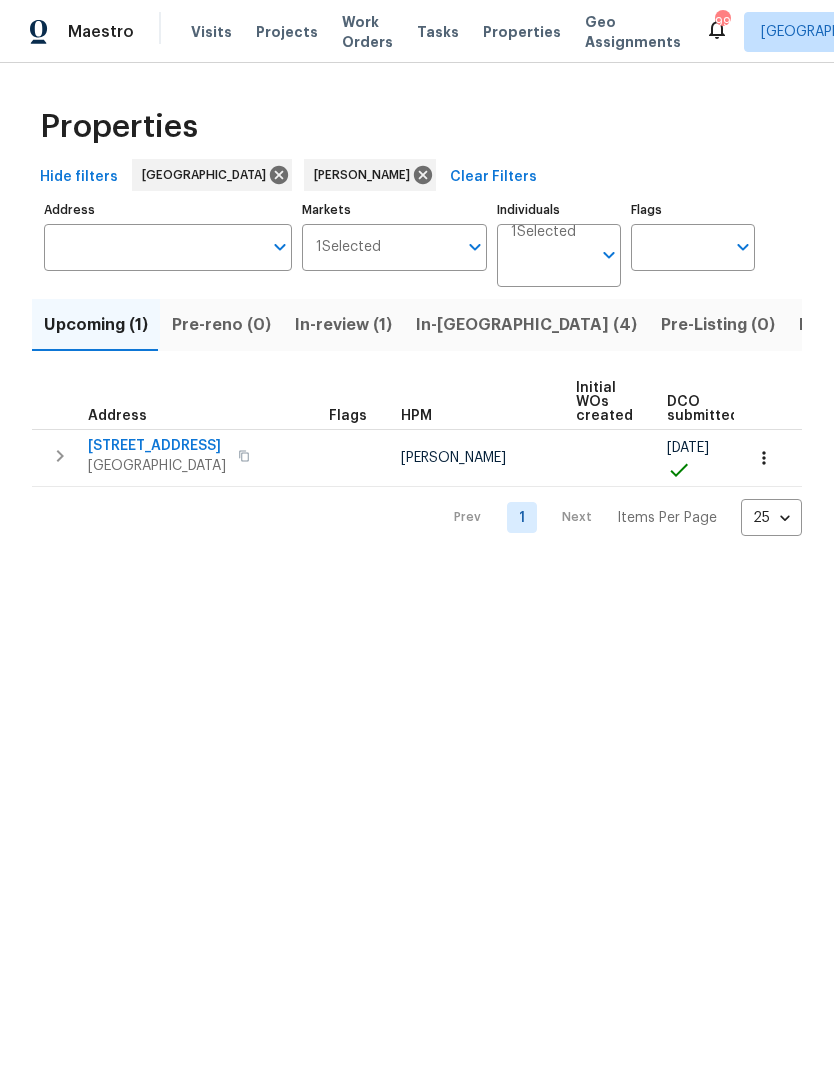 click on "Address" at bounding box center (153, 247) 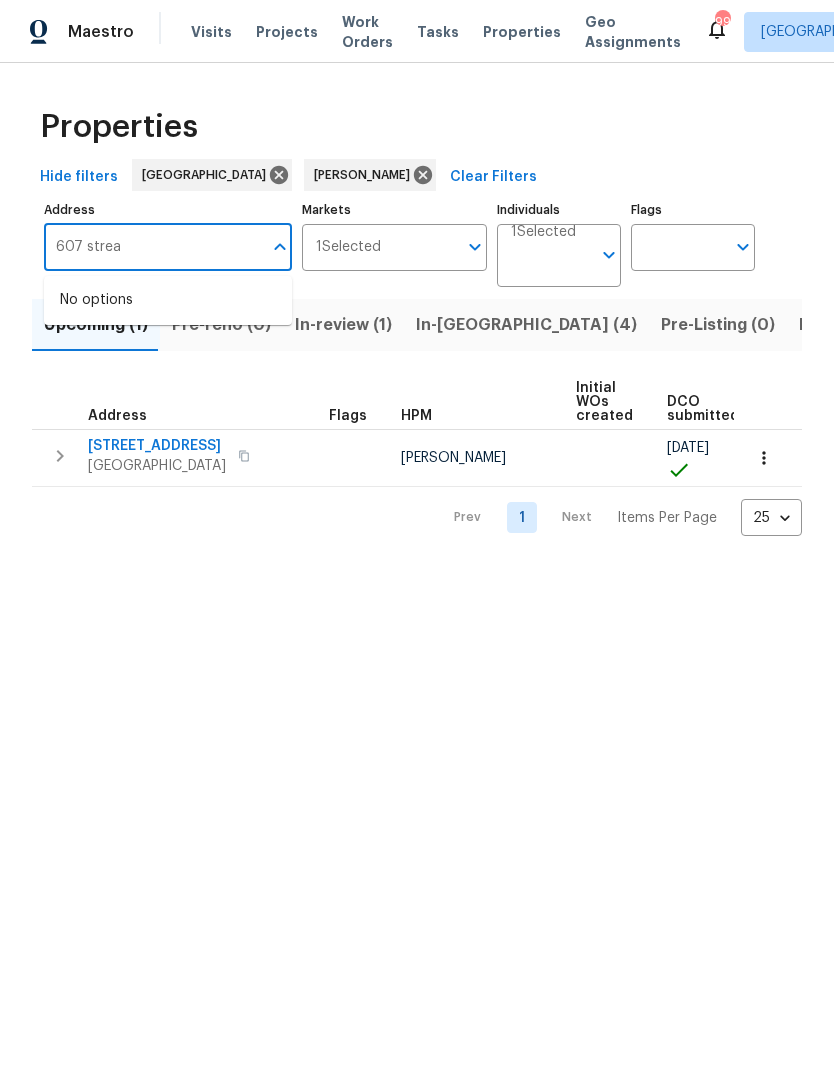 type on "607 stream" 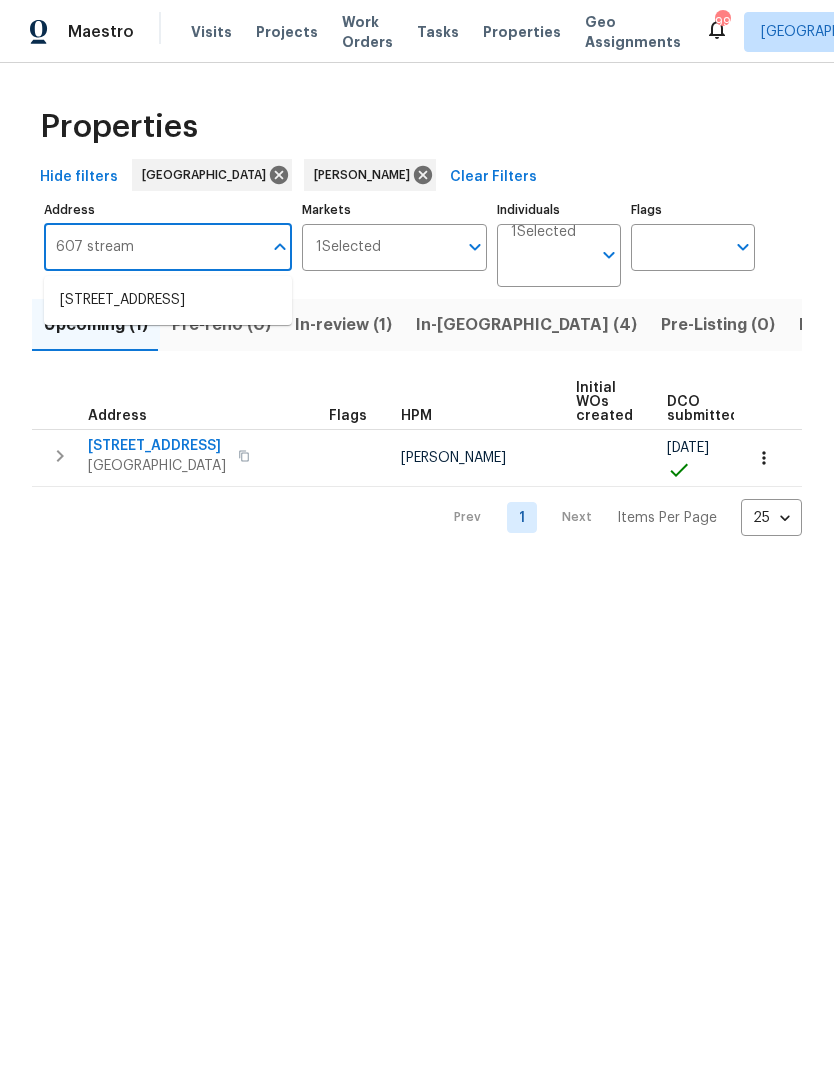 click on "607 Stream Ct Fairburn GA 30213" at bounding box center (168, 300) 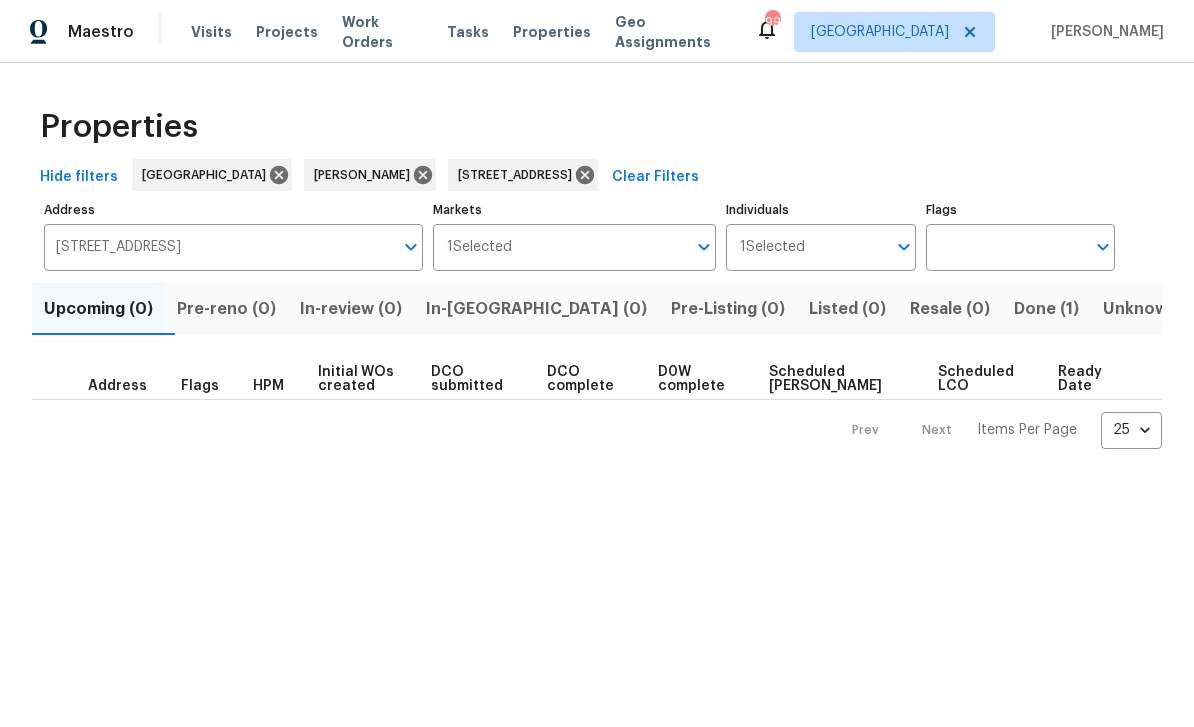 click on "Done (1)" at bounding box center (1046, 309) 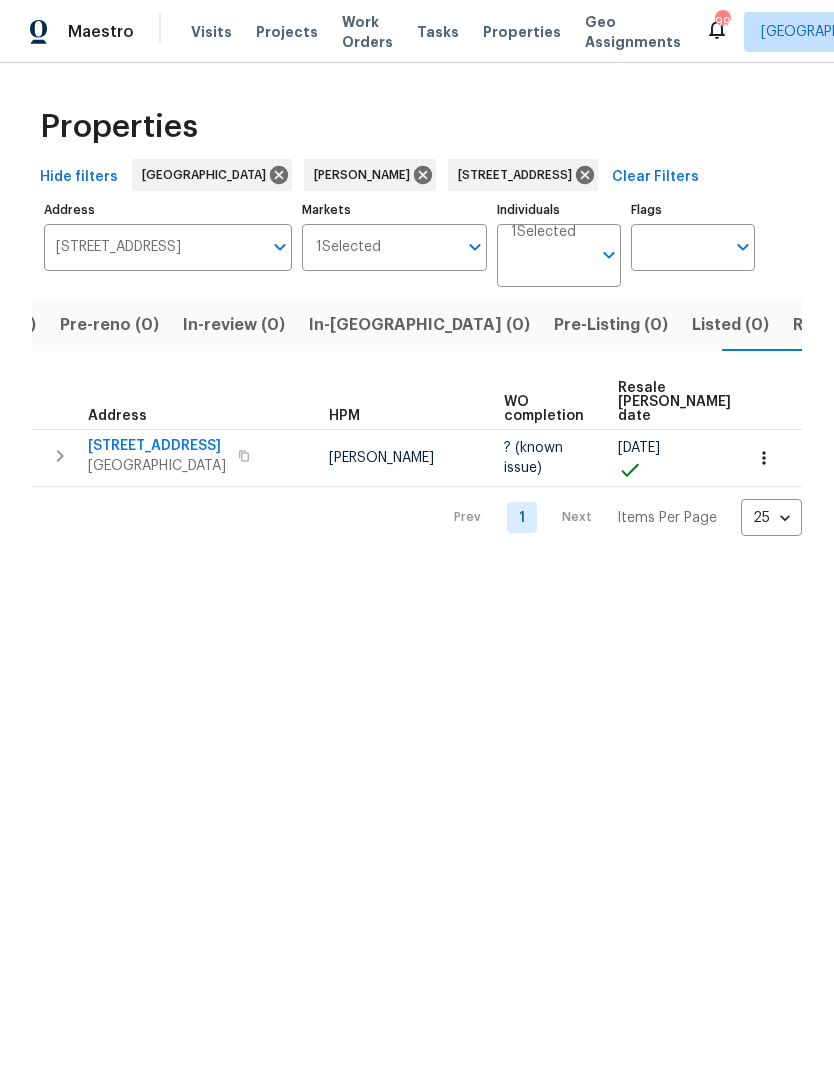 scroll, scrollTop: 0, scrollLeft: 123, axis: horizontal 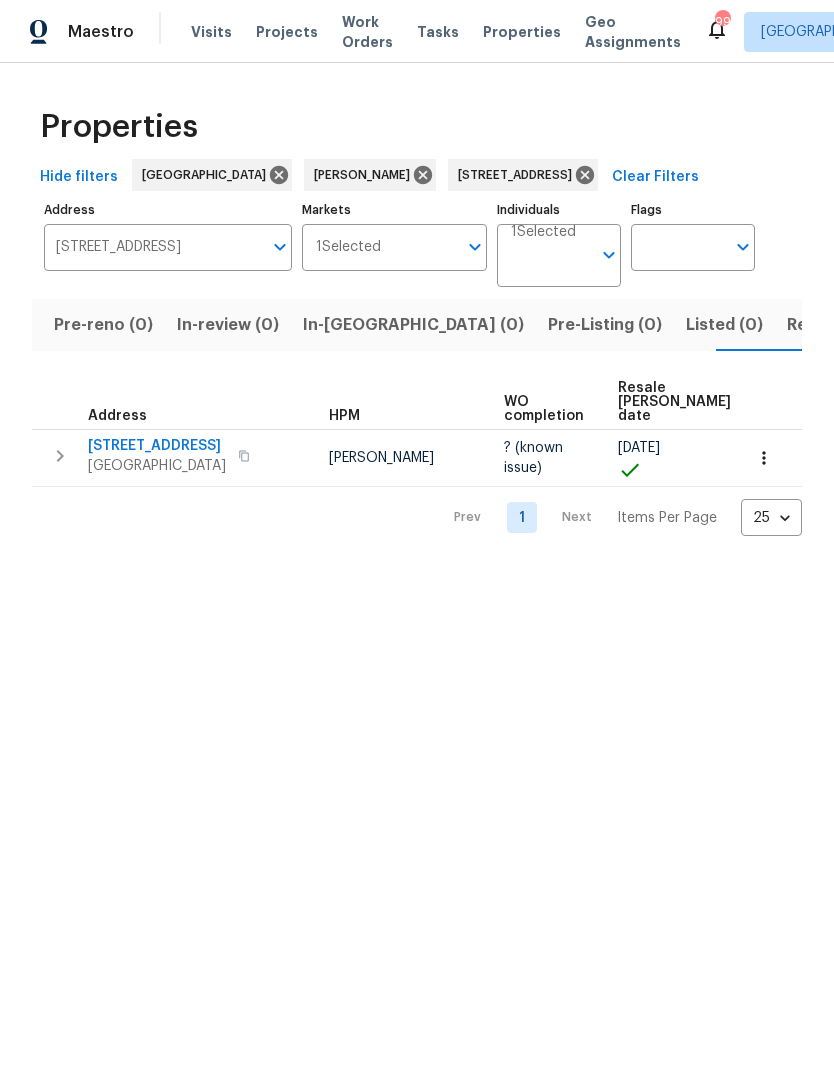 click 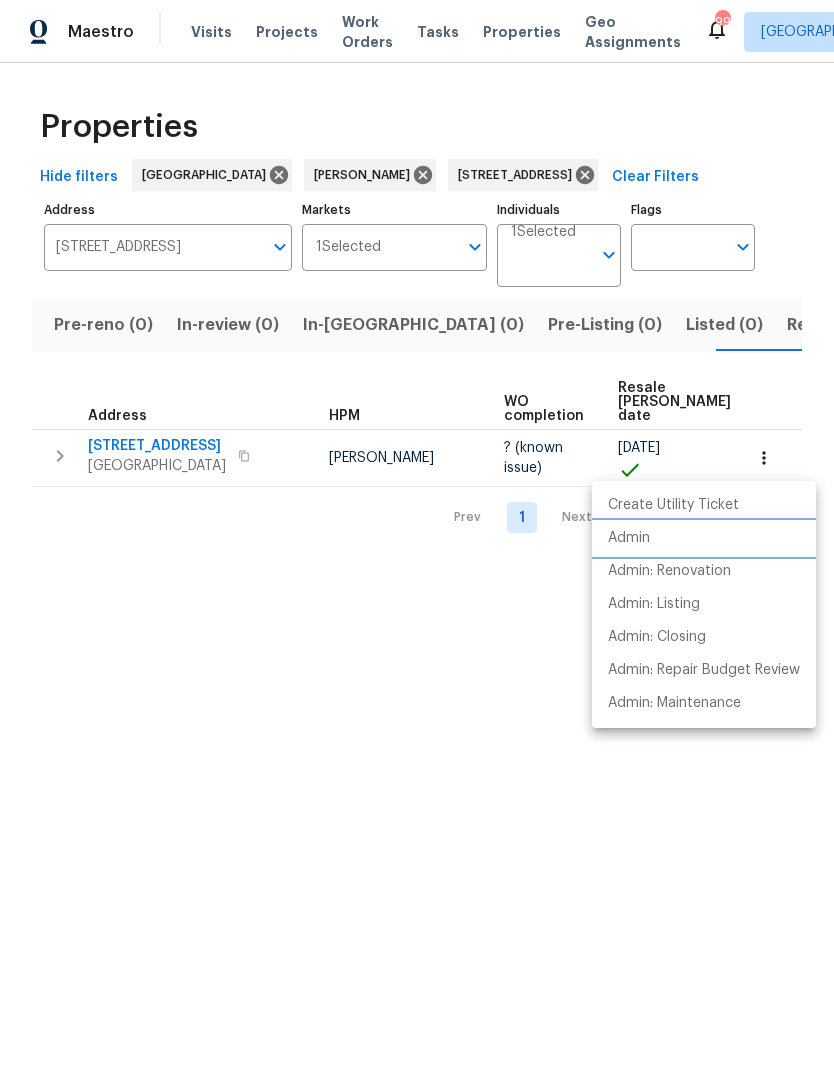 click on "Admin" at bounding box center (704, 538) 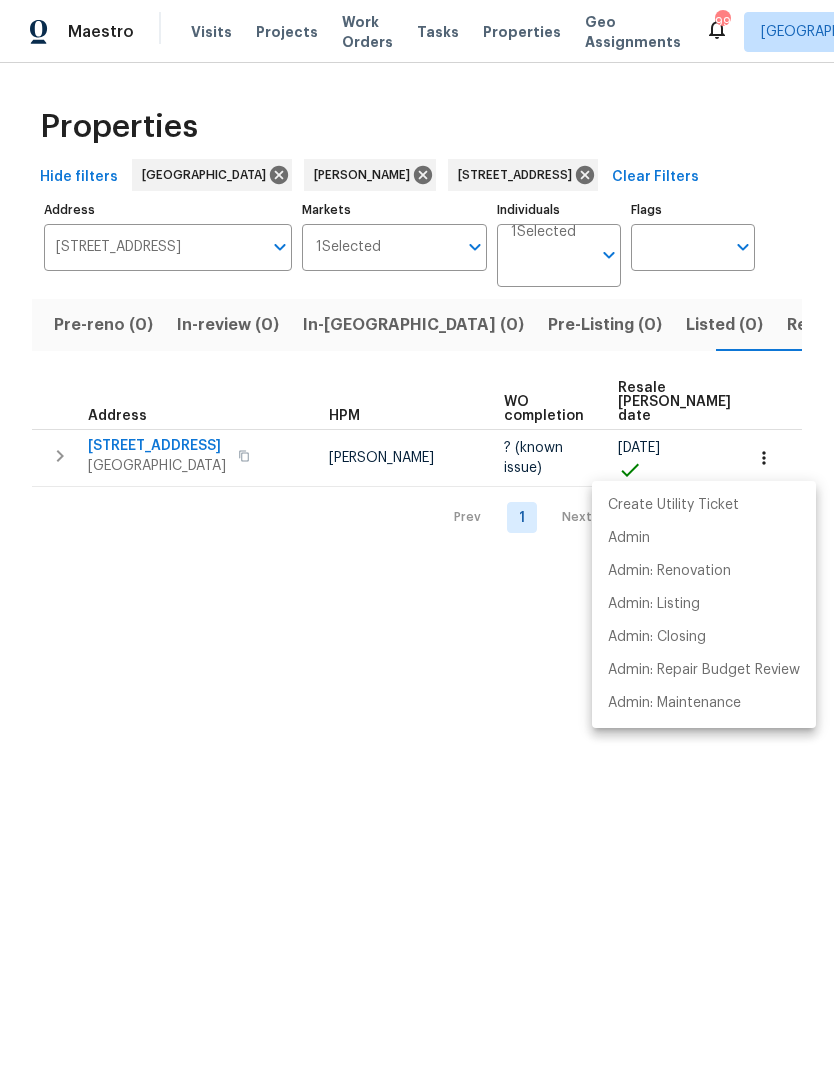 click at bounding box center [417, 543] 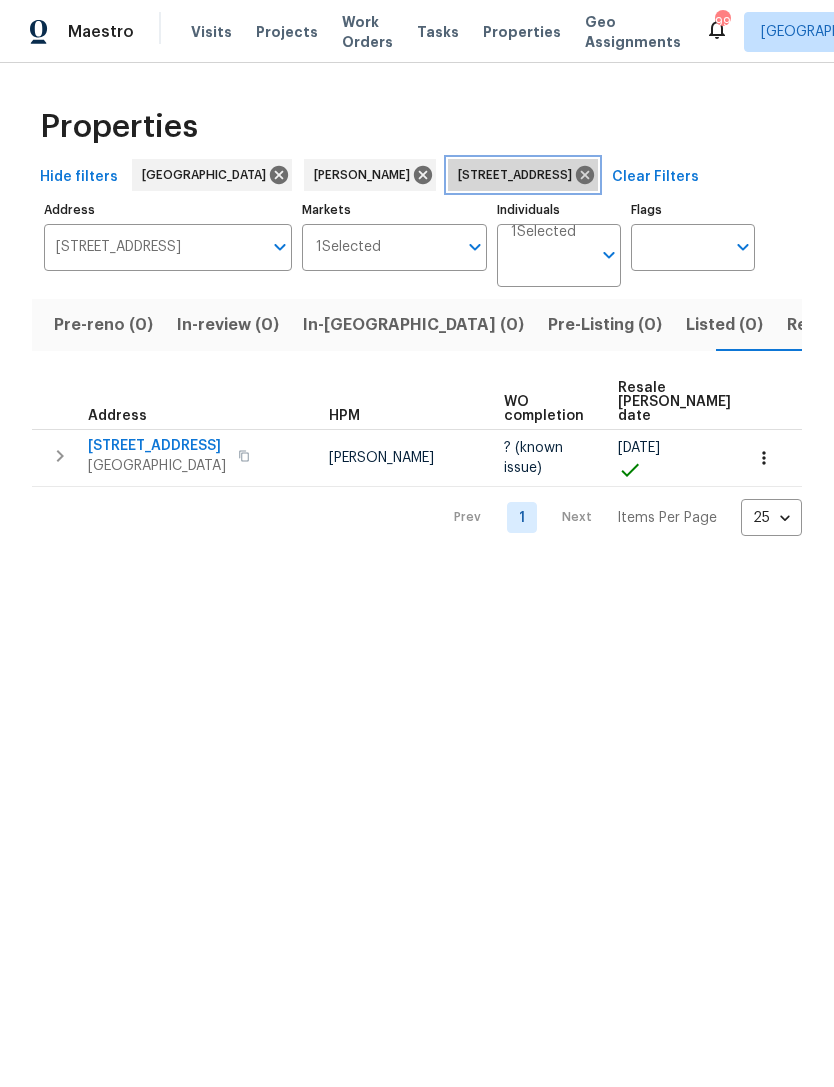 click 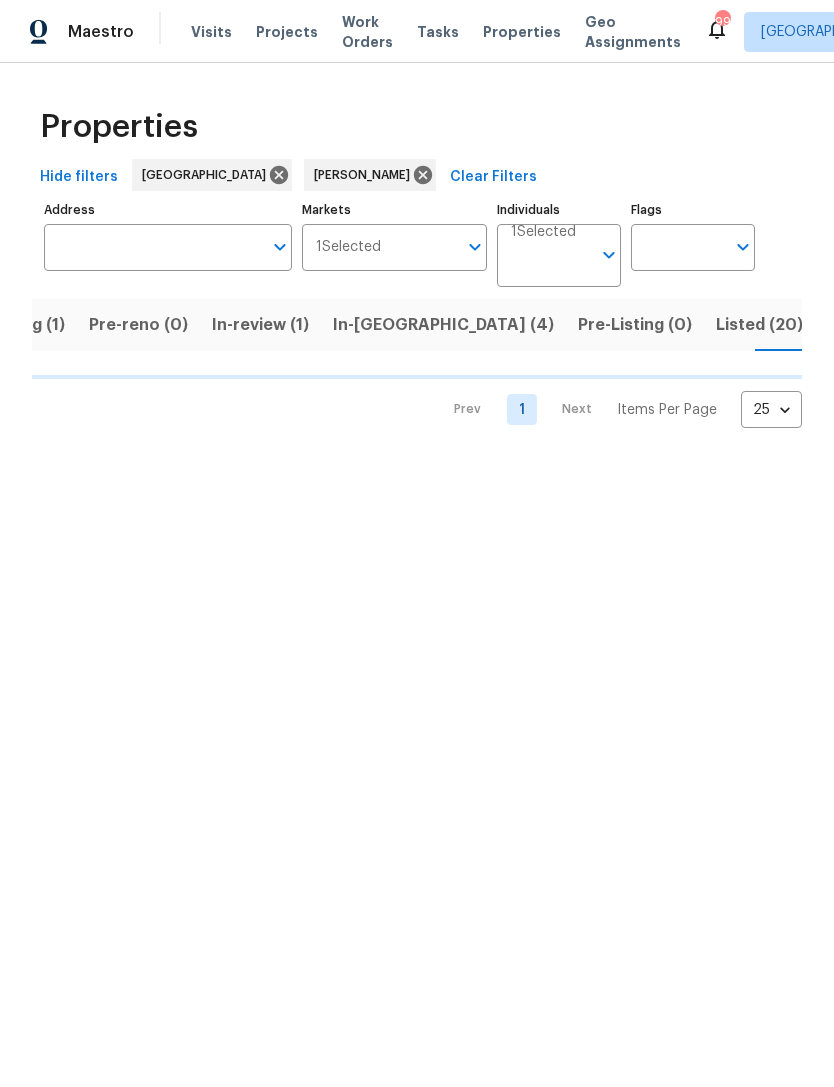 scroll, scrollTop: 0, scrollLeft: 145, axis: horizontal 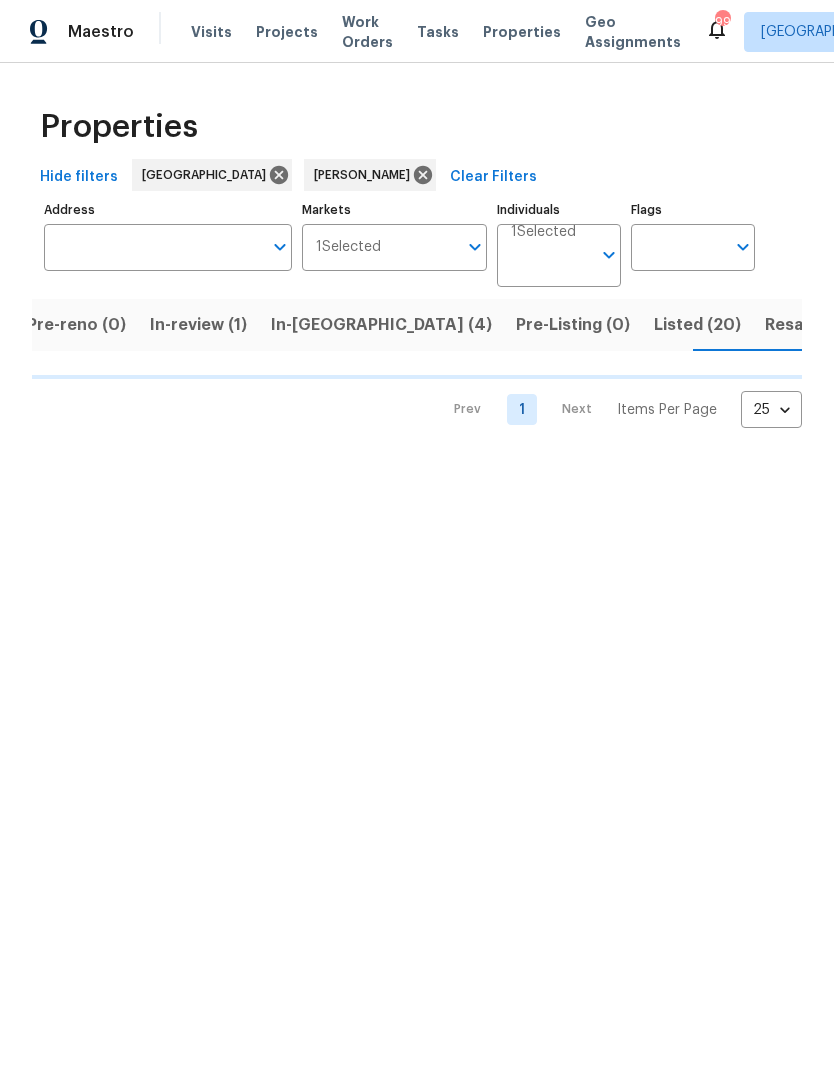 click on "In-reno (4)" at bounding box center [381, 325] 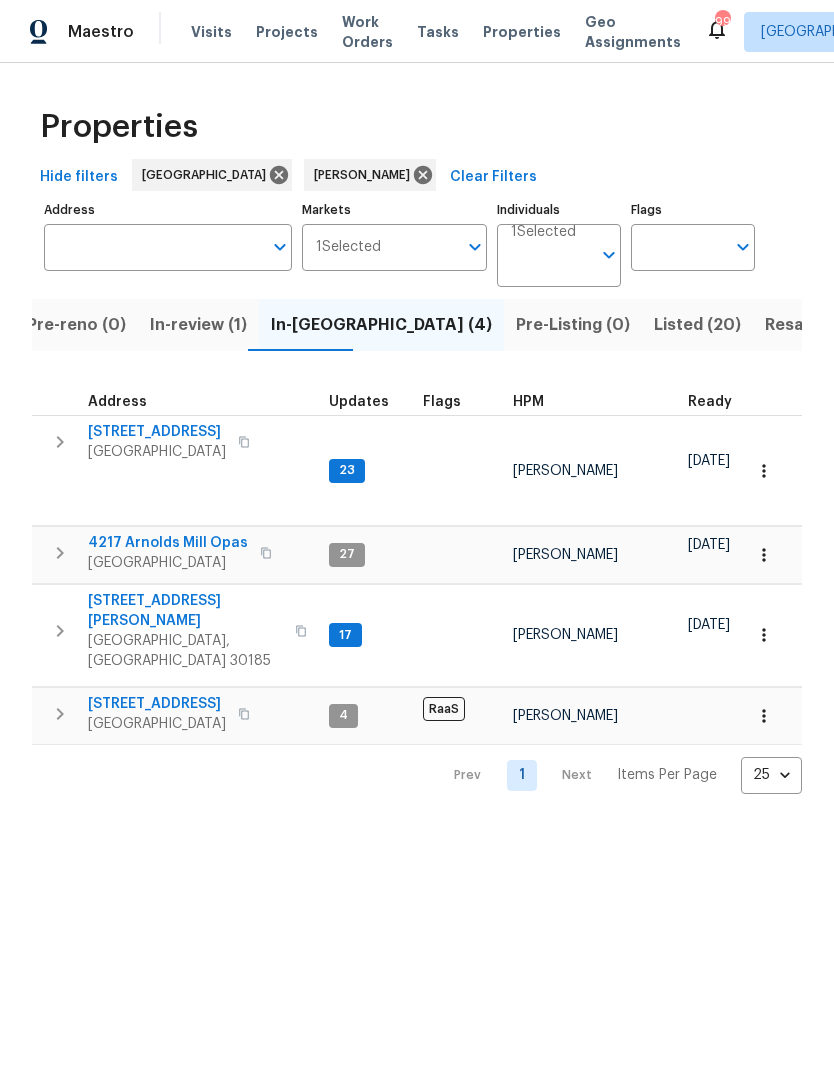 click 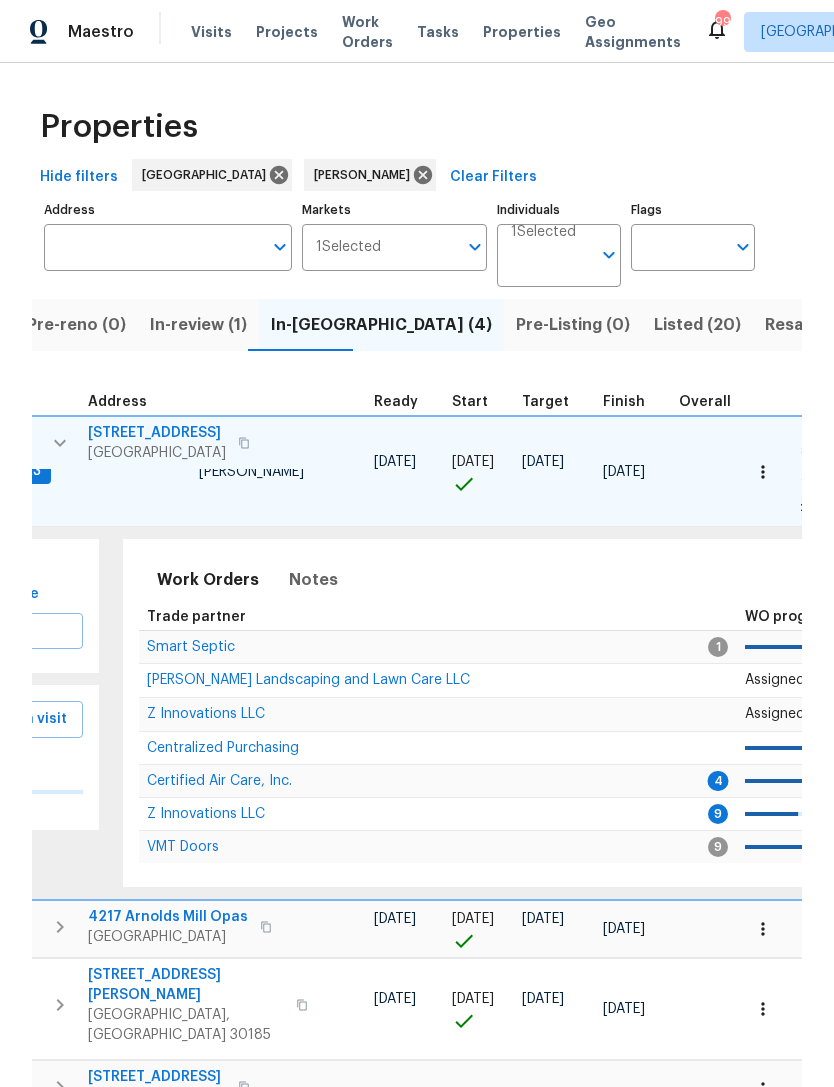 scroll, scrollTop: 0, scrollLeft: 315, axis: horizontal 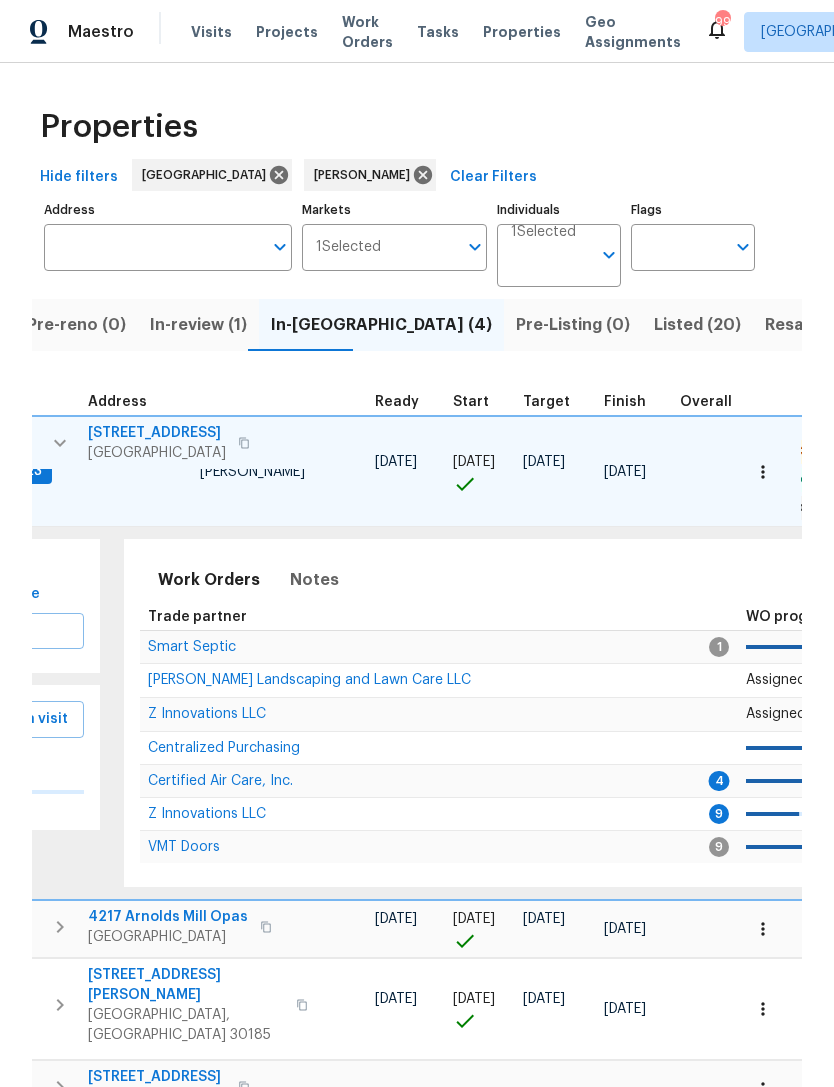 click on "Certified Air Care, Inc." at bounding box center (220, 781) 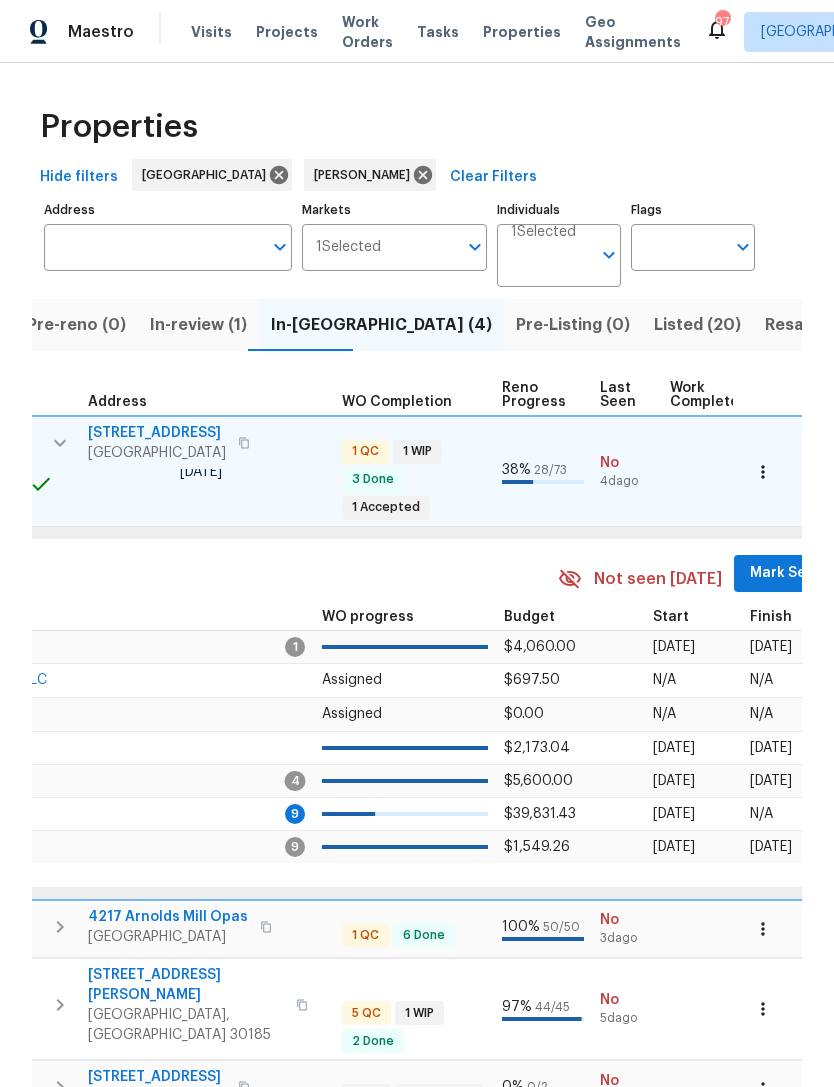 scroll, scrollTop: 0, scrollLeft: 832, axis: horizontal 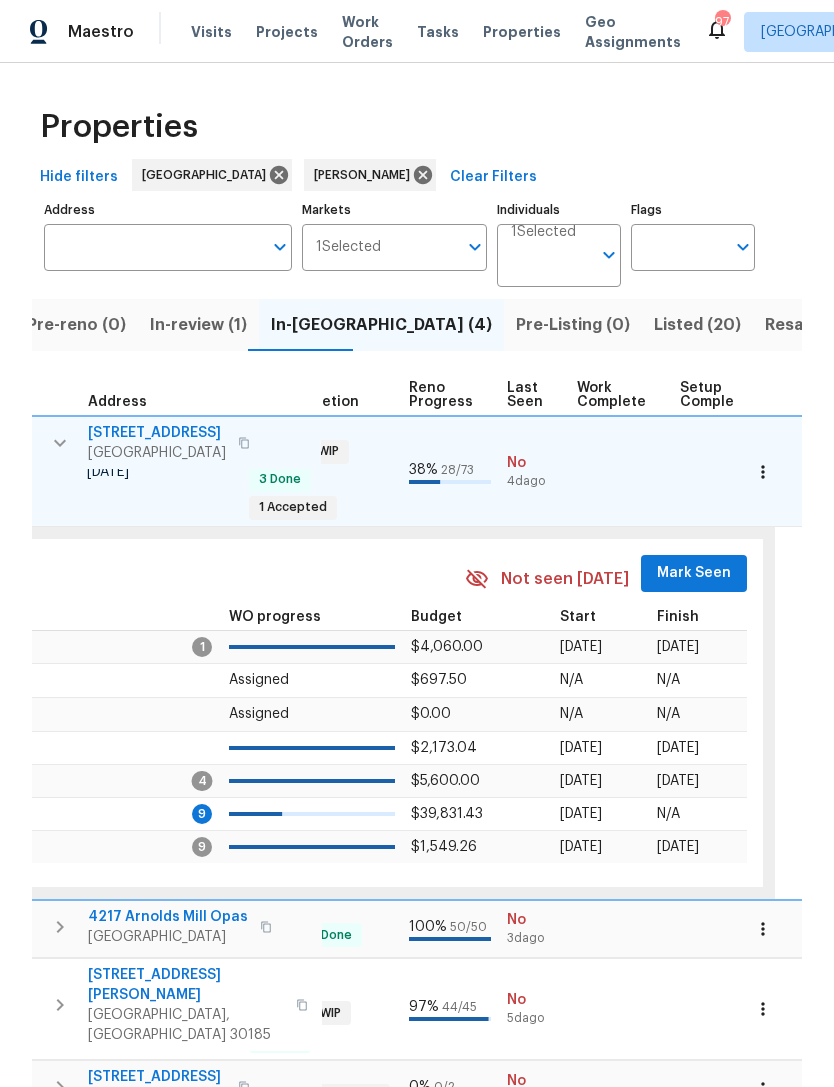 click on "Mark Seen" at bounding box center (694, 573) 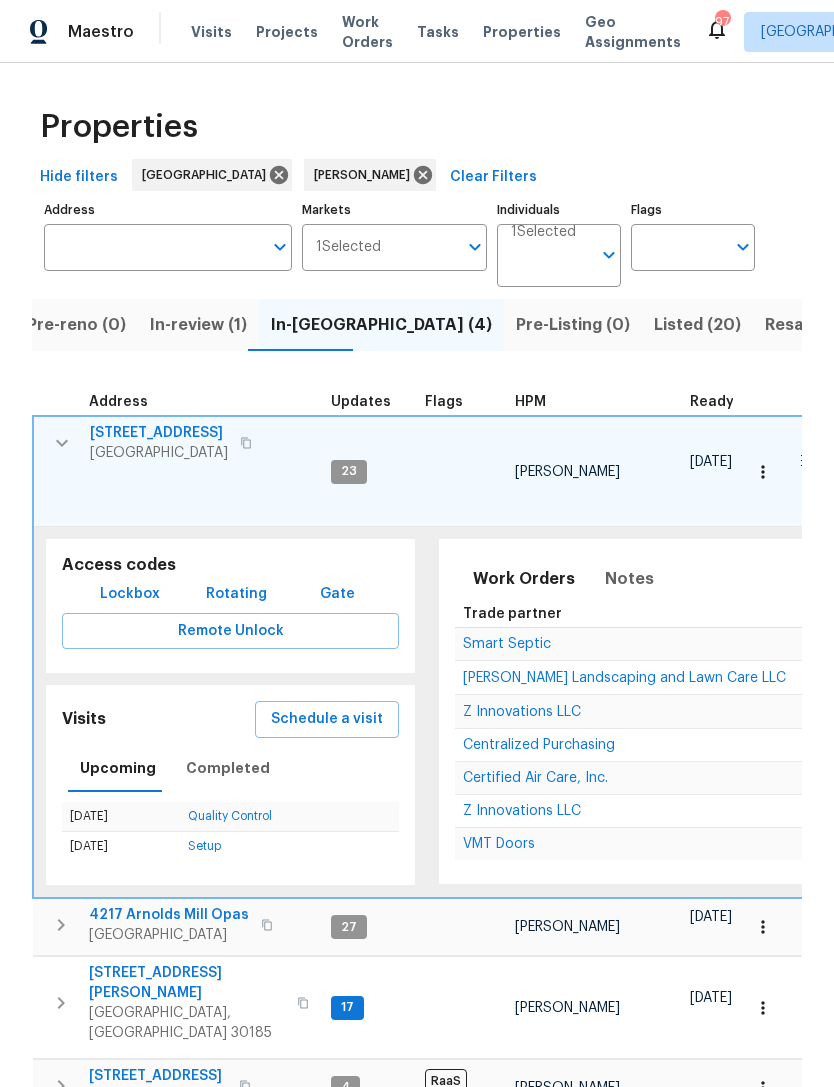 scroll, scrollTop: 0, scrollLeft: 0, axis: both 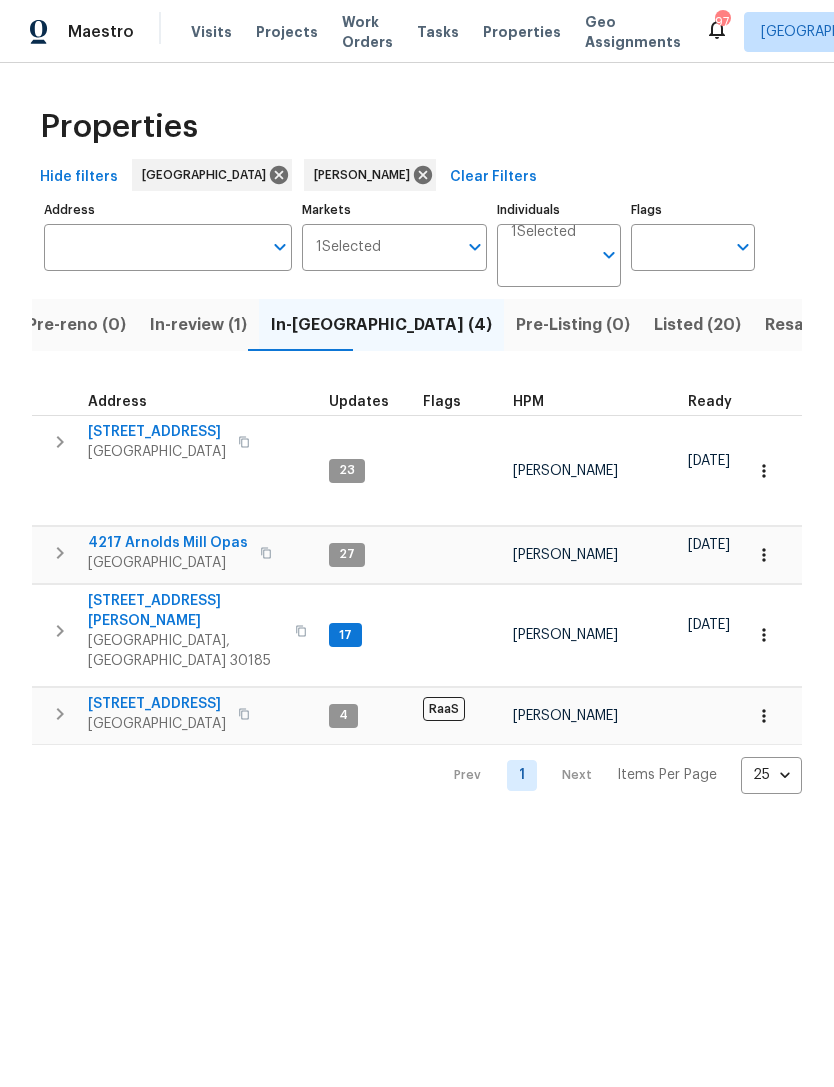 click 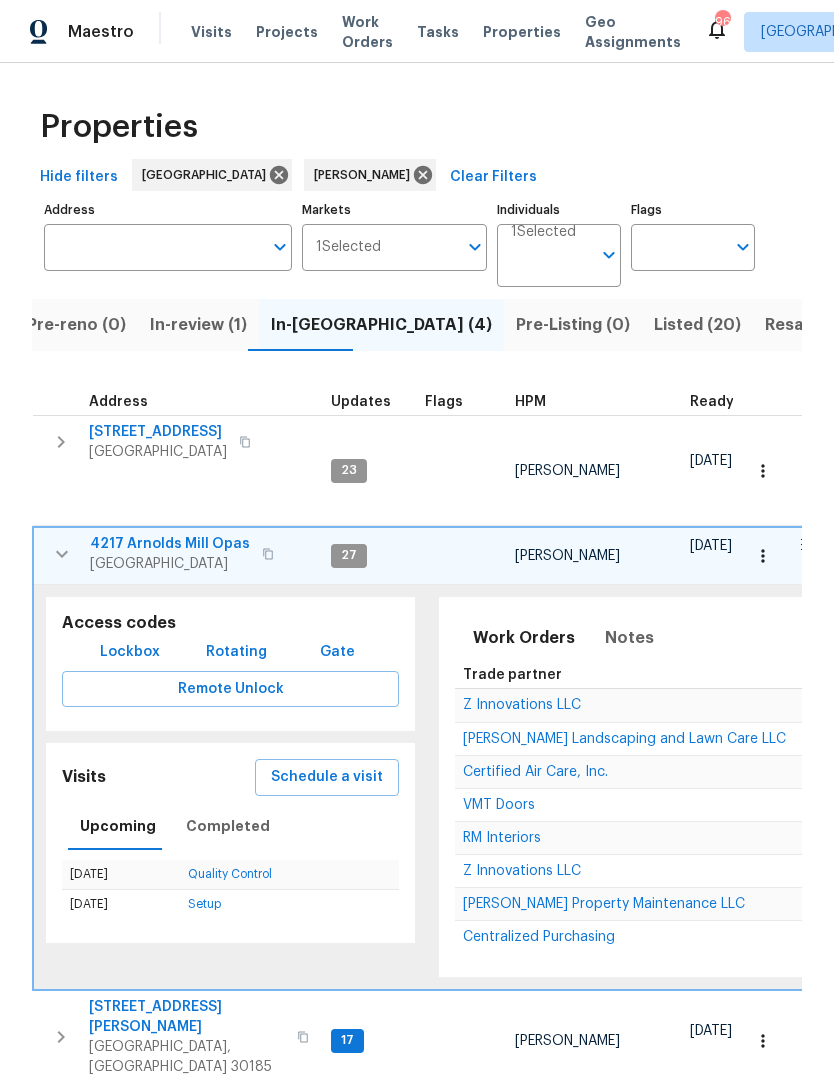 click at bounding box center [62, 554] 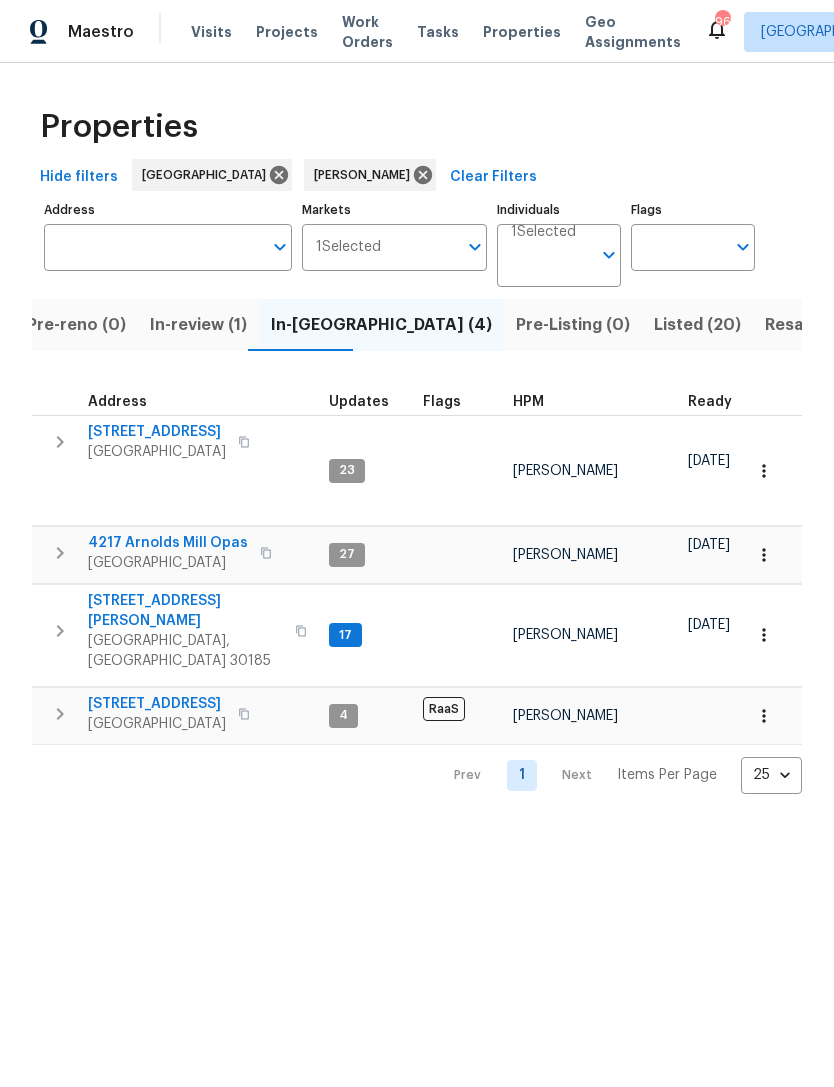 click at bounding box center (60, 631) 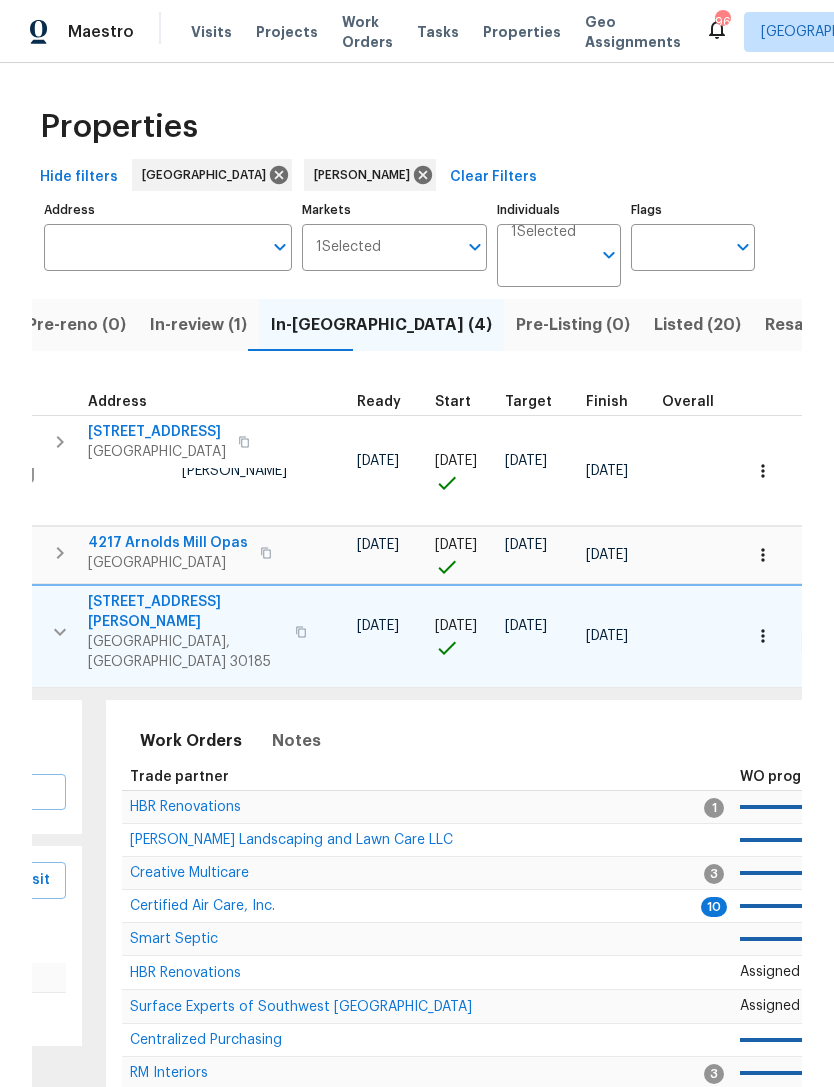 scroll, scrollTop: 0, scrollLeft: 350, axis: horizontal 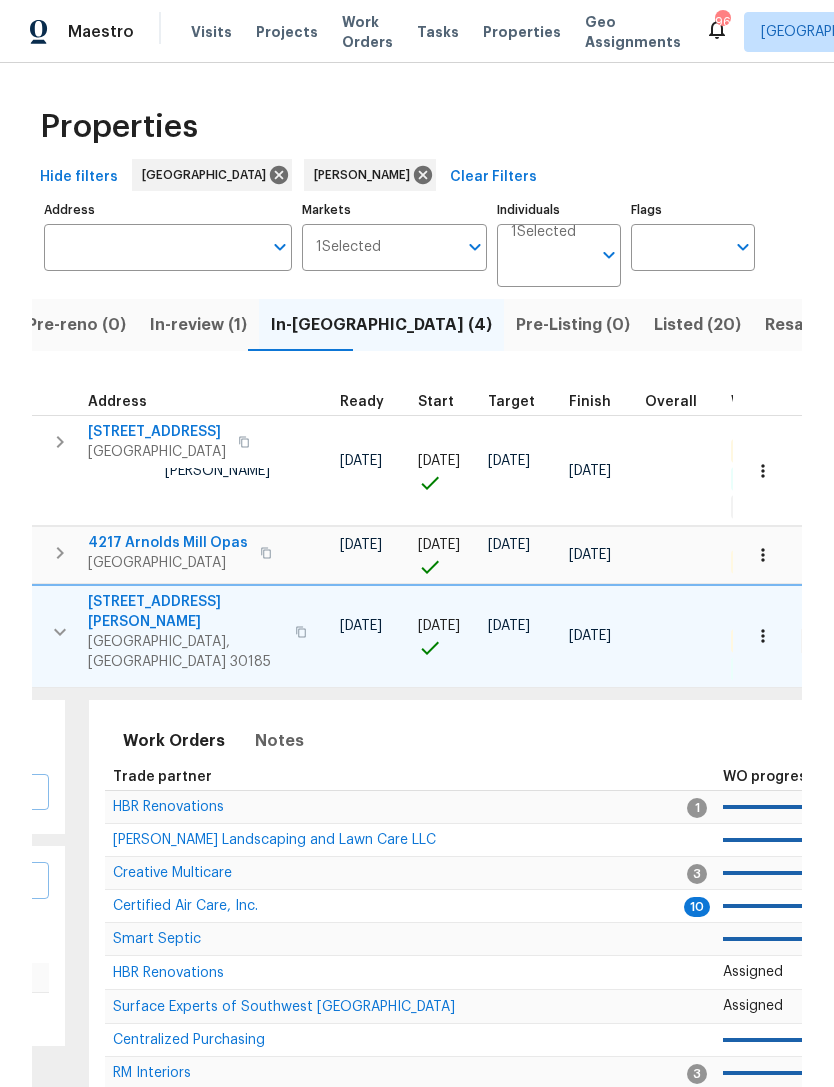 click on "Certified Air Care, Inc." at bounding box center (185, 906) 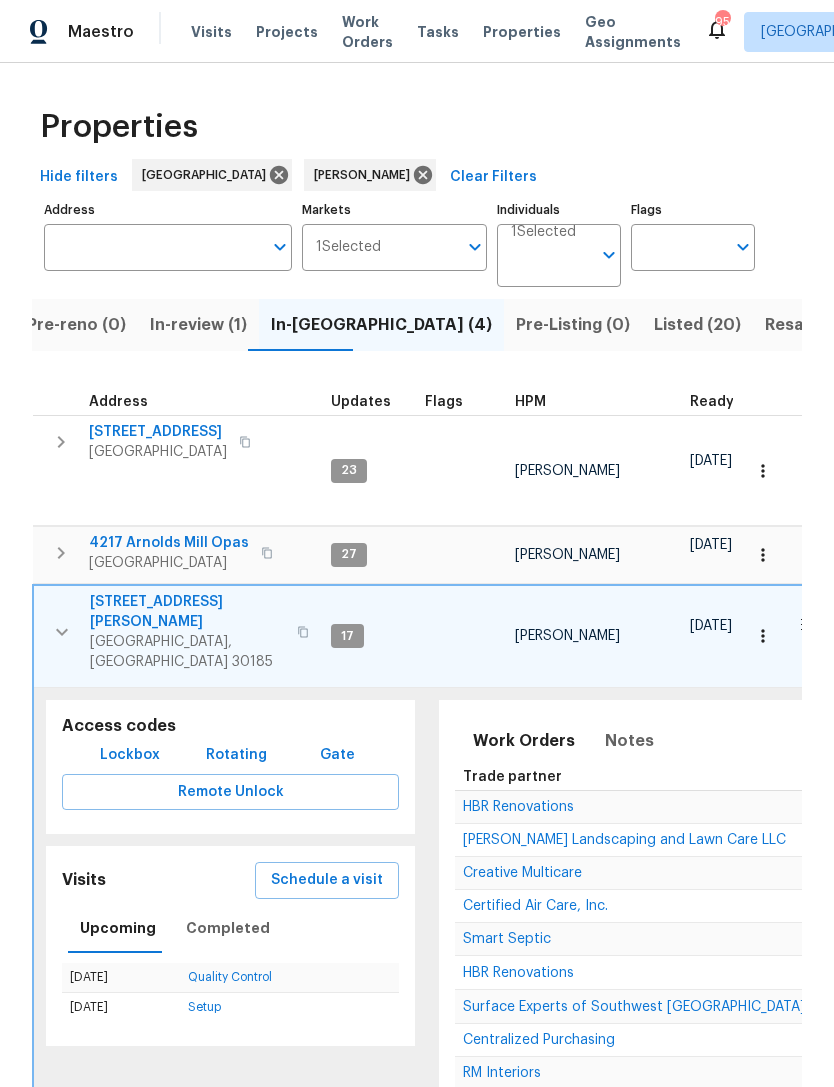 scroll, scrollTop: 0, scrollLeft: 0, axis: both 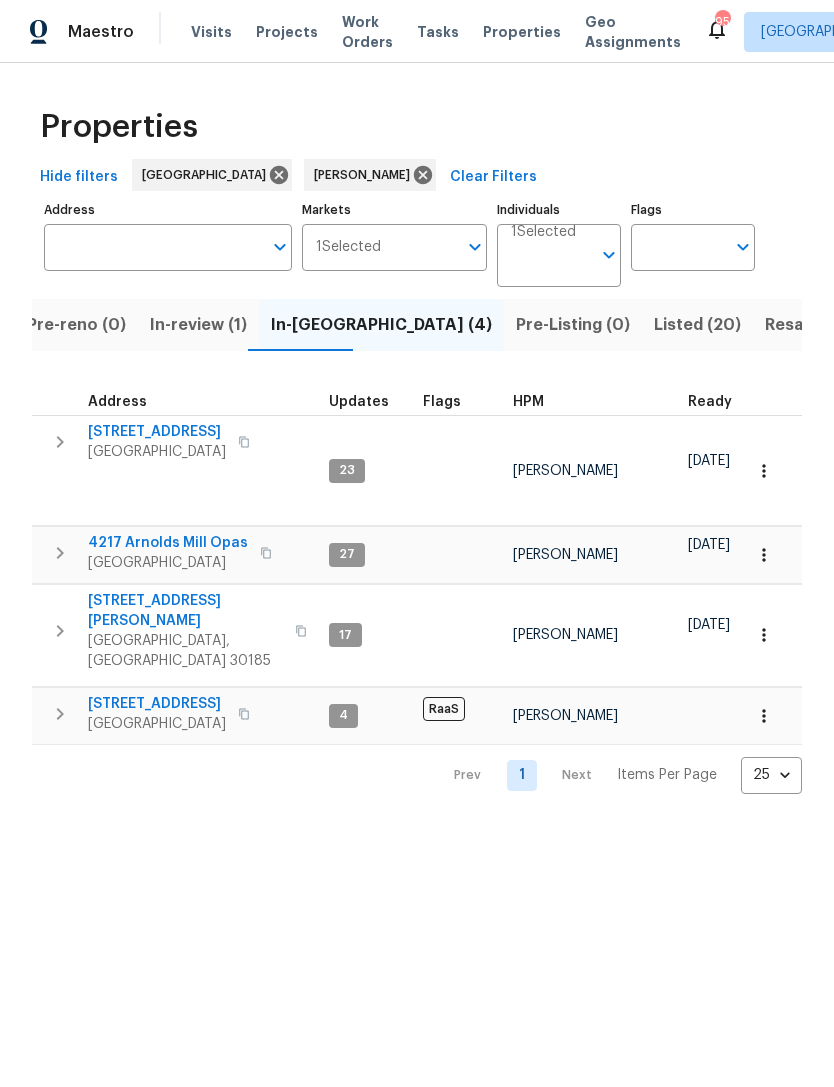 click at bounding box center [60, 631] 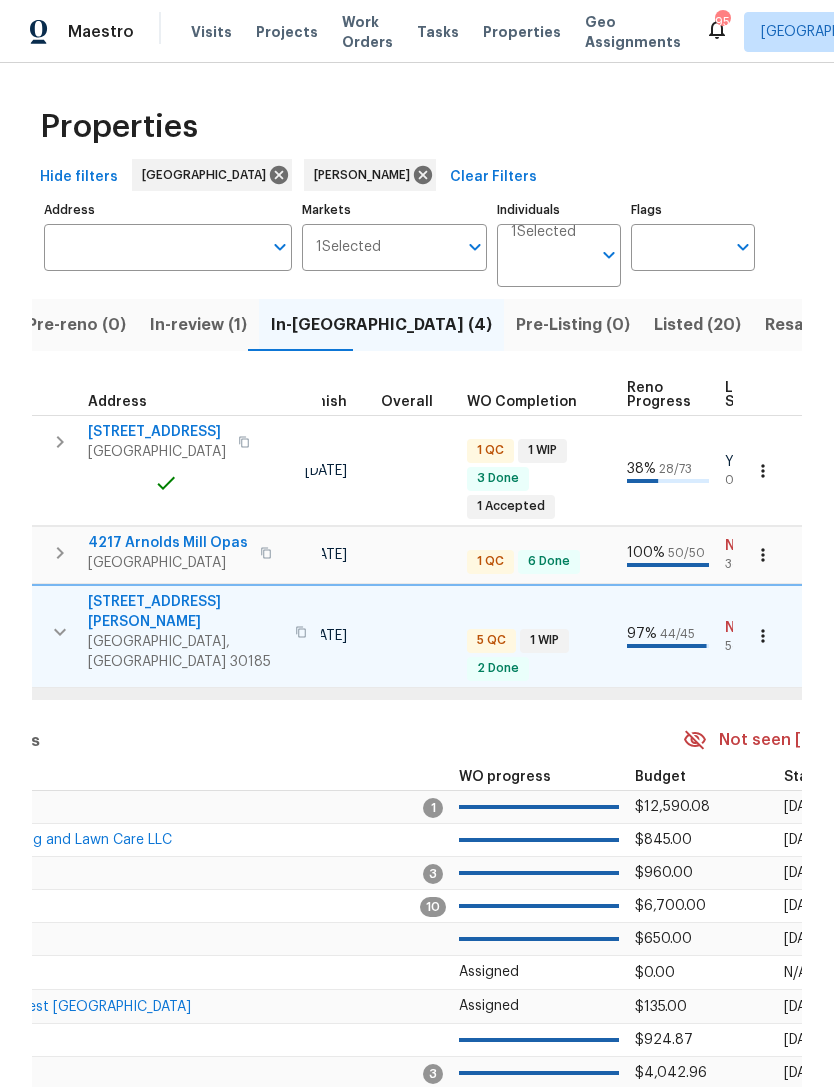 scroll, scrollTop: 0, scrollLeft: 699, axis: horizontal 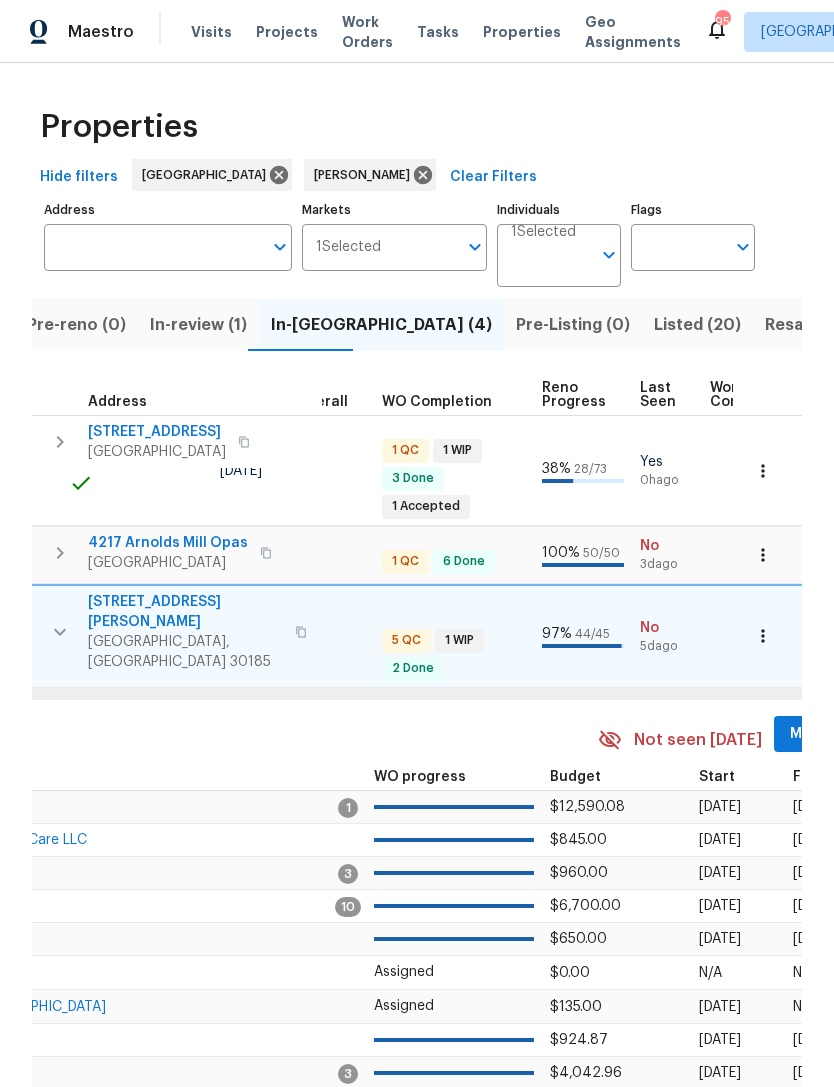 click on "Mark Seen" at bounding box center [827, 734] 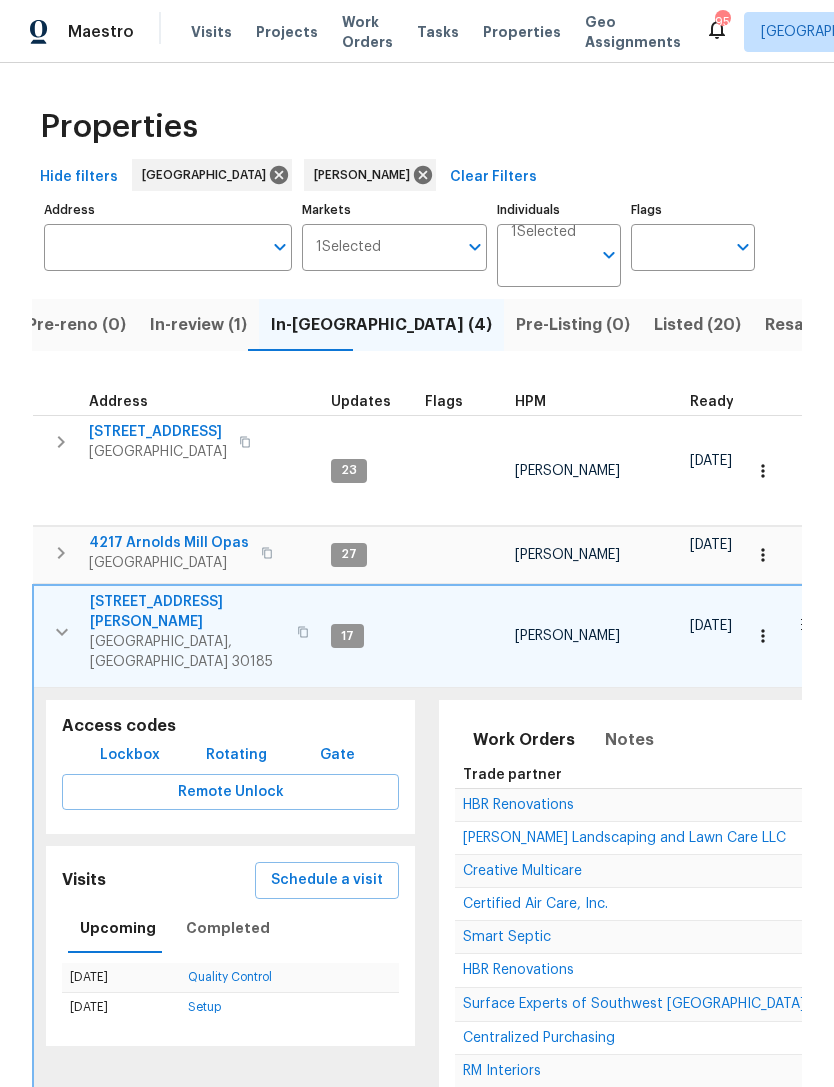 scroll, scrollTop: 0, scrollLeft: 0, axis: both 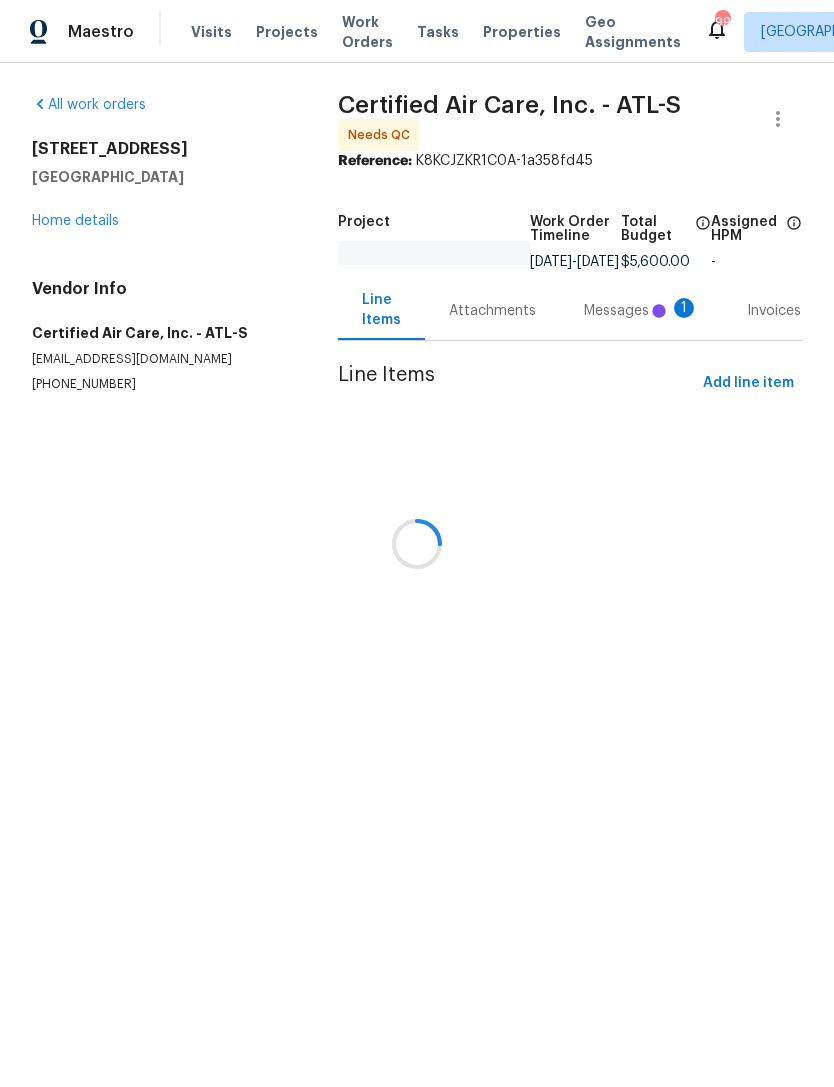 click at bounding box center [417, 543] 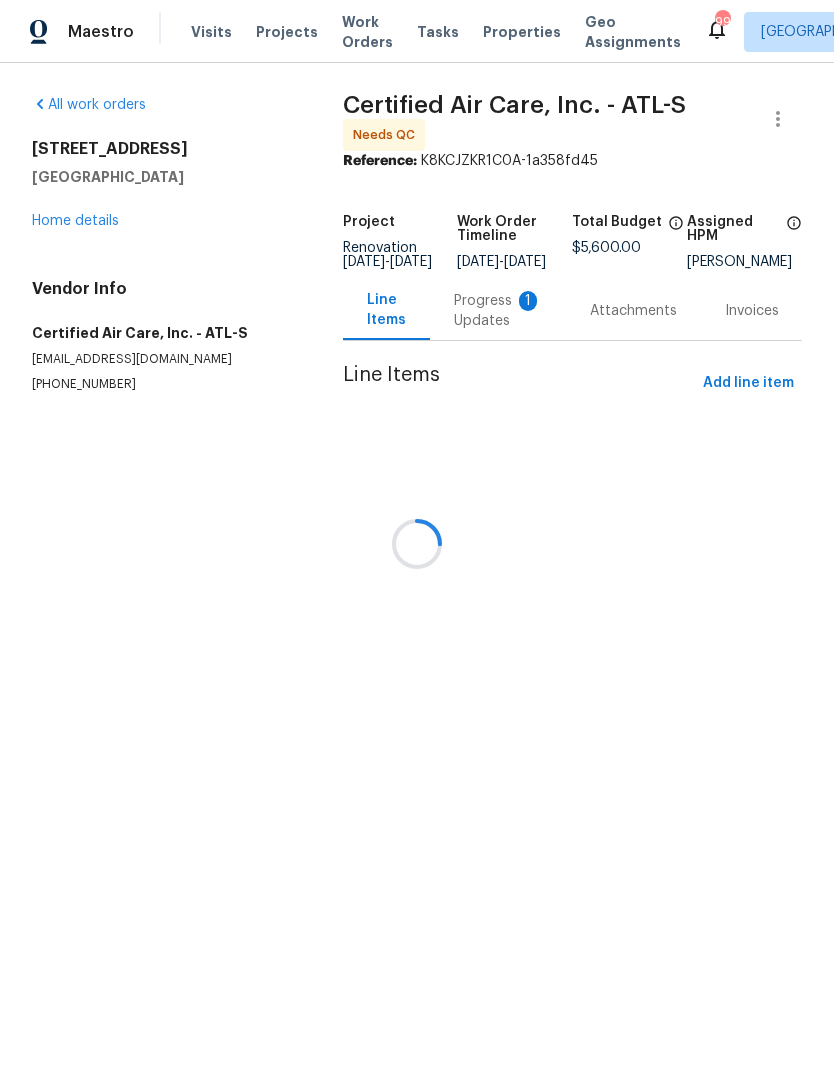 click at bounding box center [417, 543] 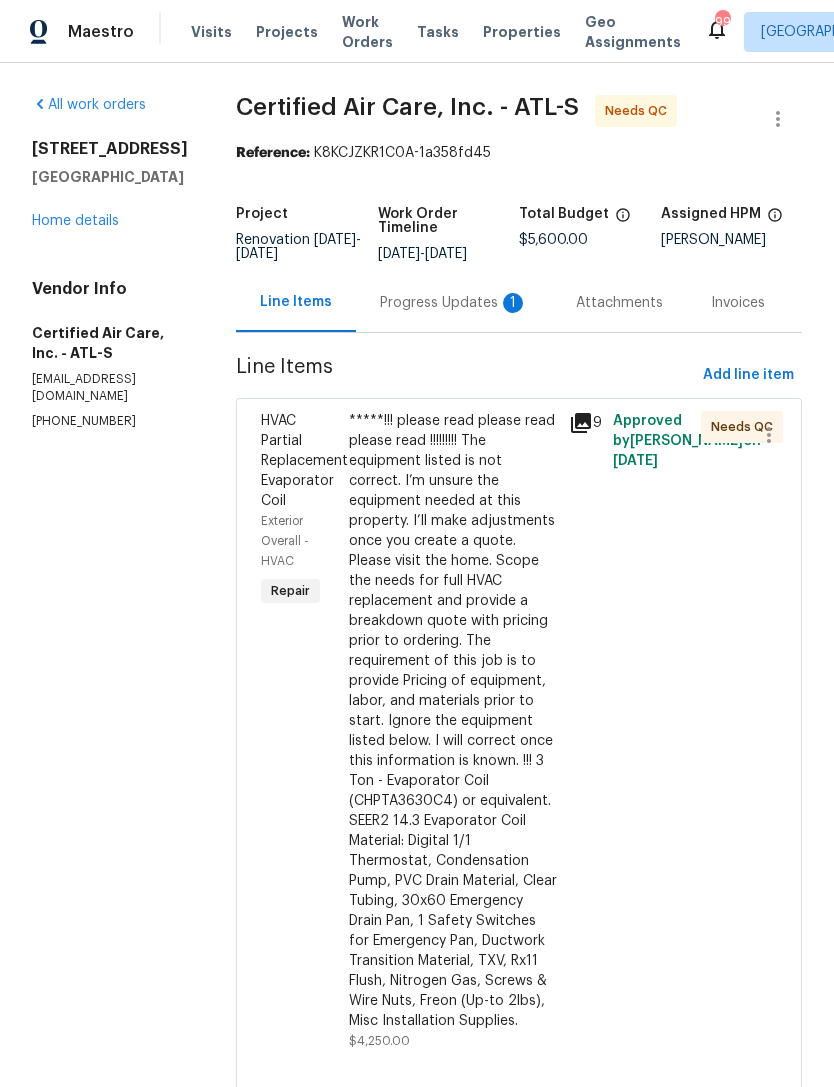 click on "Progress Updates 1" at bounding box center [454, 303] 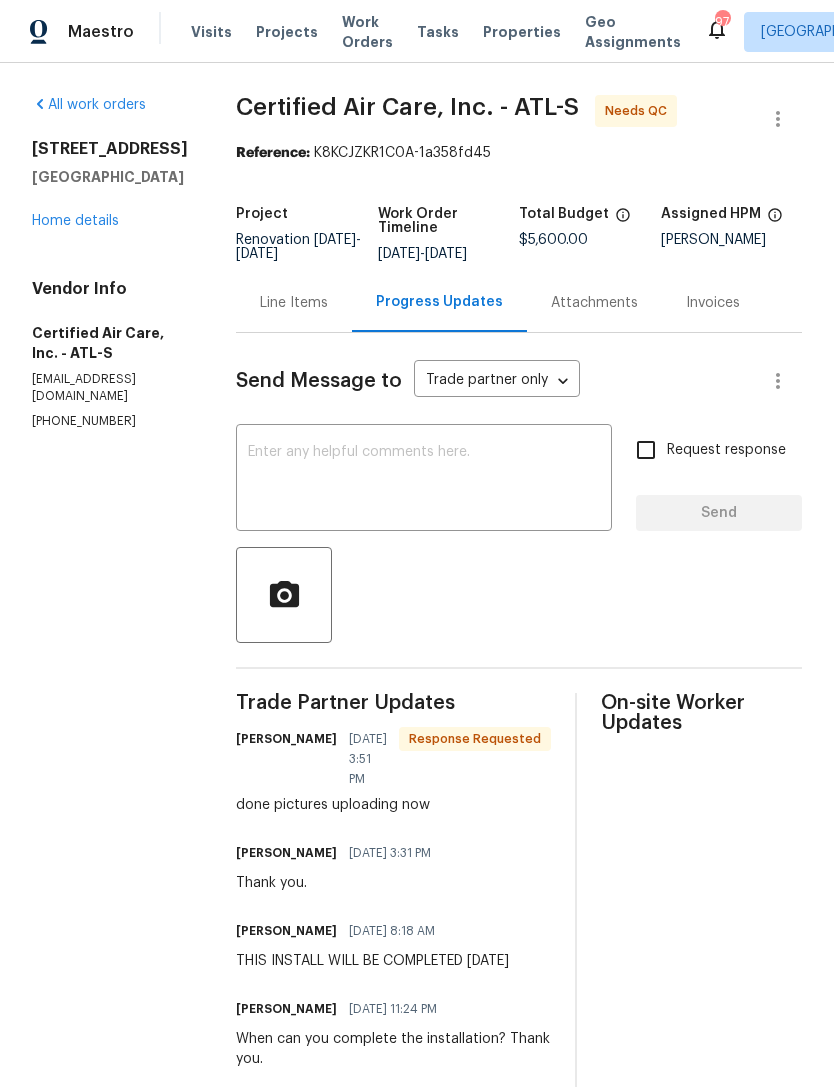 click on "Home details" at bounding box center [75, 221] 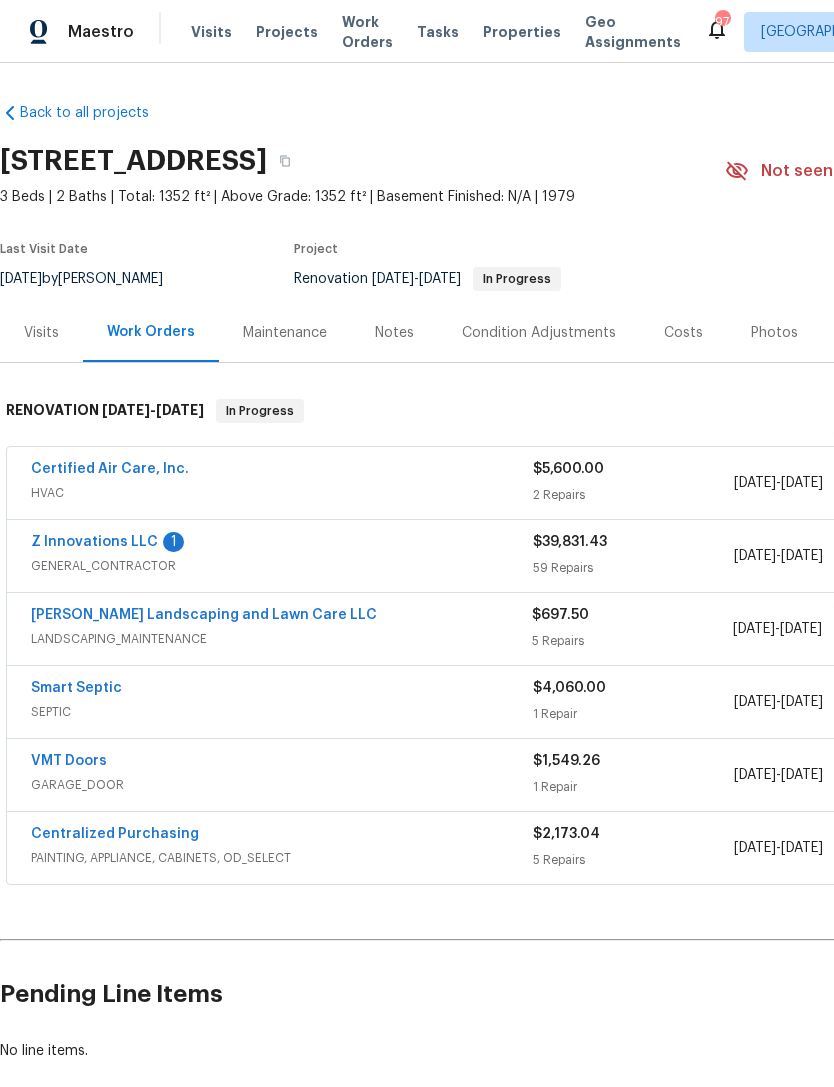 click on "Certified Air Care, Inc." at bounding box center [110, 469] 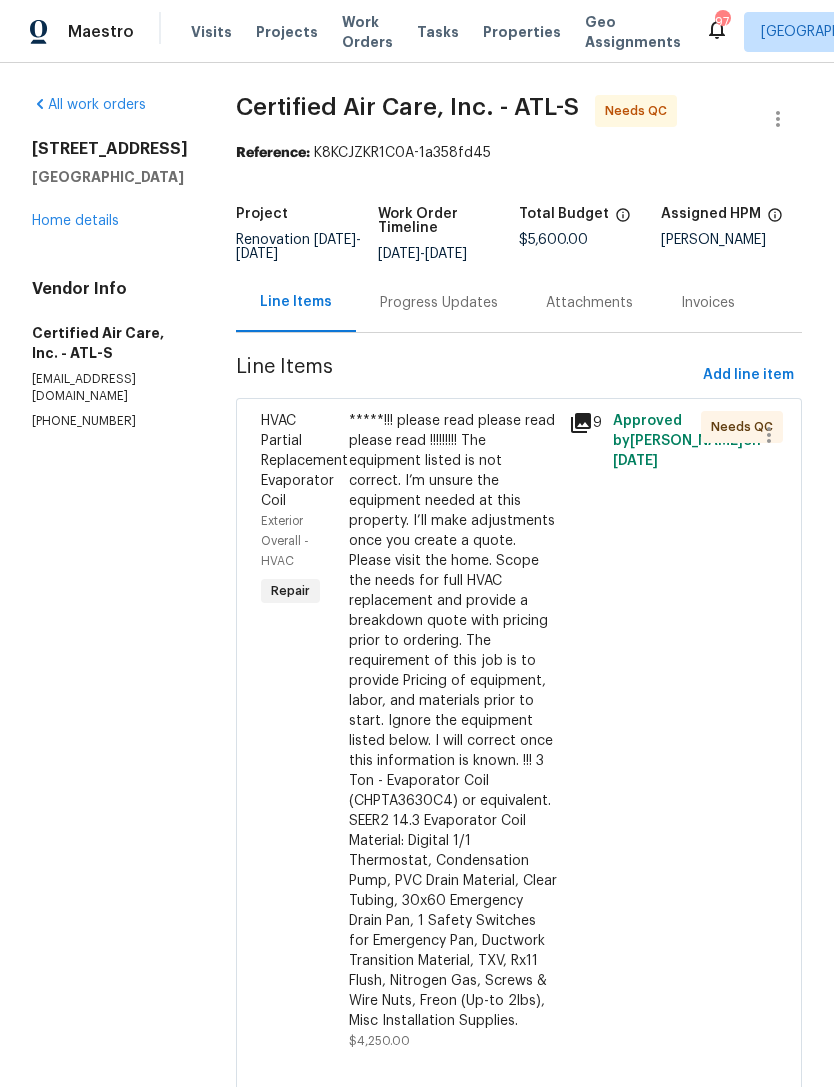 click on "*****!!! please read please read please read !!!!!!!!! The equipment listed is not correct. I’m unsure the equipment needed at this property. I’ll make adjustments once you create a quote. Please visit the home. Scope the needs for full HVAC replacement and provide a breakdown quote with pricing prior to ordering. The requirement of this job is to provide Pricing of equipment, labor, and materials prior to start. Ignore the equipment listed below. I will correct once this information is known. !!! 3 Ton - Evaporator Coil (CHPTA3630C4) or equivalent. SEER2 14.3  Evaporator Coil Material: Digital 1/1 Thermostat,  Condensation Pump, PVC Drain Material, Clear Tubing, 30x60 Emergency Drain Pan, 1 Safety Switches for Emergency Pan, Ductwork Transition Material, TXV, Rx11 Flush, Nitrogen Gas, Screws & Wire Nuts, Freon (Up-to 2lbs), Misc Installation Supplies." at bounding box center [453, 721] 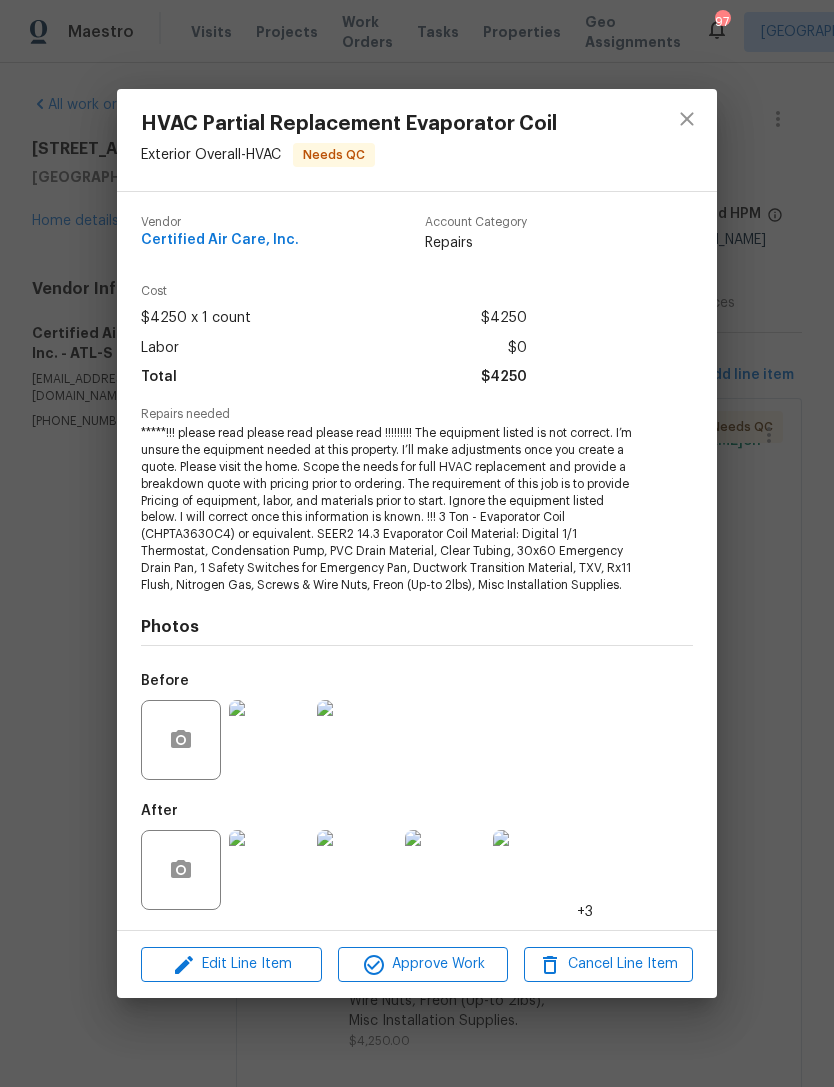 click on "Before" at bounding box center (417, 727) 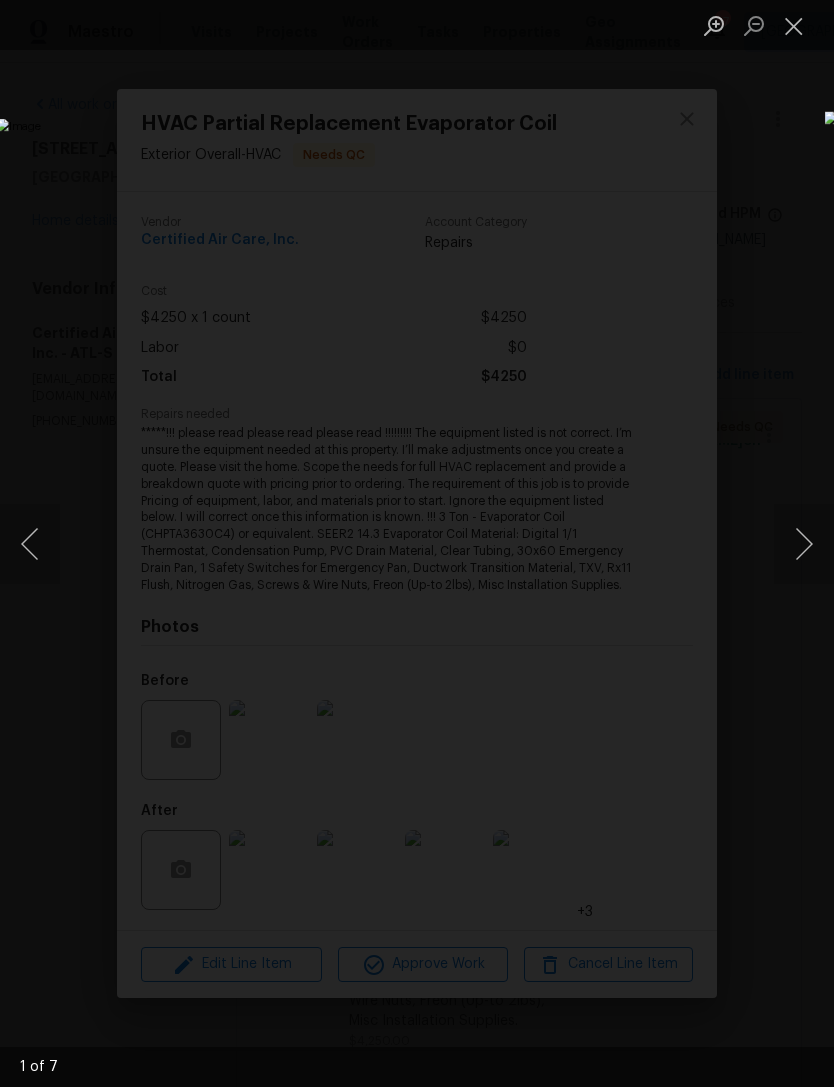 click at bounding box center [804, 544] 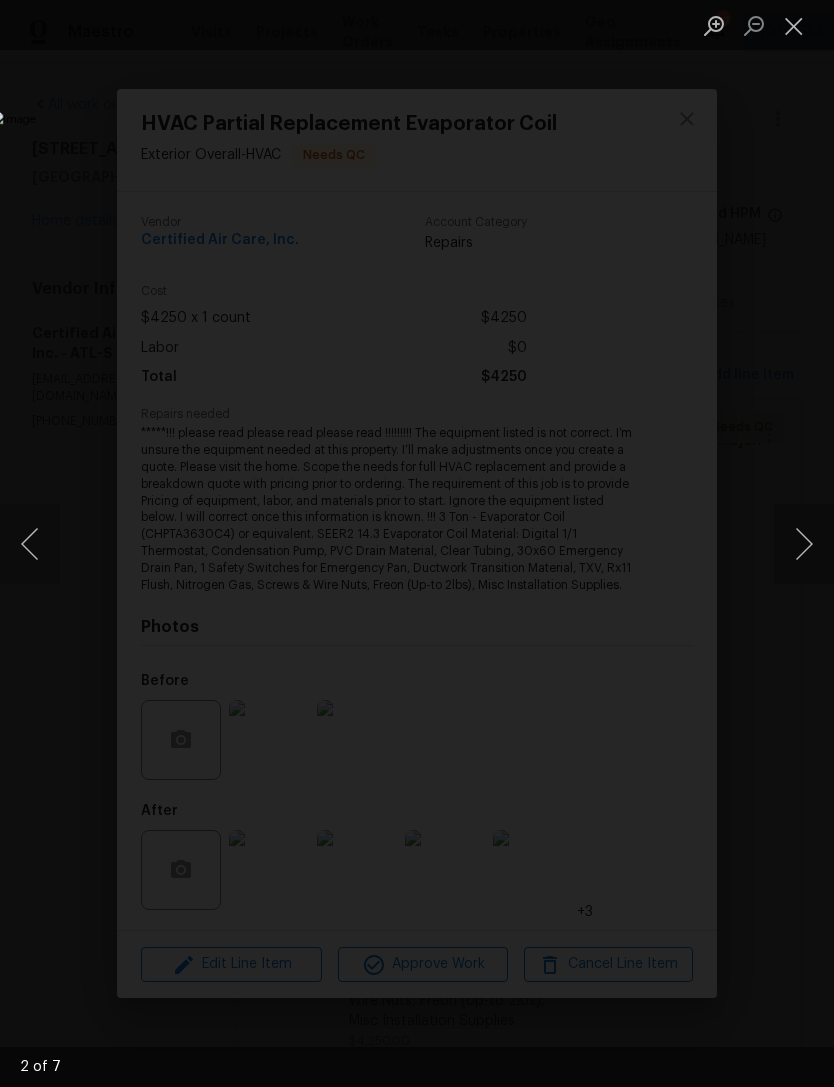 click at bounding box center [804, 544] 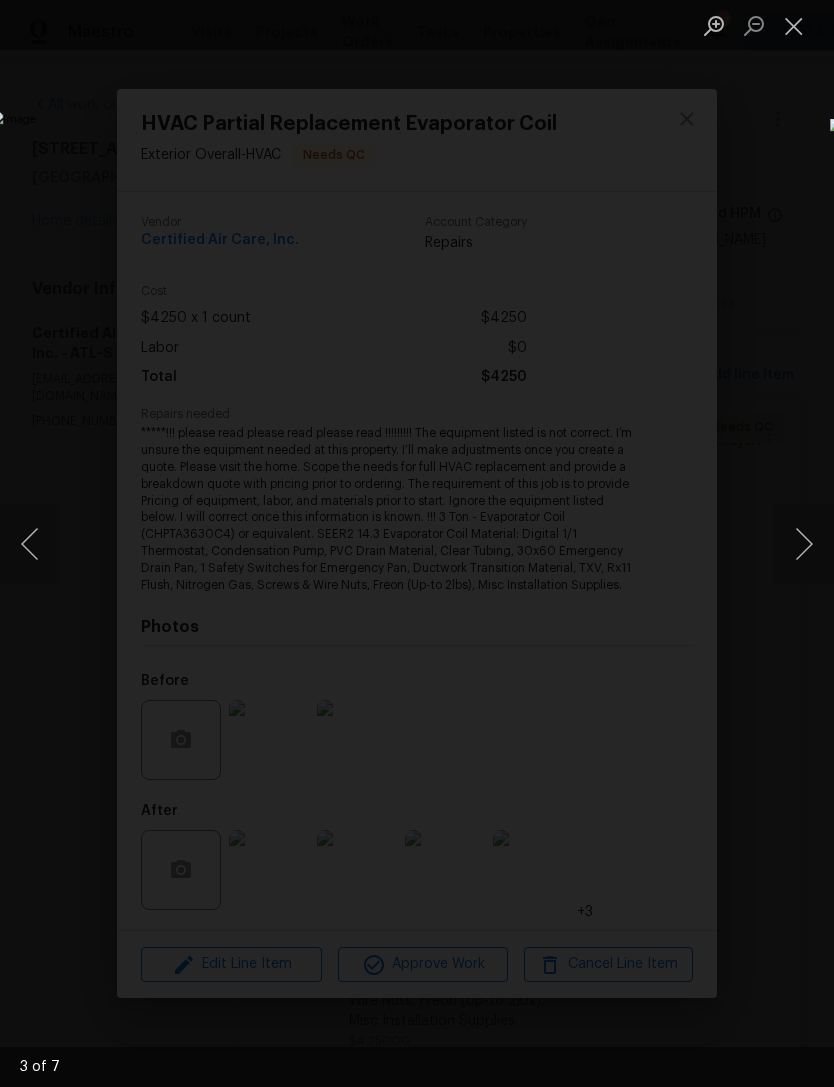 click at bounding box center [804, 544] 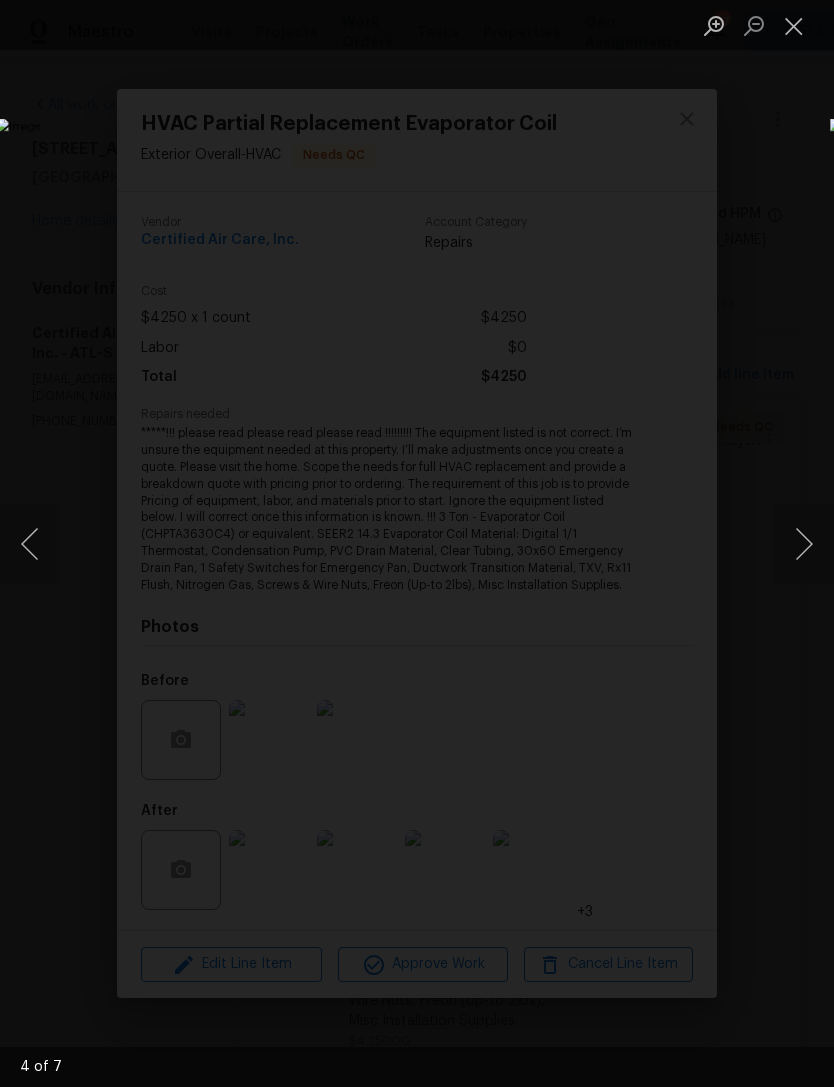 click at bounding box center (804, 544) 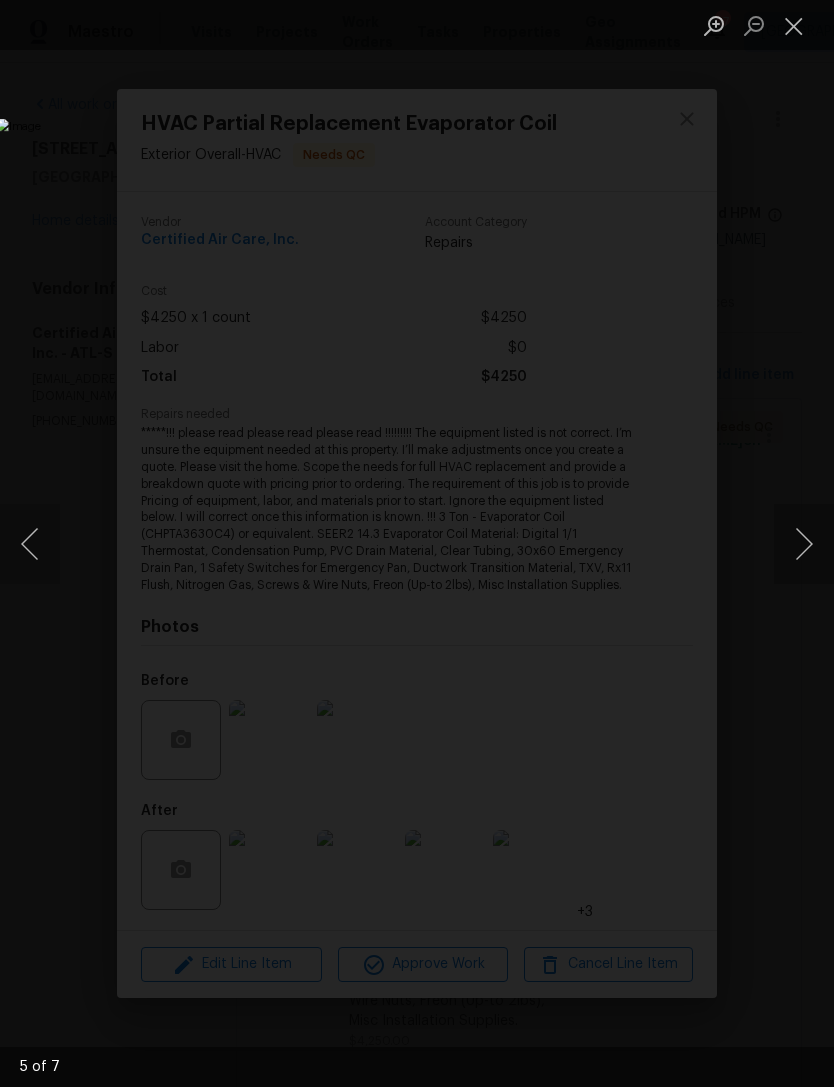 click at bounding box center (804, 544) 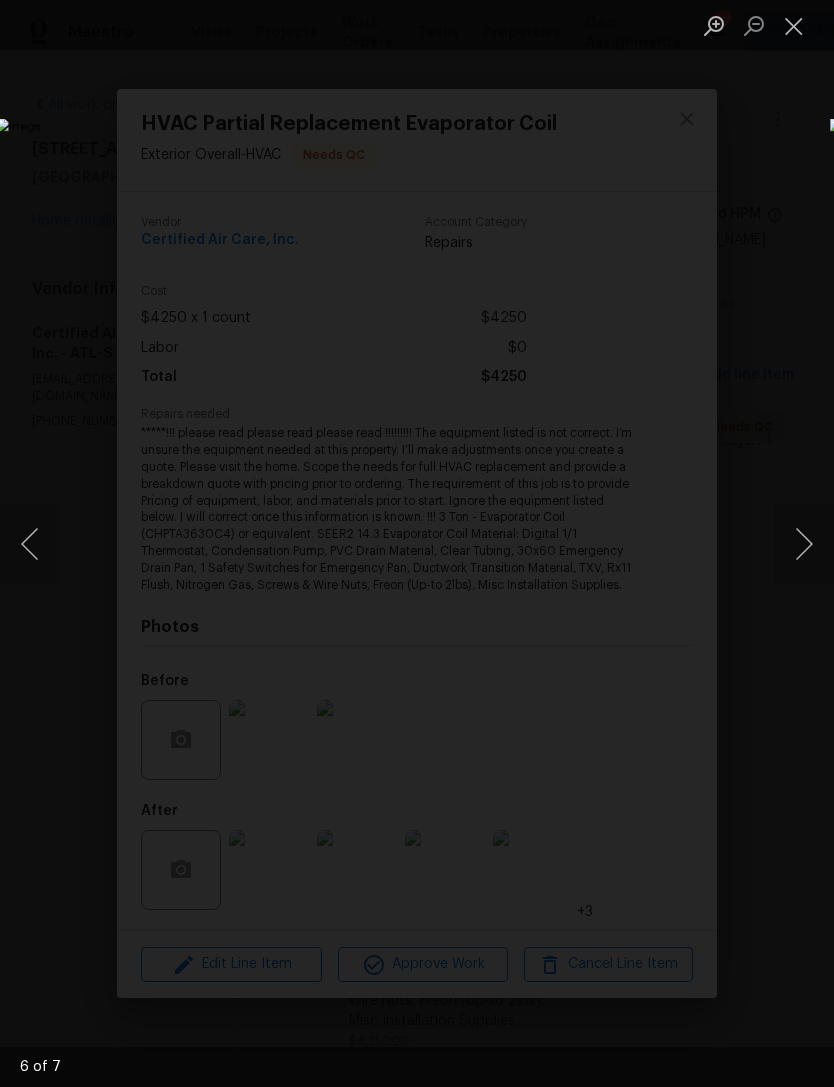 click at bounding box center [804, 544] 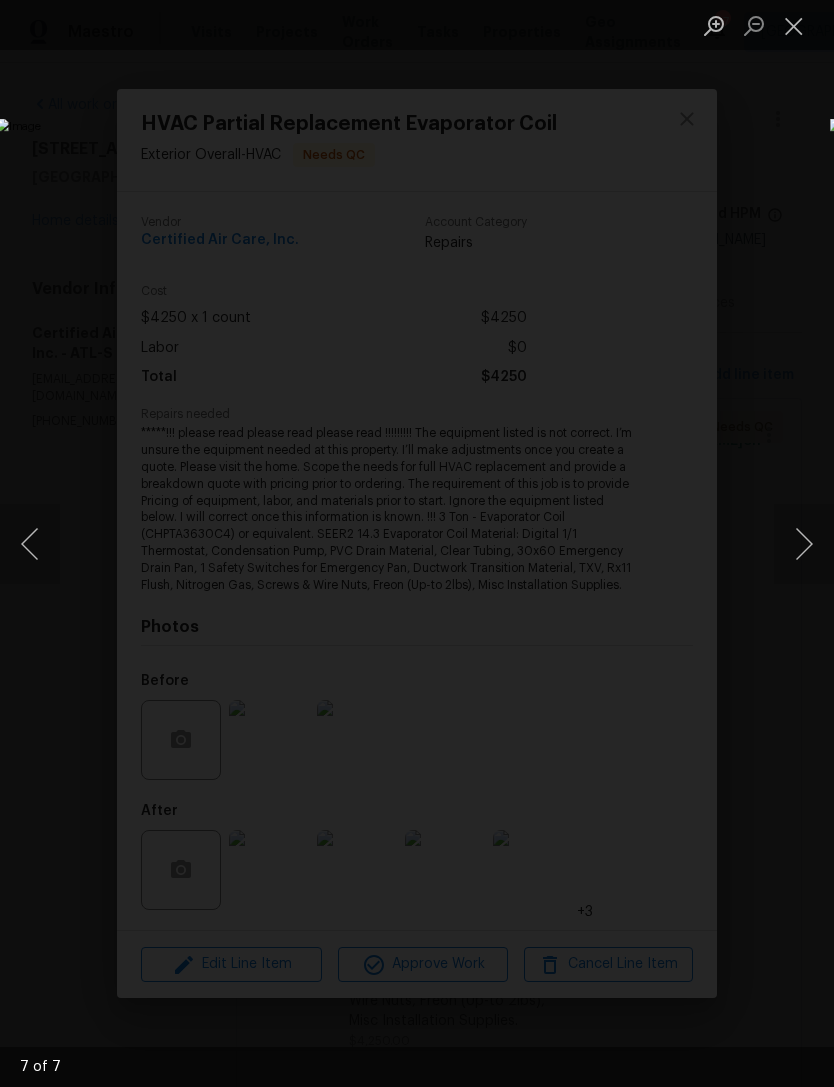 click at bounding box center [794, 25] 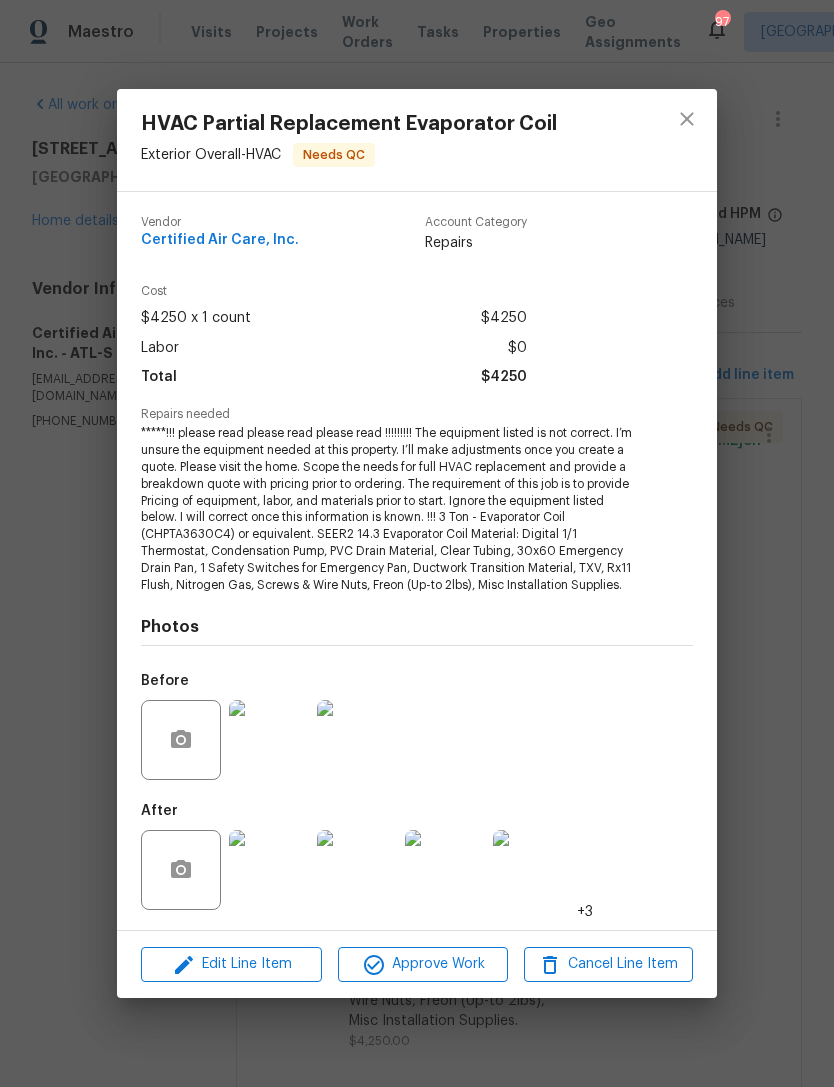 click on "HVAC Partial Replacement Evaporator Coil  Exterior Overall  -  HVAC Needs QC Vendor Certified Air Care, Inc. Account Category Repairs Cost $4250 x 1 count $4250 Labor $0 Total $4250 Repairs needed Photos Before After  +3  Edit Line Item  Approve Work  Cancel Line Item" at bounding box center [417, 543] 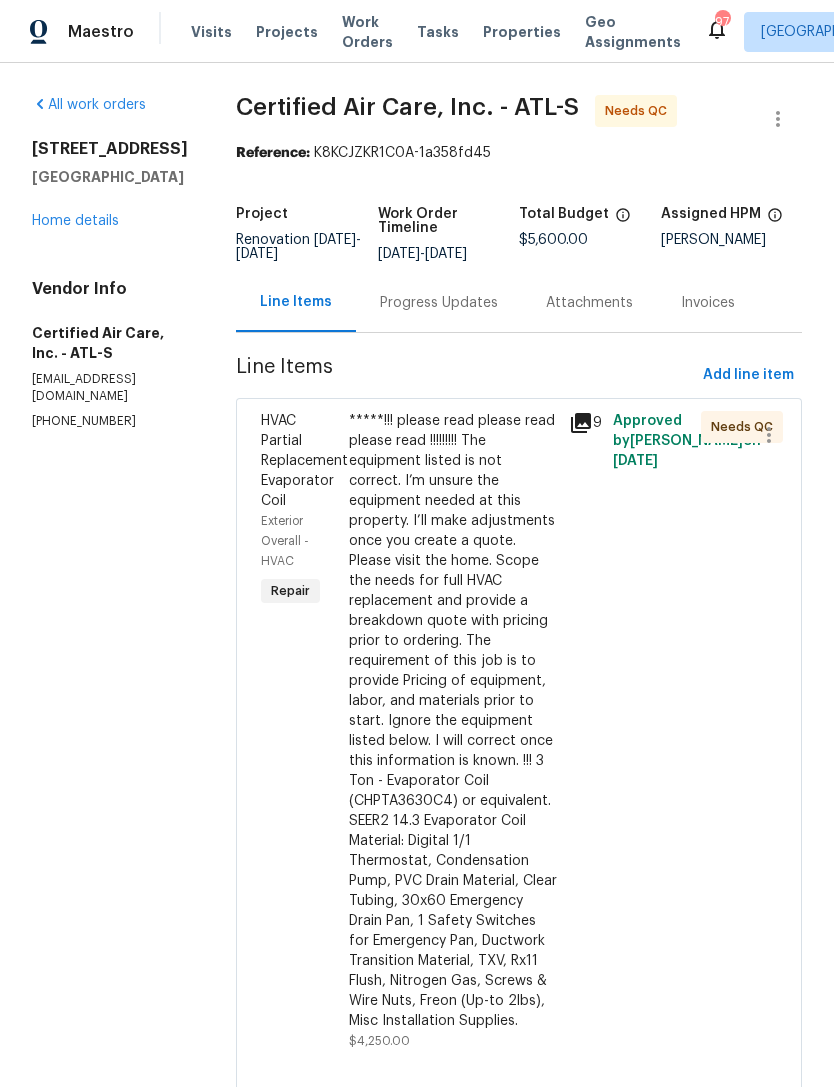 click 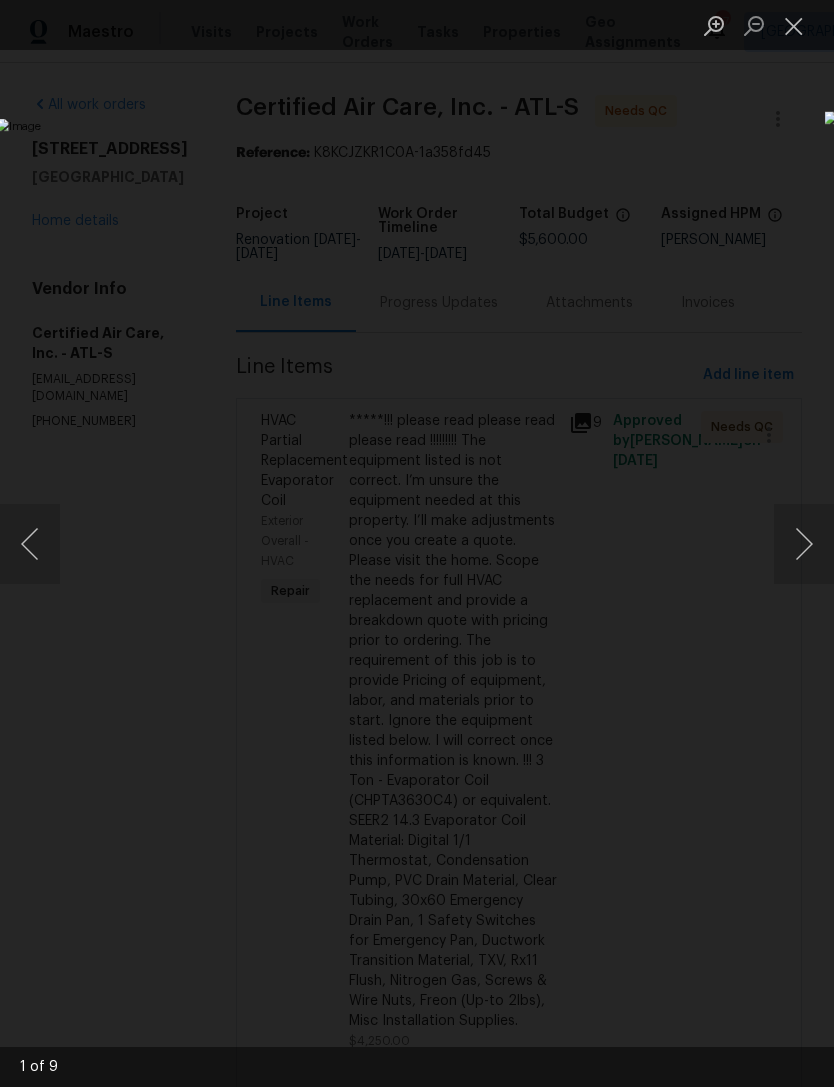 click at bounding box center [804, 544] 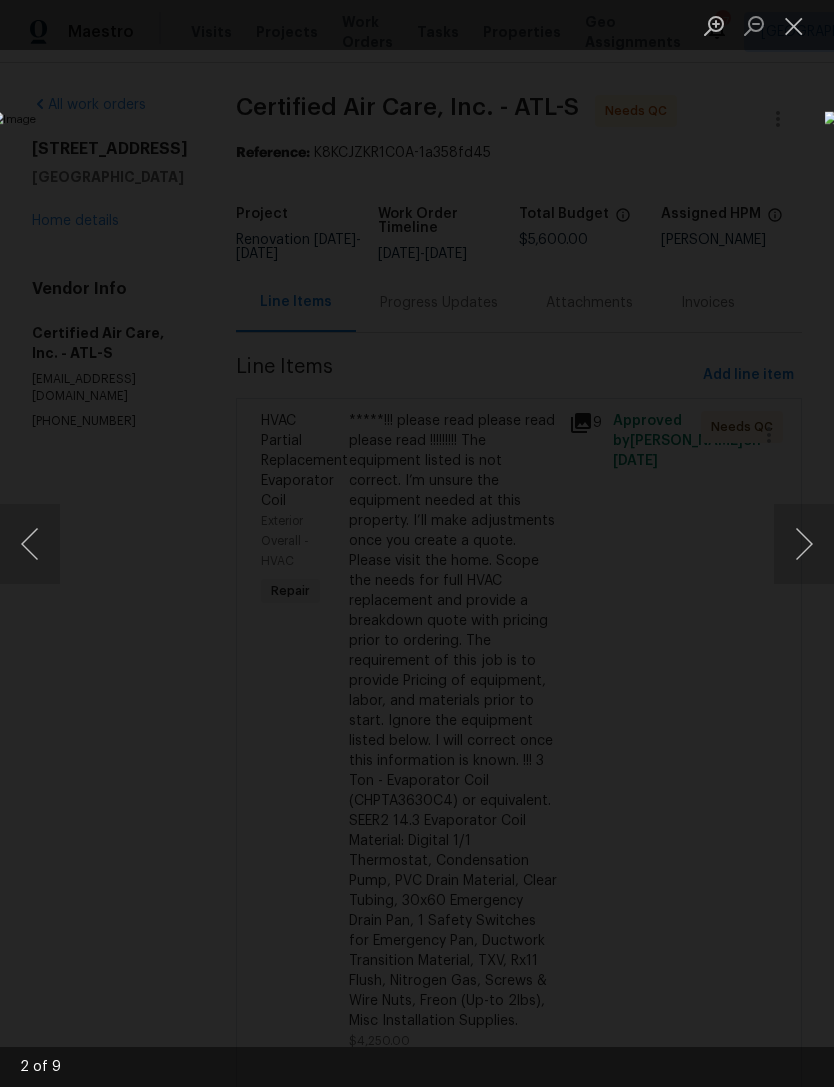 click at bounding box center (804, 544) 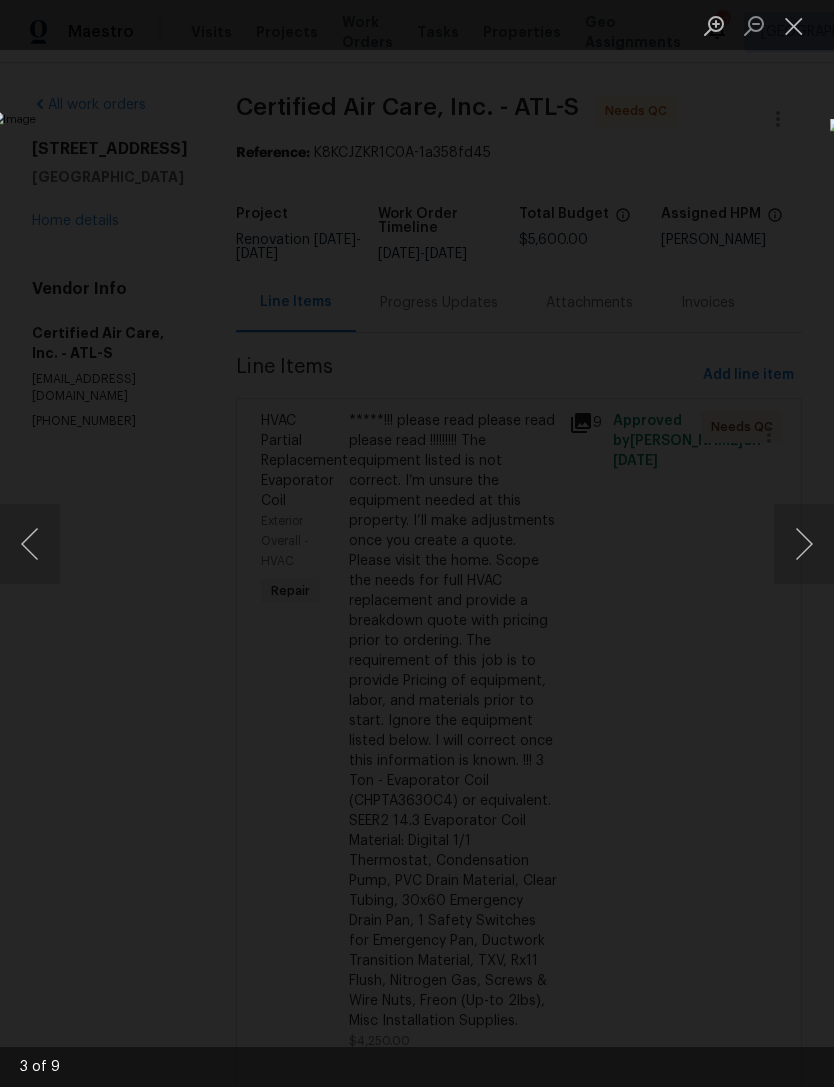 click at bounding box center (804, 544) 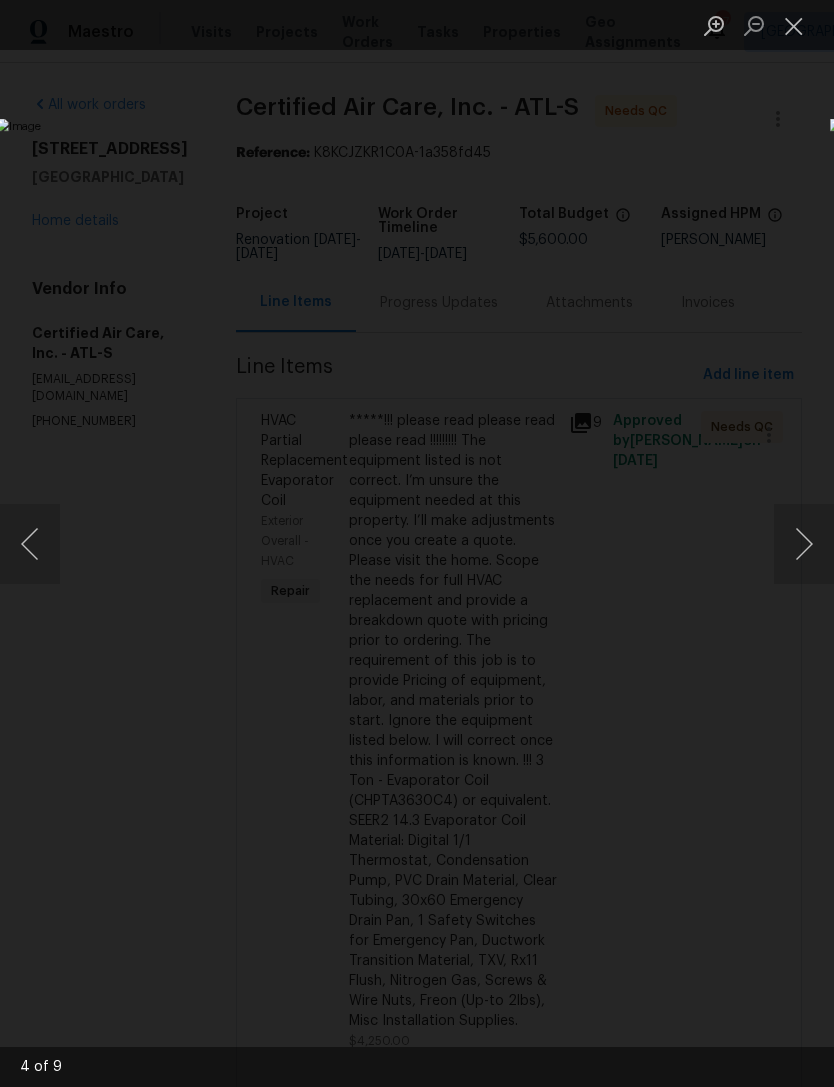 click at bounding box center [804, 544] 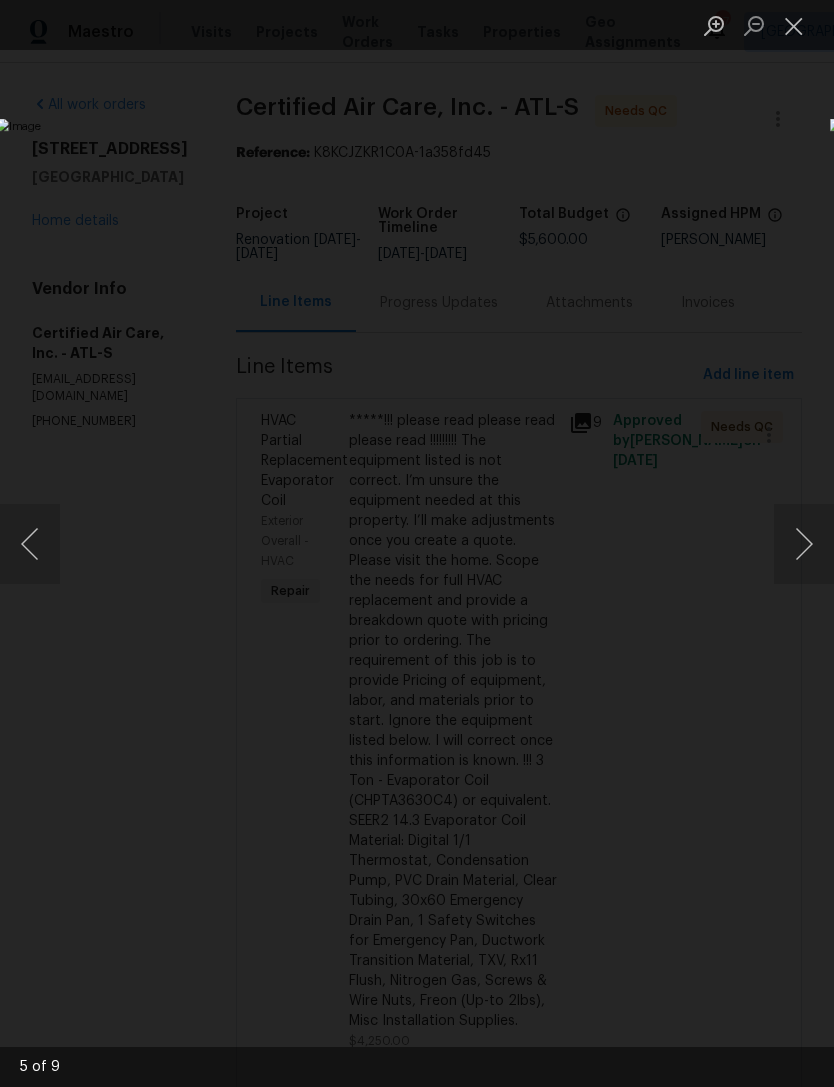 click at bounding box center (804, 544) 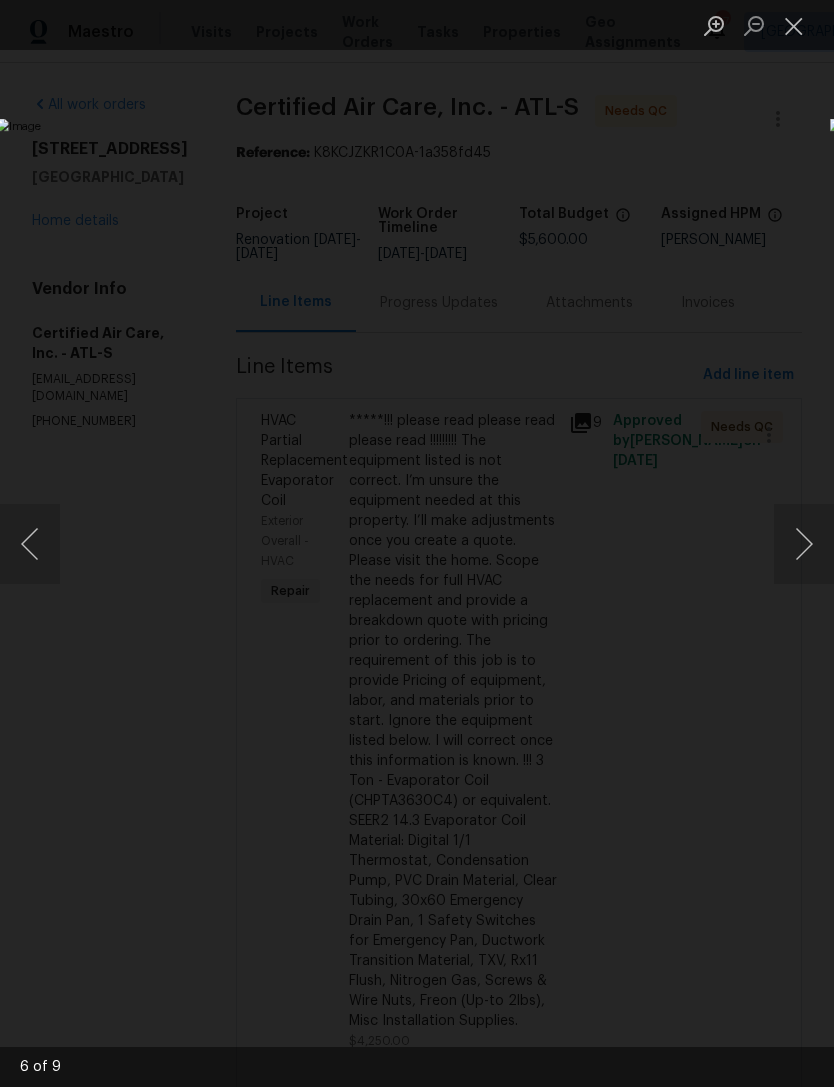 click at bounding box center [804, 544] 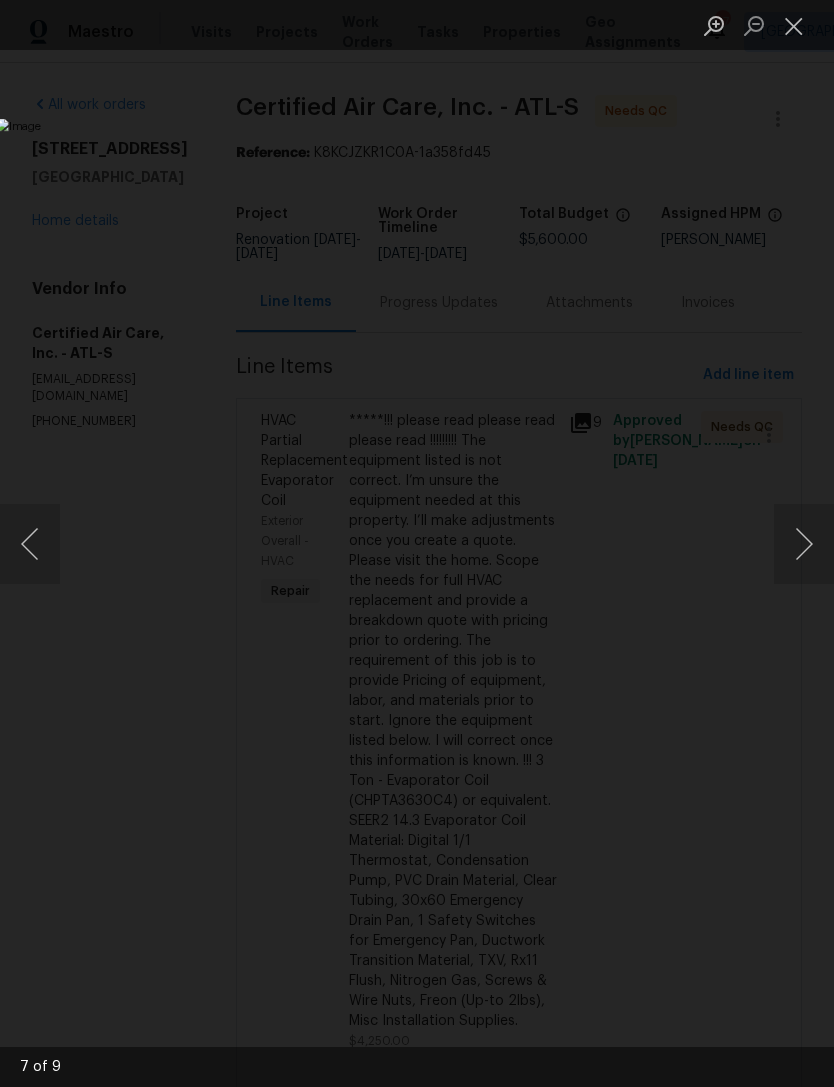 click at bounding box center [804, 544] 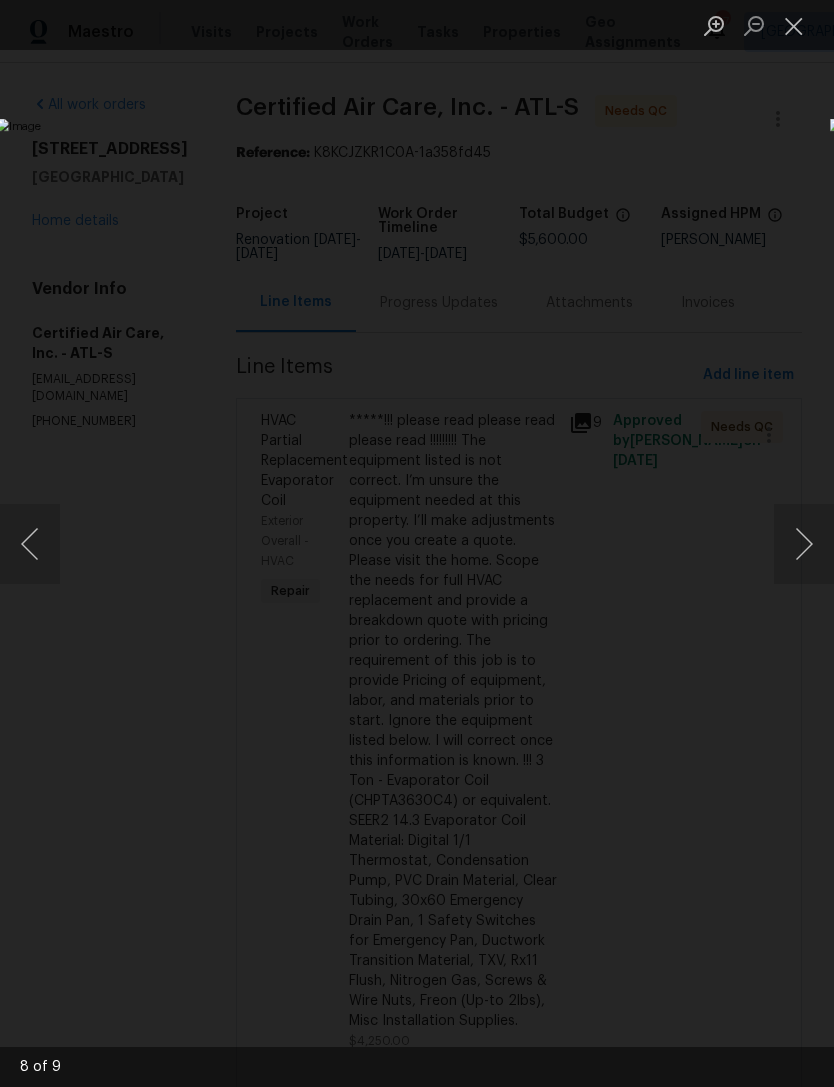 click at bounding box center [804, 544] 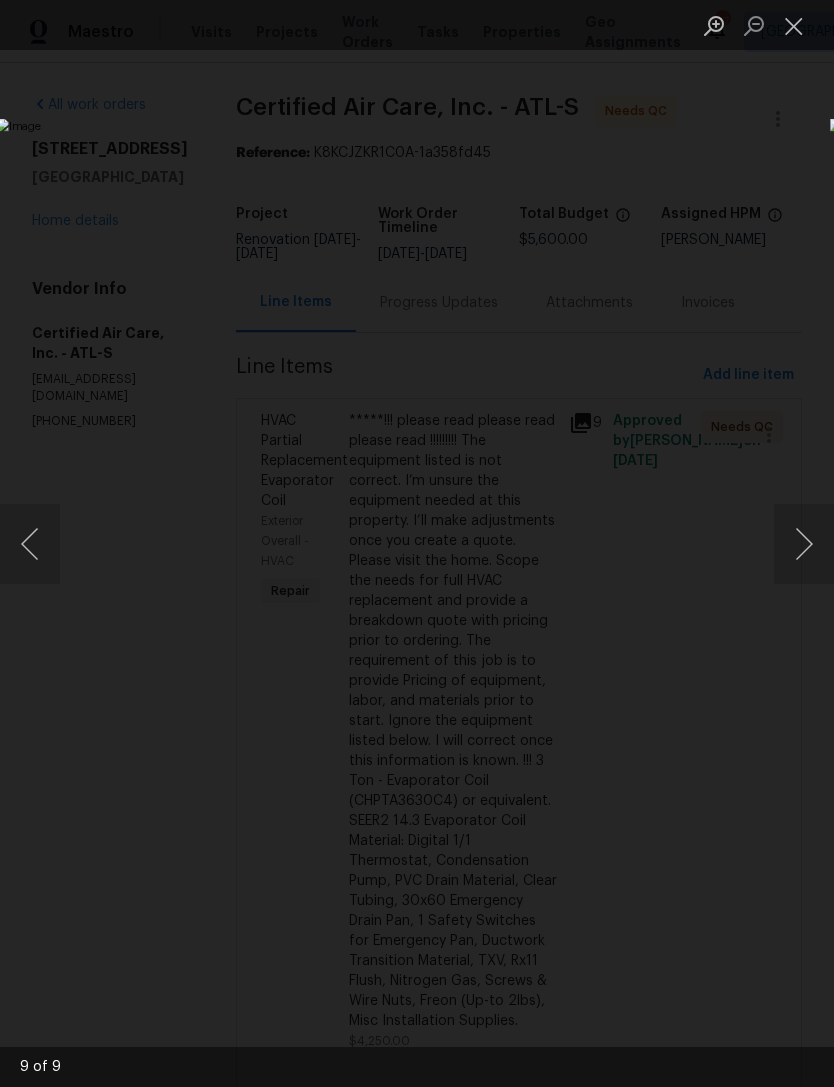 click at bounding box center [804, 544] 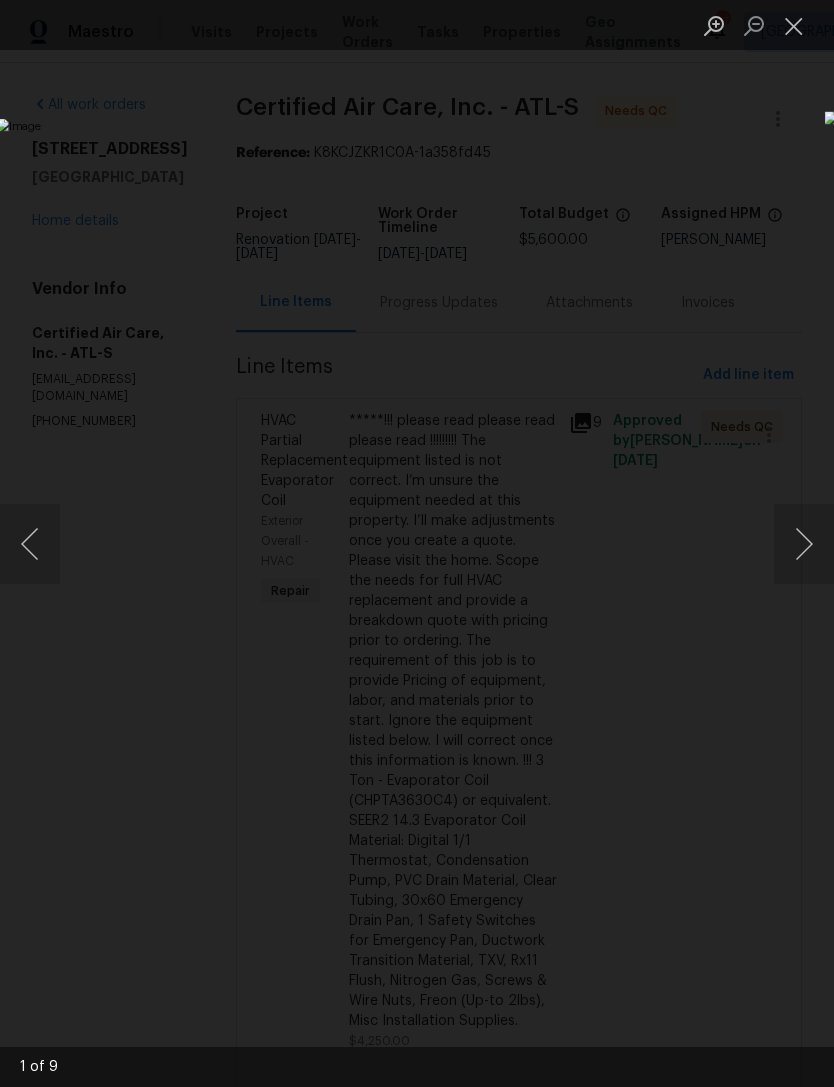 click at bounding box center (804, 544) 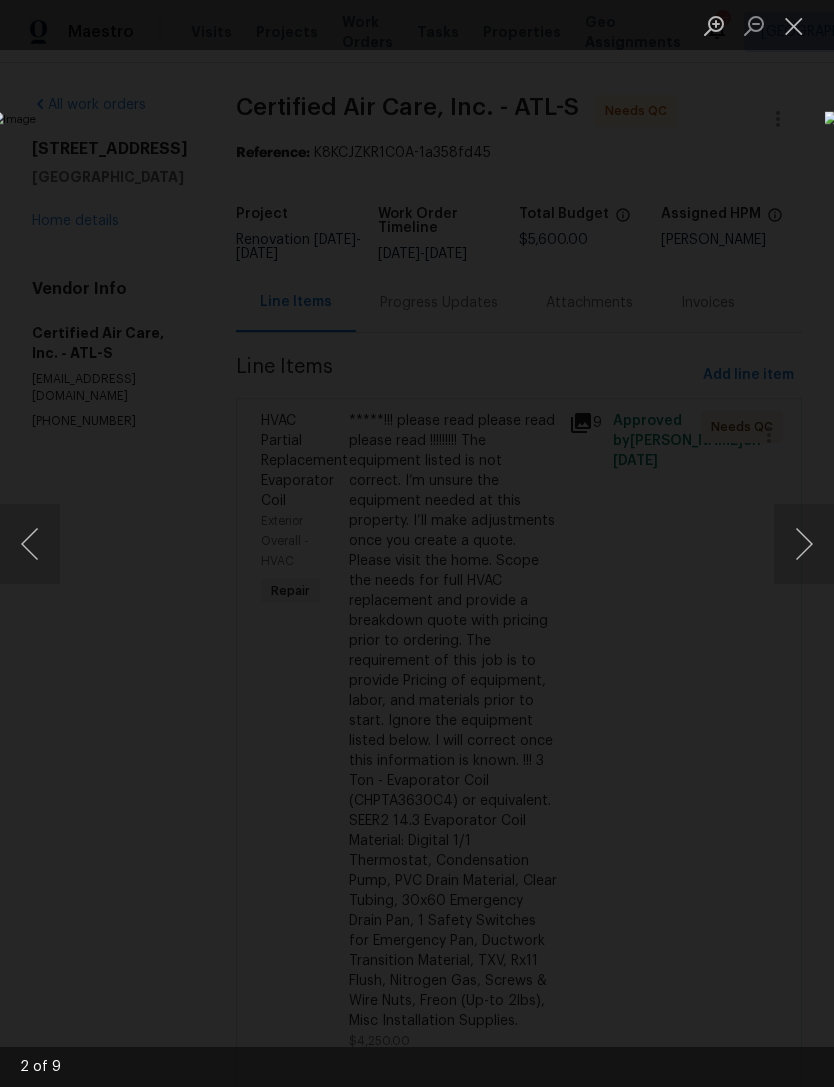 click at bounding box center (804, 544) 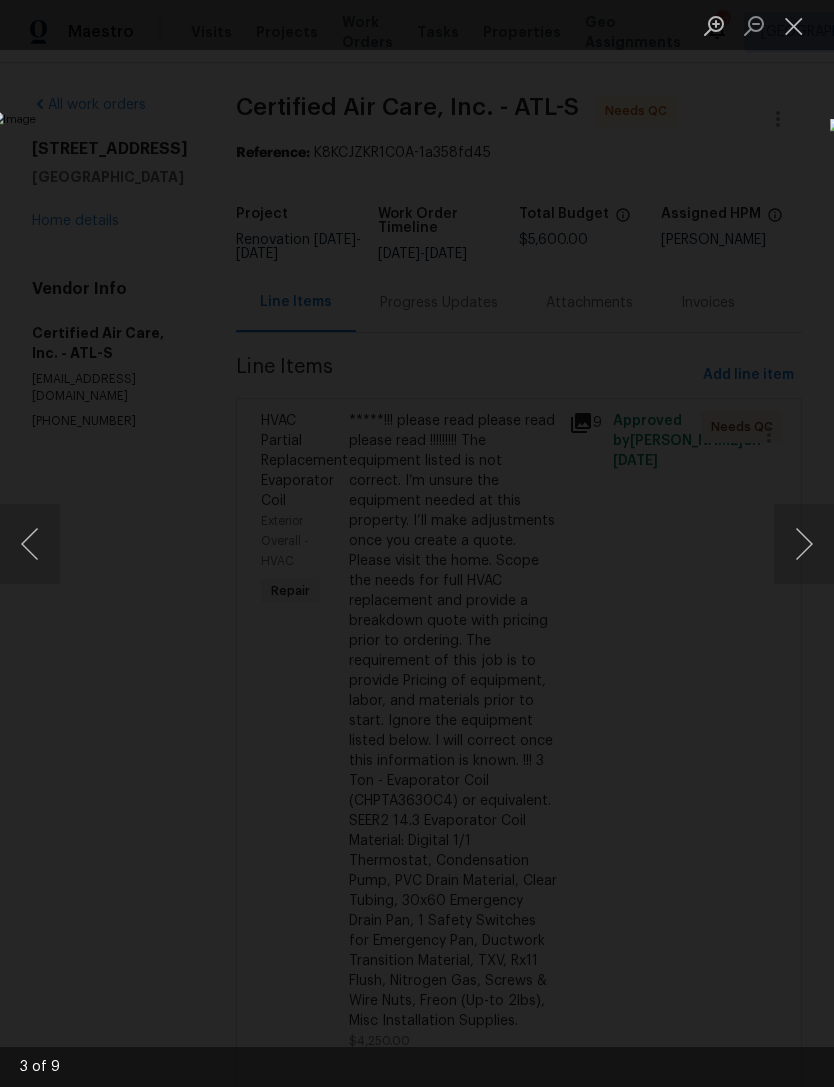 click at bounding box center (804, 544) 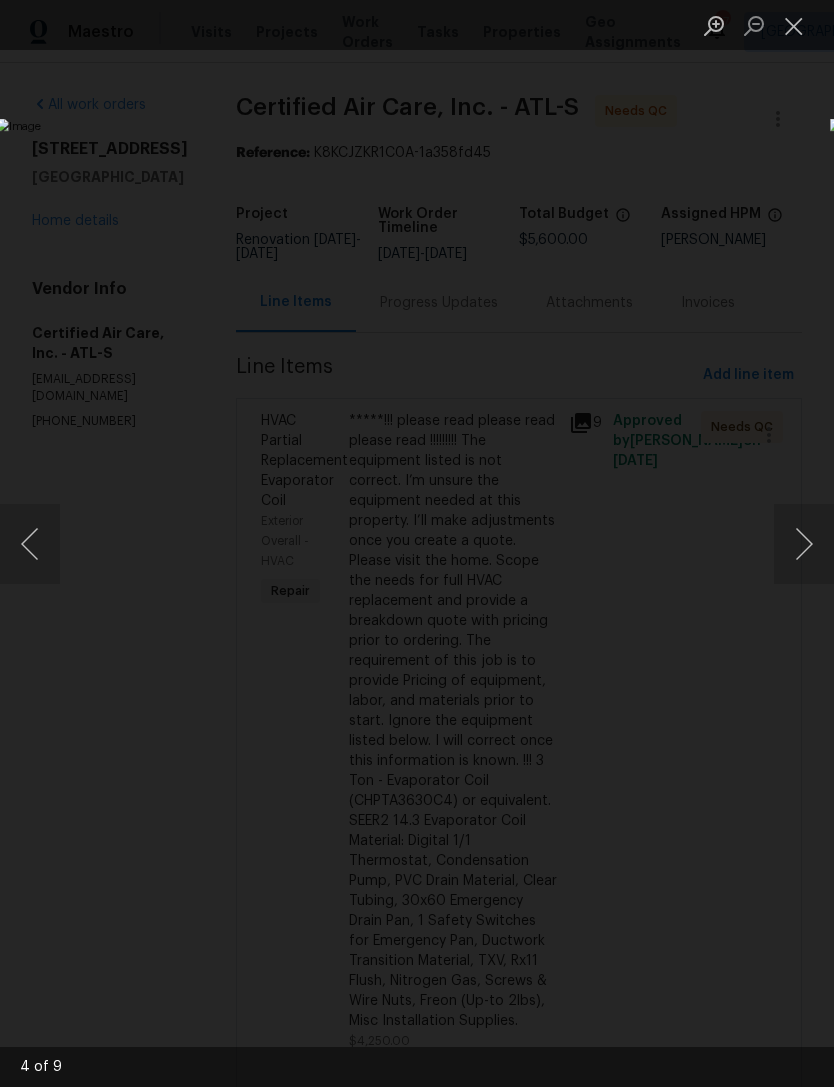 click at bounding box center (794, 25) 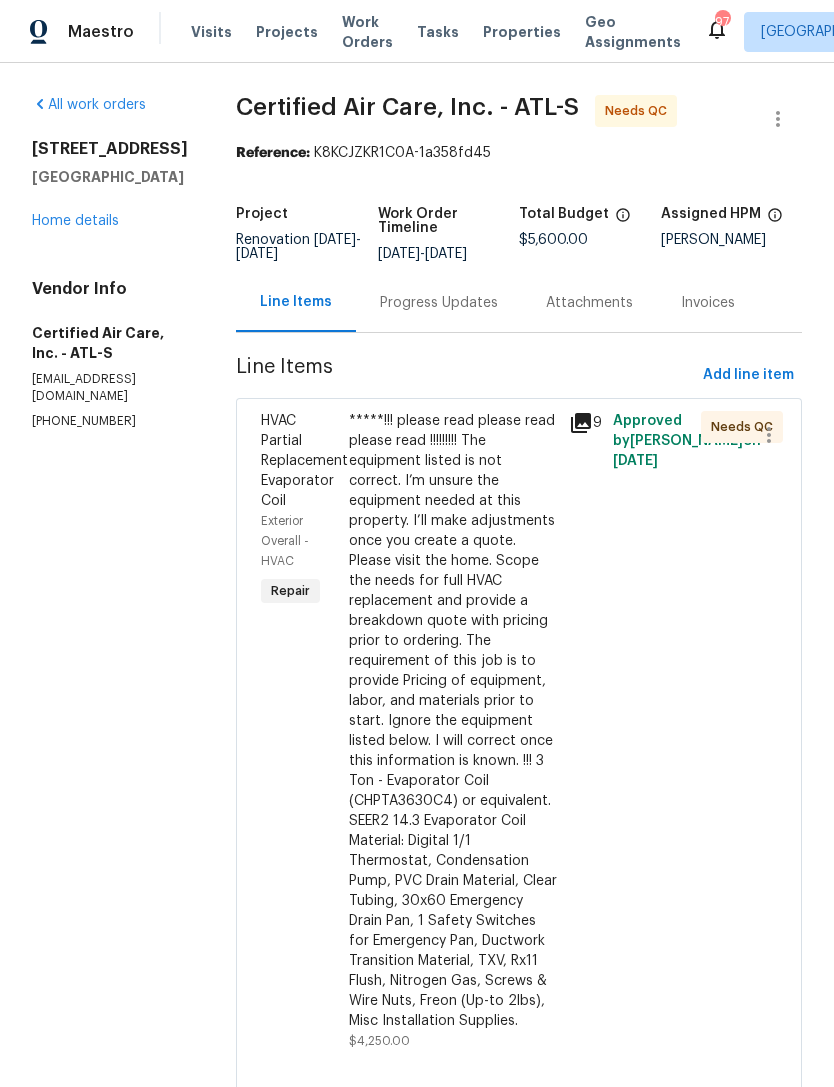 click on "*****!!! please read please read please read !!!!!!!!! The equipment listed is not correct. I’m unsure the equipment needed at this property. I’ll make adjustments once you create a quote. Please visit the home. Scope the needs for full HVAC replacement and provide a breakdown quote with pricing prior to ordering. The requirement of this job is to provide Pricing of equipment, labor, and materials prior to start. Ignore the equipment listed below. I will correct once this information is known. !!! 3 Ton - Evaporator Coil (CHPTA3630C4) or equivalent. SEER2 14.3  Evaporator Coil Material: Digital 1/1 Thermostat,  Condensation Pump, PVC Drain Material, Clear Tubing, 30x60 Emergency Drain Pan, 1 Safety Switches for Emergency Pan, Ductwork Transition Material, TXV, Rx11 Flush, Nitrogen Gas, Screws & Wire Nuts, Freon (Up-to 2lbs), Misc Installation Supplies." at bounding box center (453, 721) 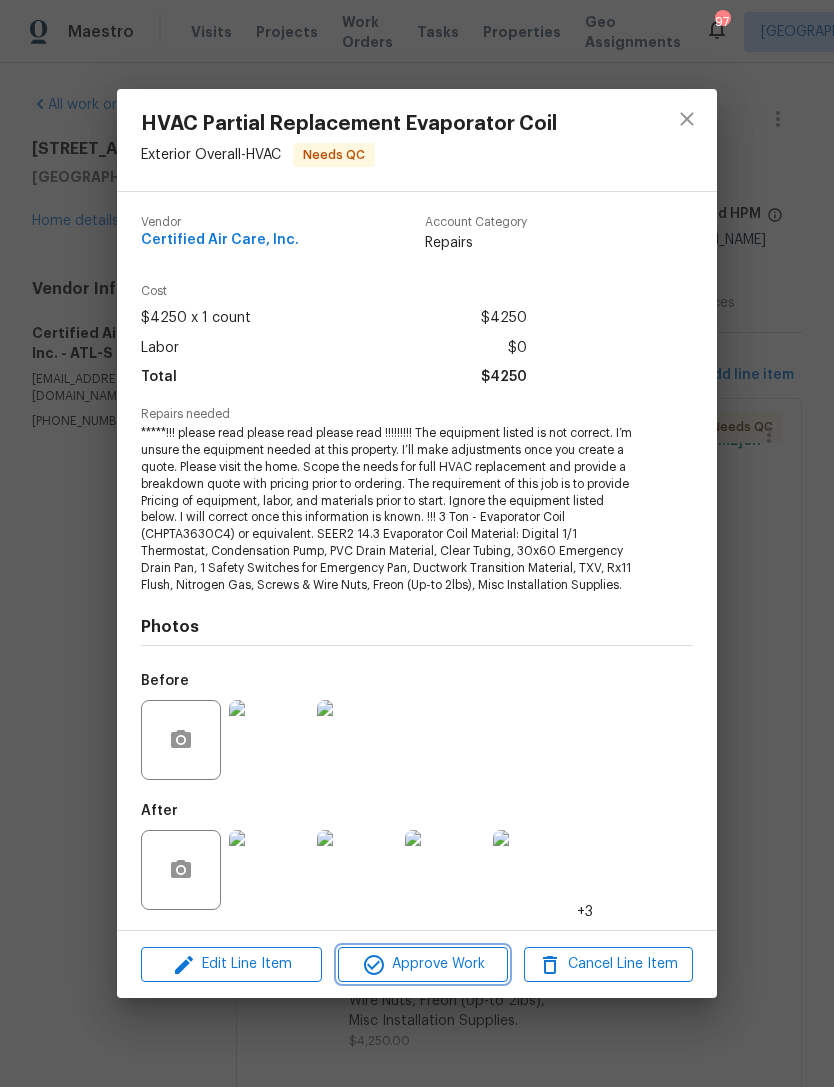 click on "Approve Work" at bounding box center [422, 964] 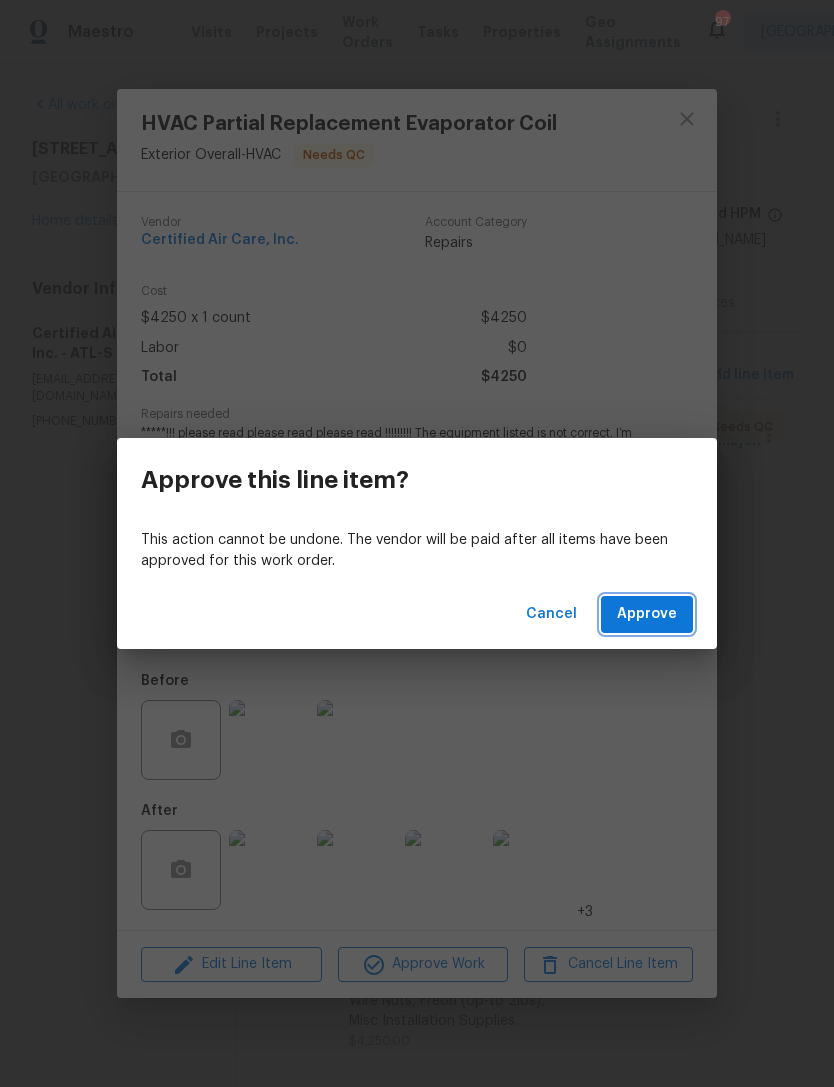 click on "Approve" at bounding box center (647, 614) 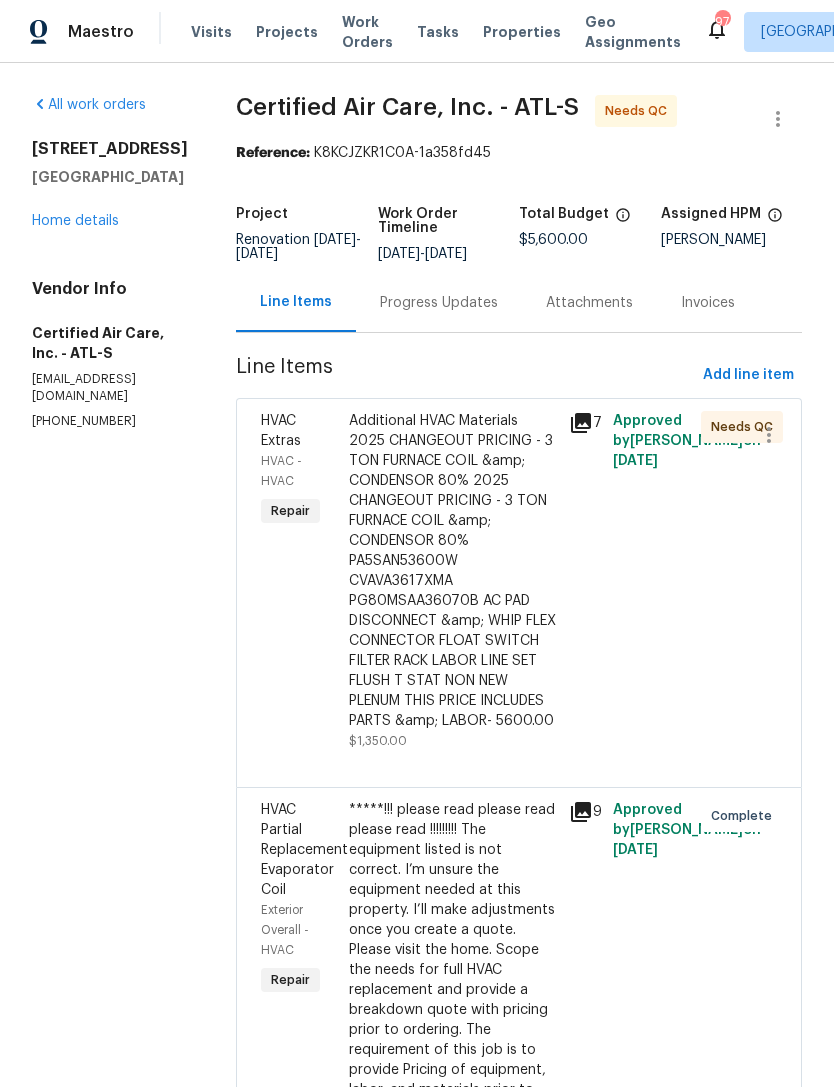 click on "Additional HVAC Materials 2025 CHANGEOUT PRICING - 3 TON FURNACE COIL &amp; CONDENSOR 80% 2025 CHANGEOUT PRICING - 3 TON FURNACE COIL &amp; CONDENSOR 80% PA5SAN53600W CVAVA3617XMA PG80MSAA36070B AC PAD DISCONNECT &amp; WHIP FLEX CONNECTOR FLOAT SWITCH FILTER RACK LABOR LINE SET FLUSH T STAT NON NEW PLENUM THIS PRICE INCLUDES PARTS &amp; LABOR- 5600.00" at bounding box center (453, 571) 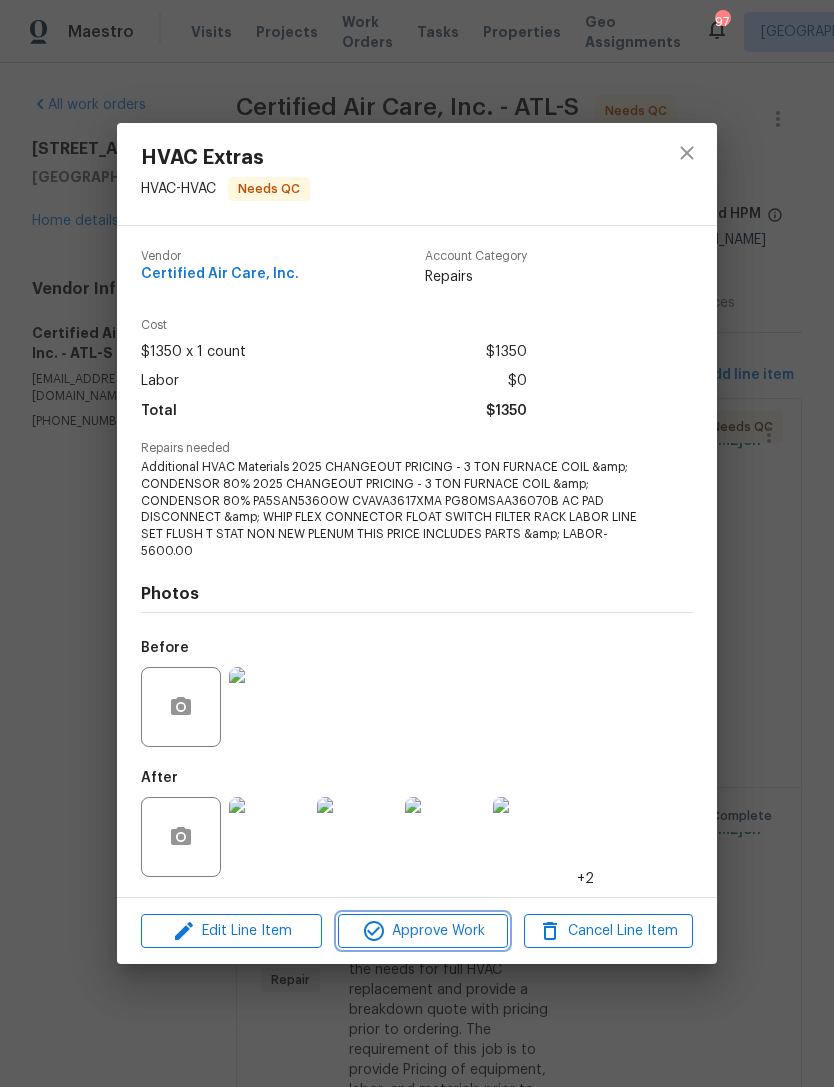 click on "Approve Work" at bounding box center [422, 931] 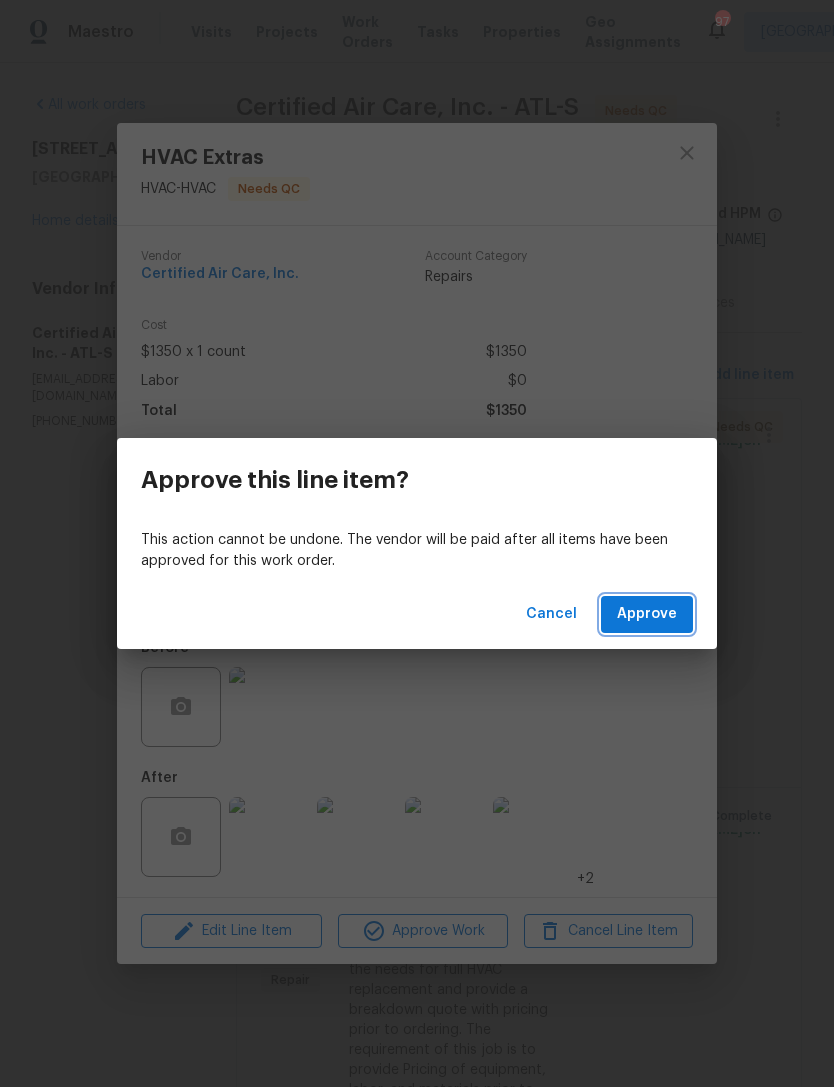 click on "Approve" at bounding box center [647, 614] 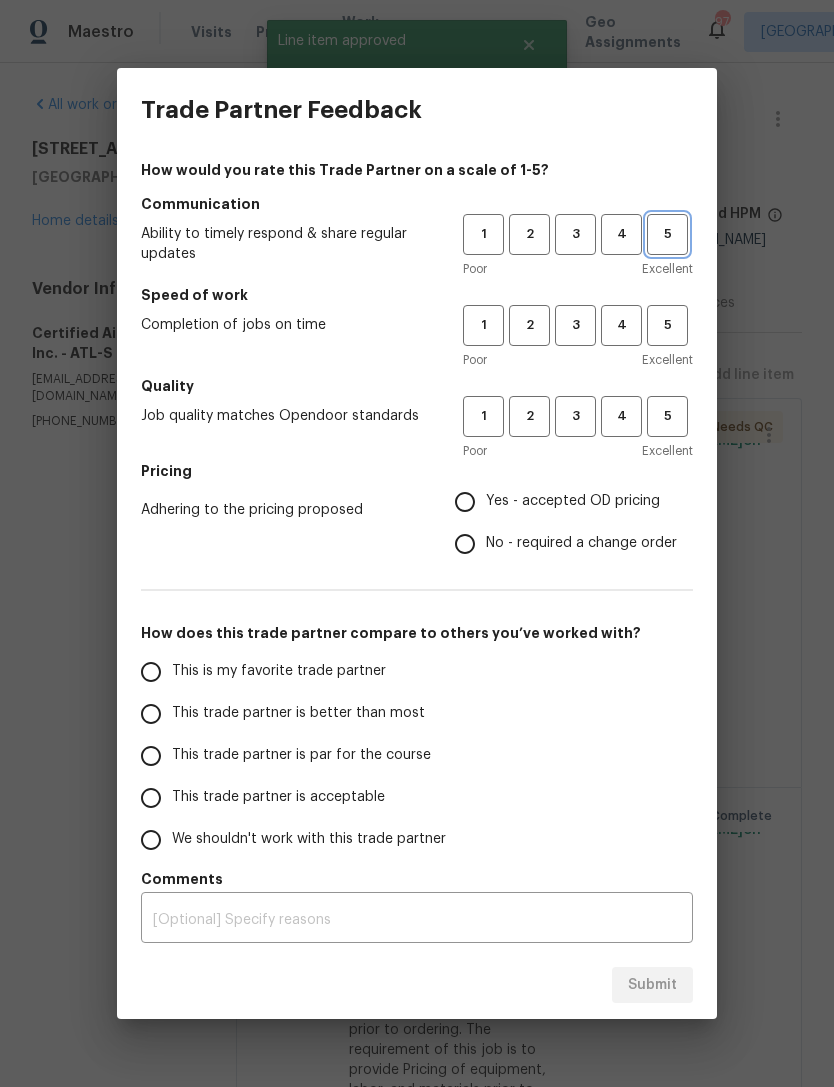 click on "5" at bounding box center (667, 234) 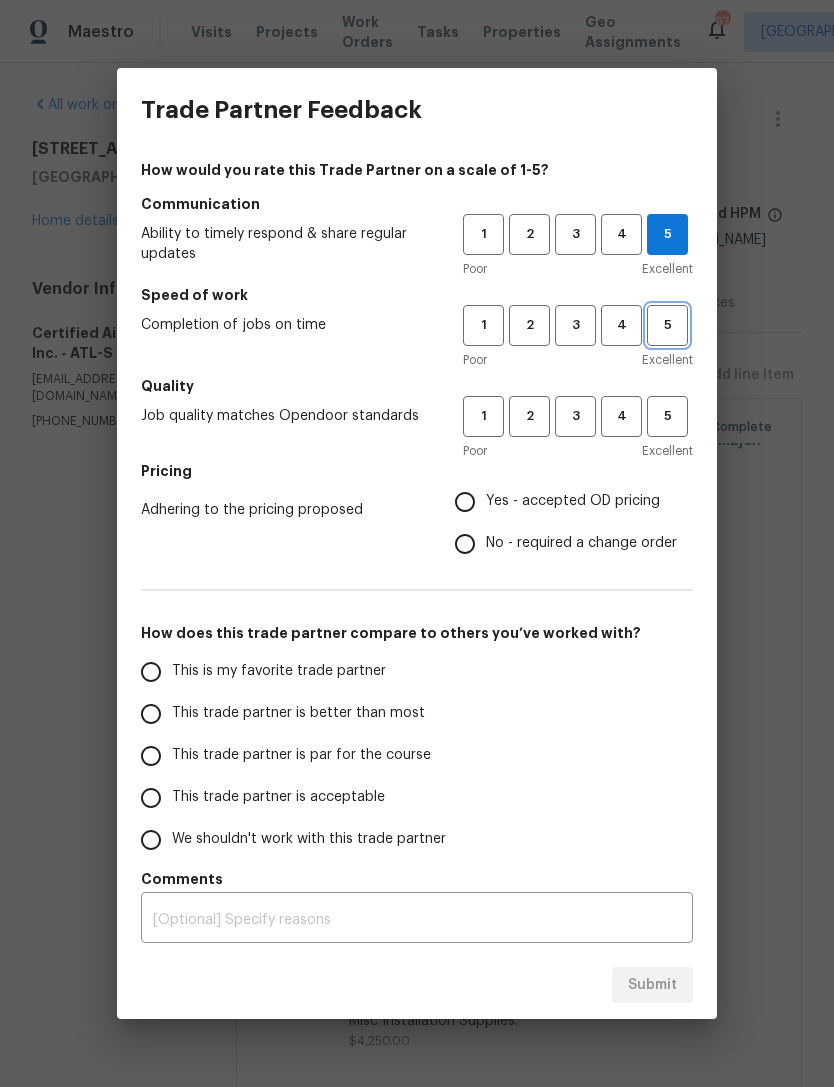 click on "5" at bounding box center (667, 325) 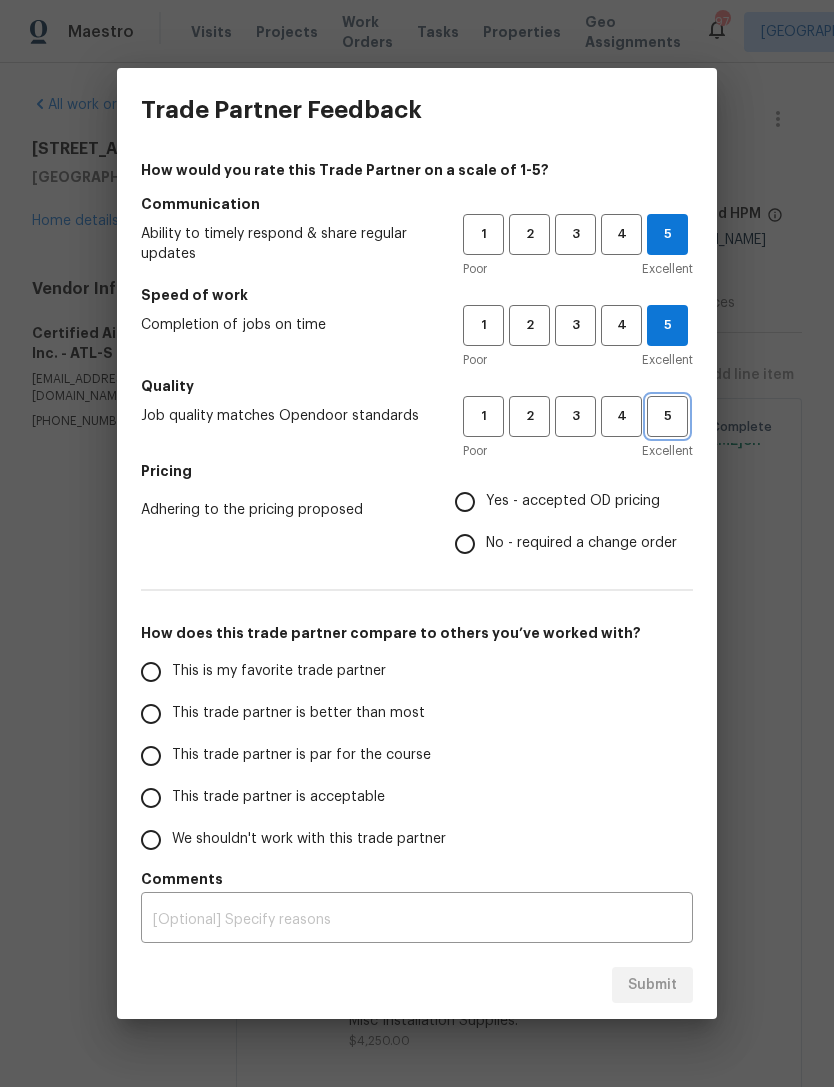 click on "5" at bounding box center [667, 416] 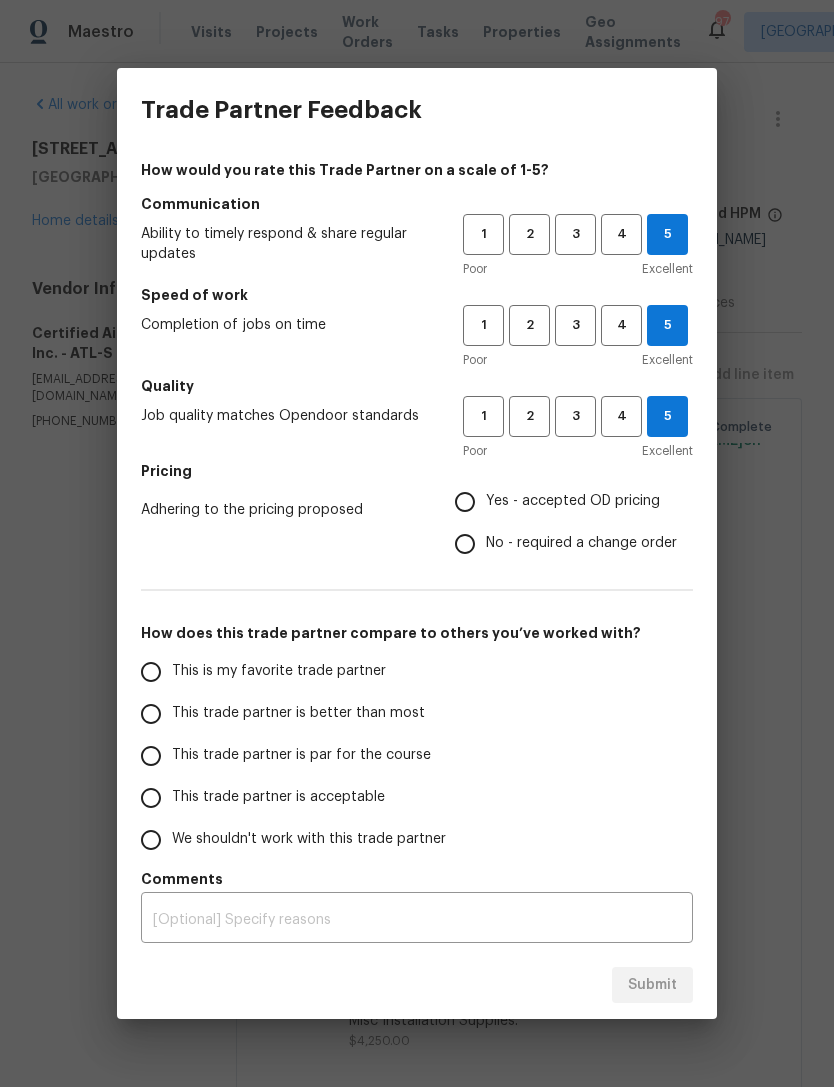 click on "Yes - accepted OD pricing" at bounding box center (465, 502) 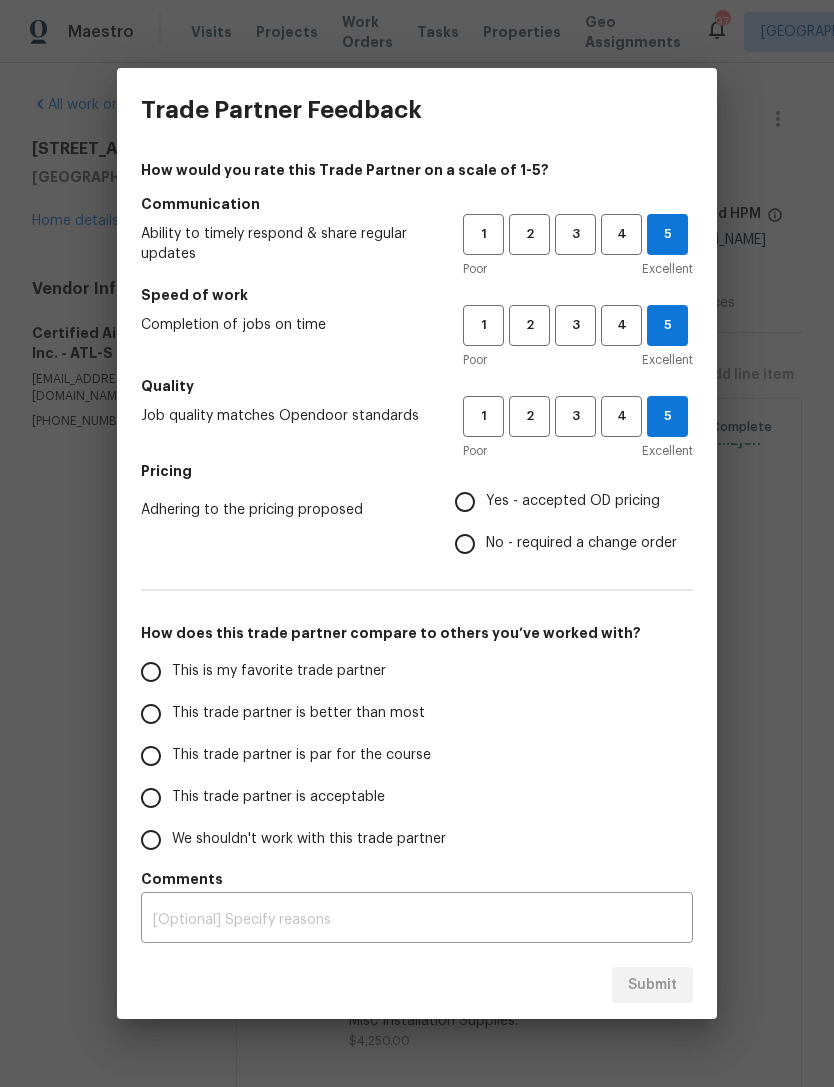 radio on "true" 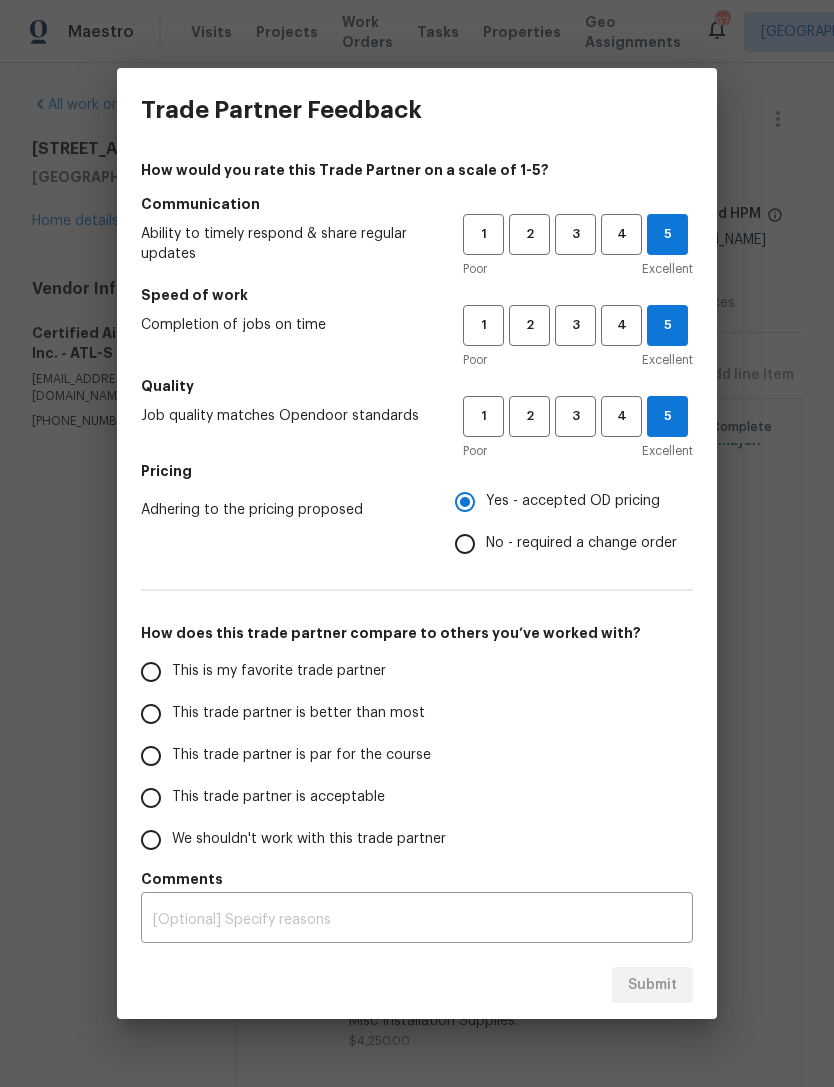 click on "This is my favorite trade partner" at bounding box center (151, 672) 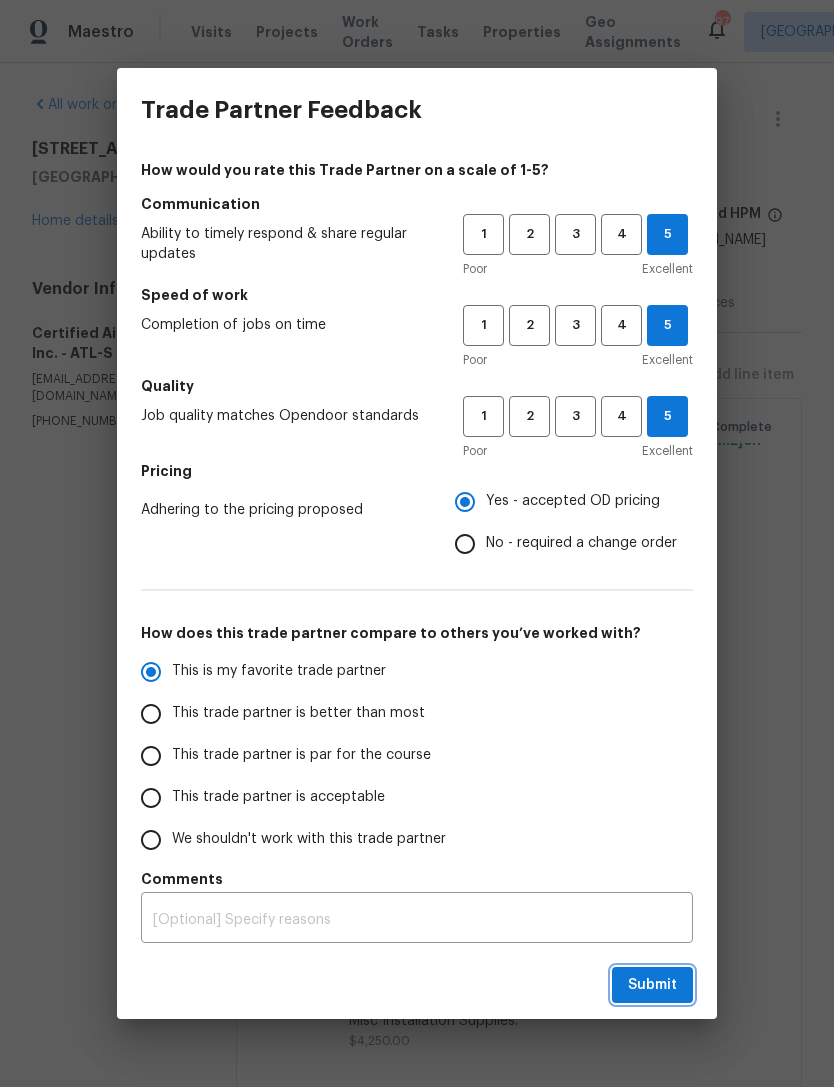 click on "Submit" at bounding box center [652, 985] 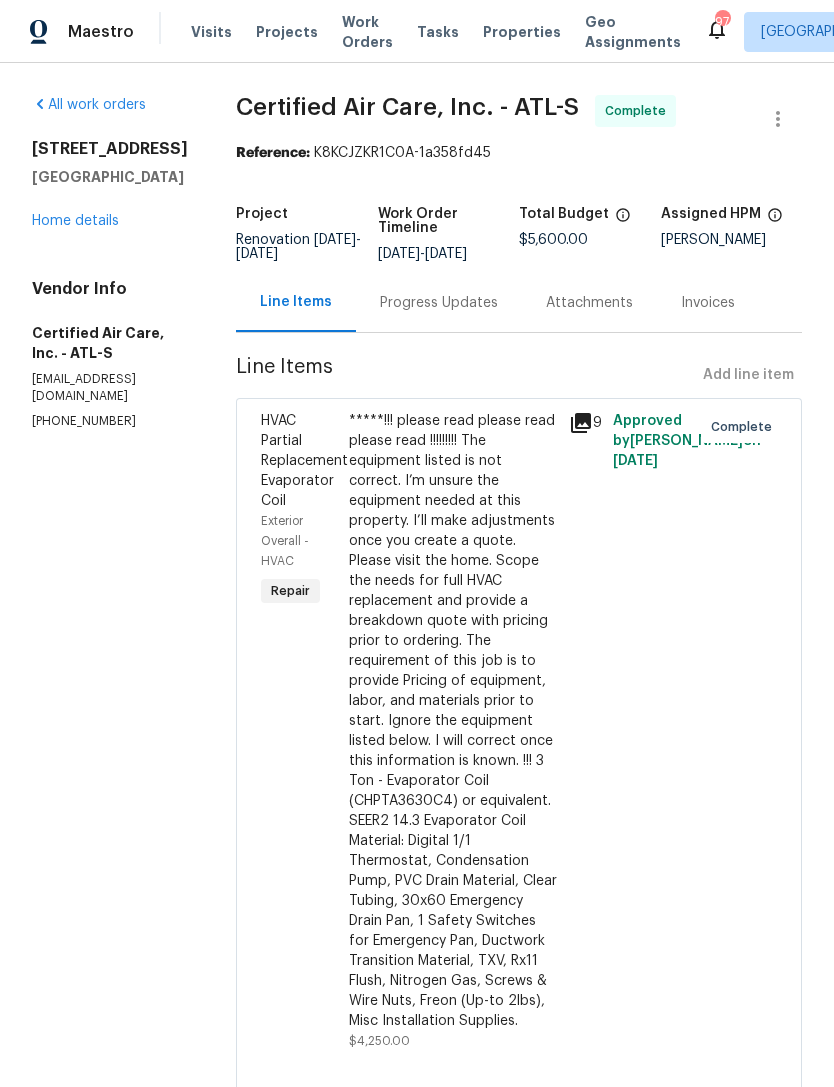 click on "Home details" at bounding box center [75, 221] 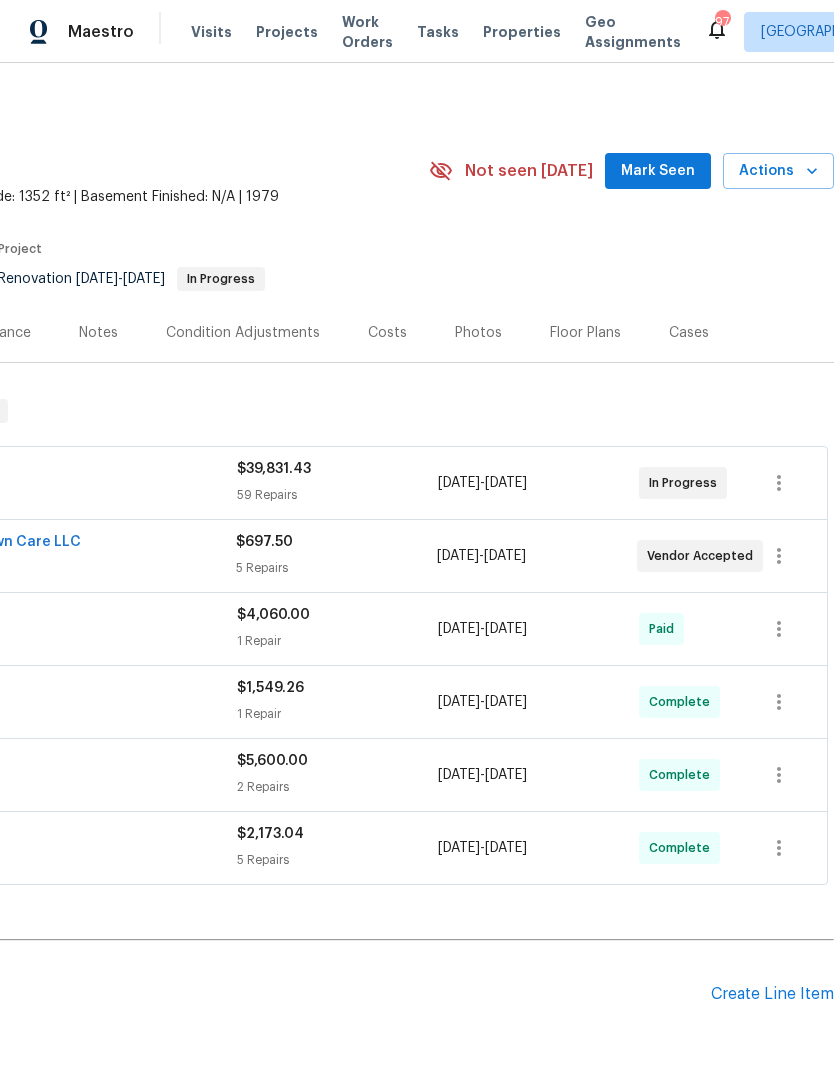 scroll, scrollTop: 0, scrollLeft: 296, axis: horizontal 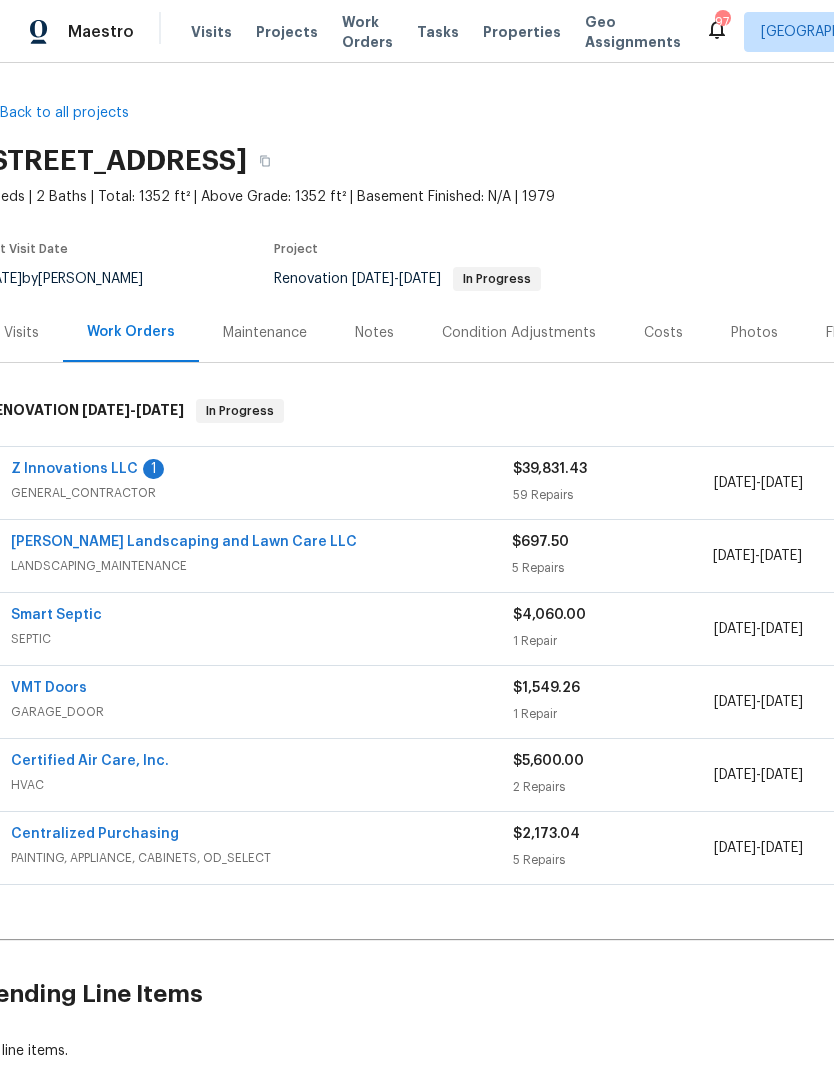 click on "Notes" at bounding box center [374, 333] 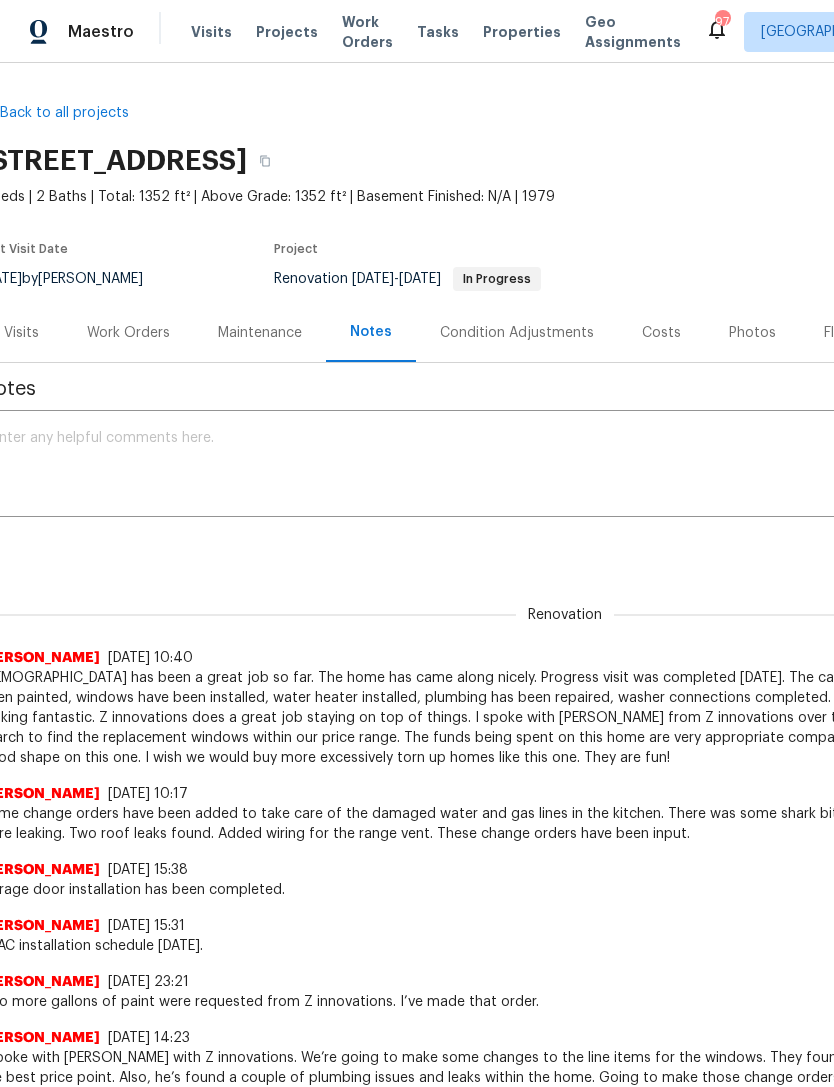 click at bounding box center (545, 466) 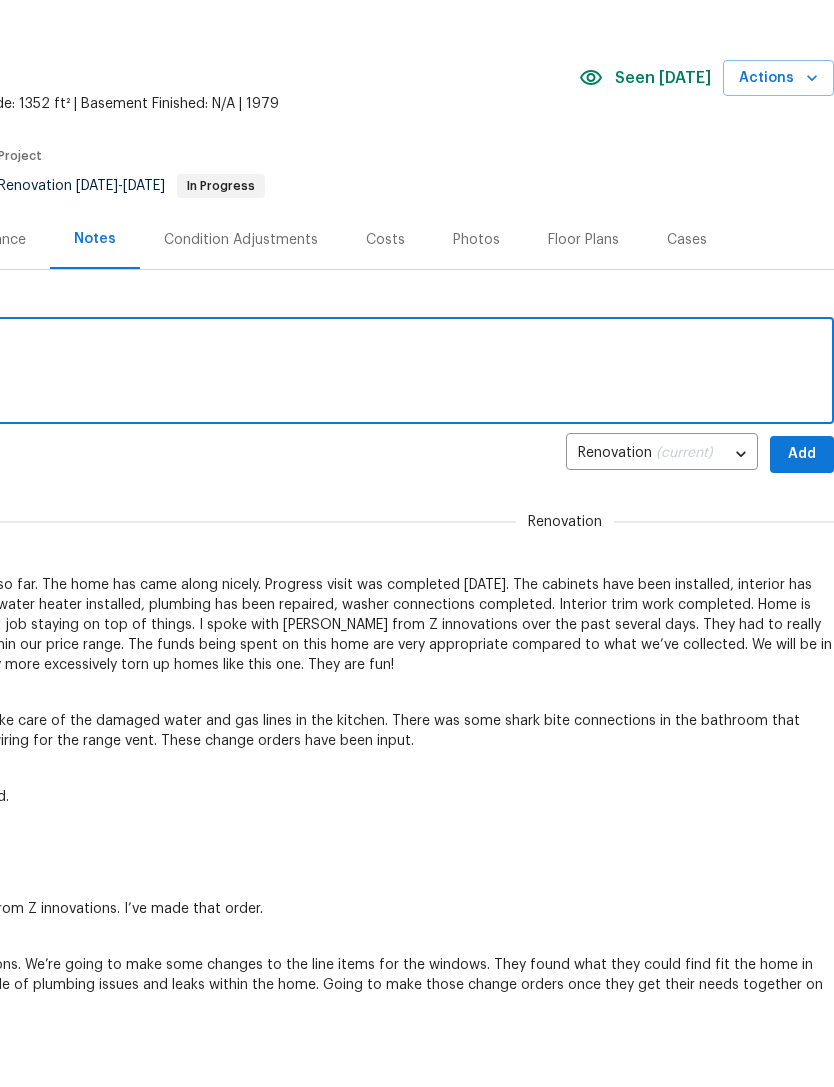 scroll, scrollTop: 0, scrollLeft: 296, axis: horizontal 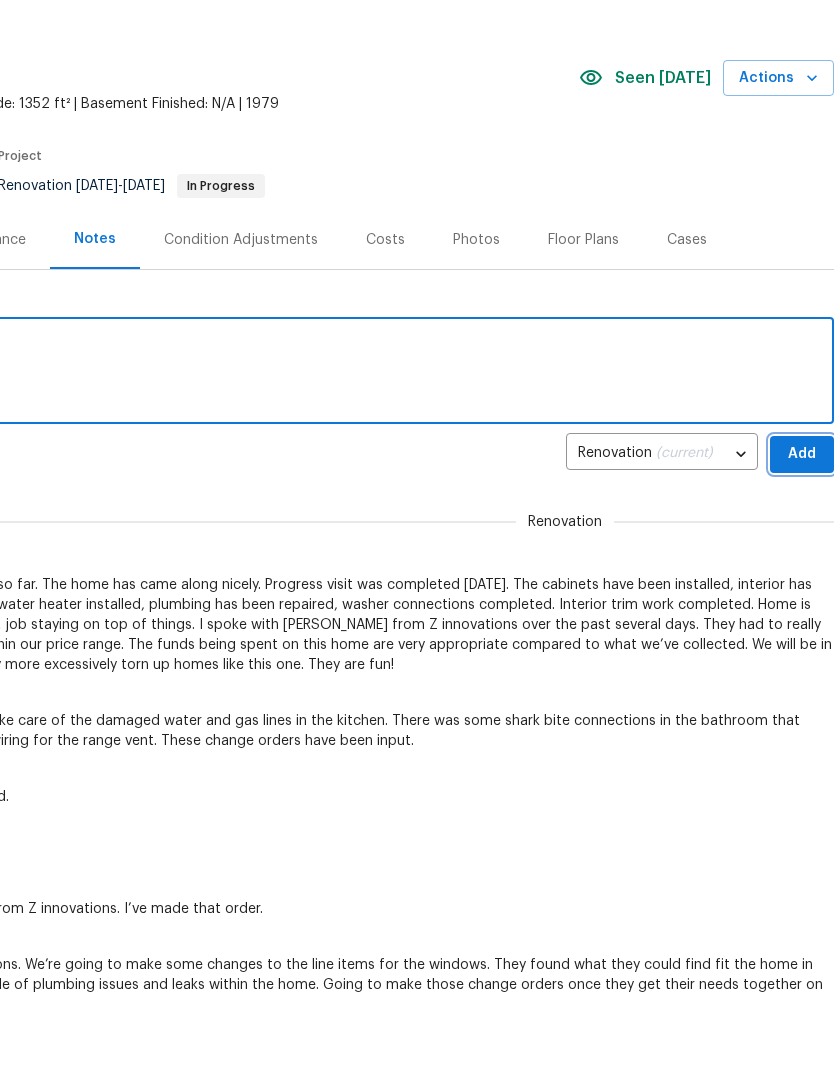 click on "Add" at bounding box center [802, 547] 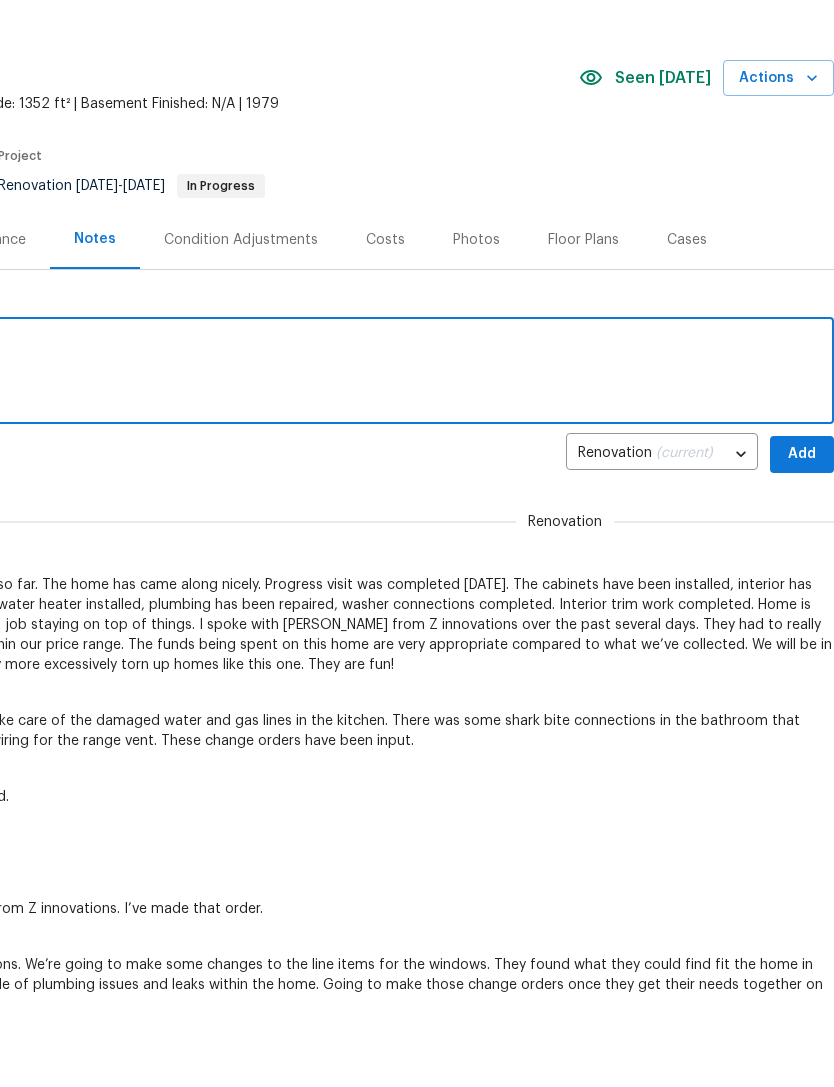 scroll, scrollTop: 93, scrollLeft: 0, axis: vertical 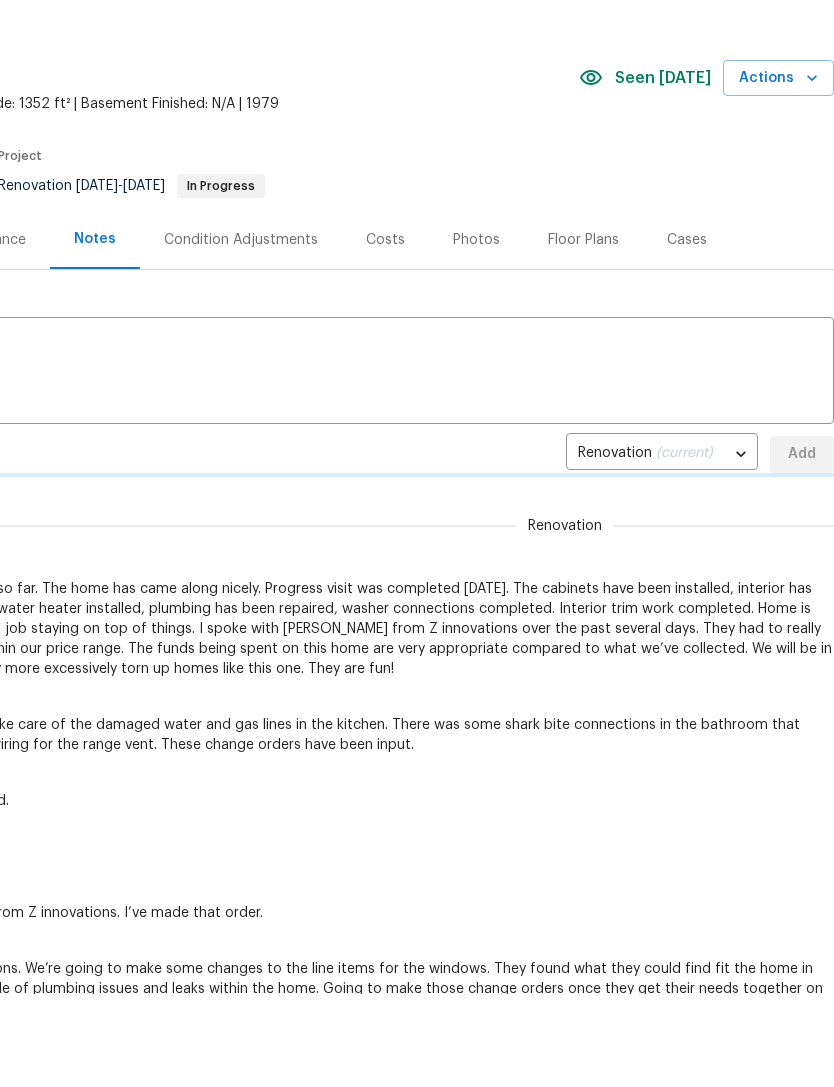 type 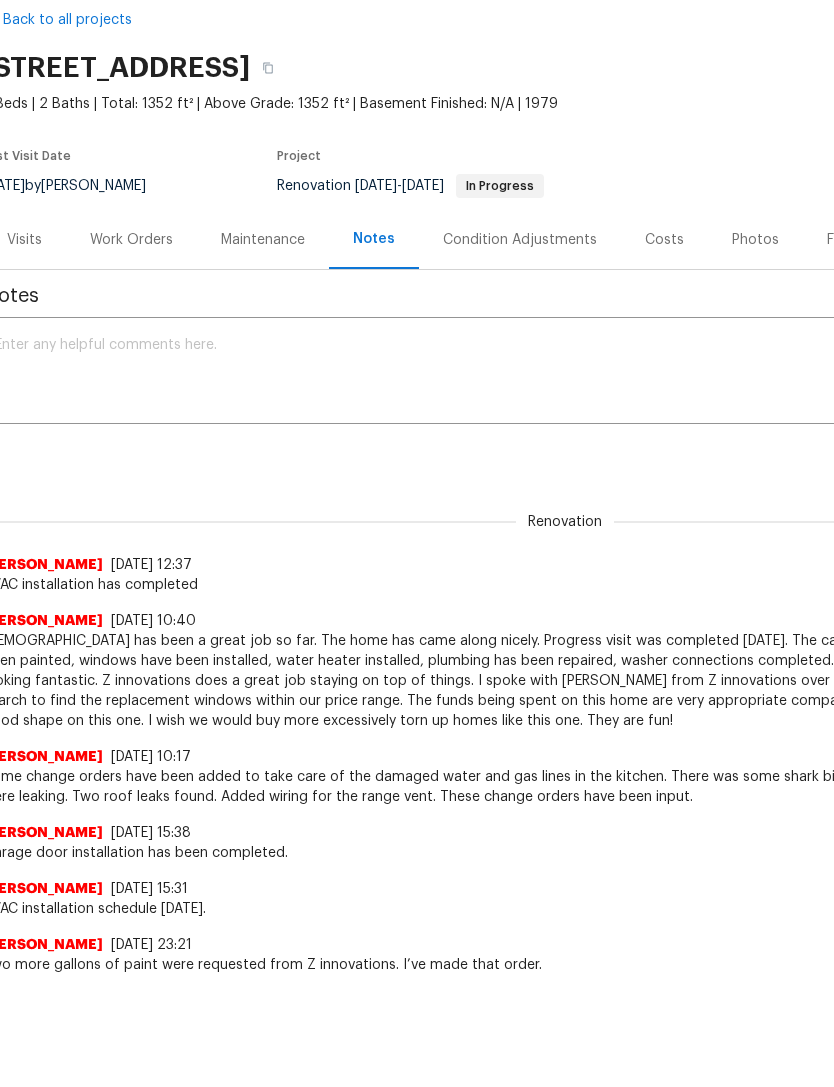 scroll, scrollTop: 0, scrollLeft: 17, axis: horizontal 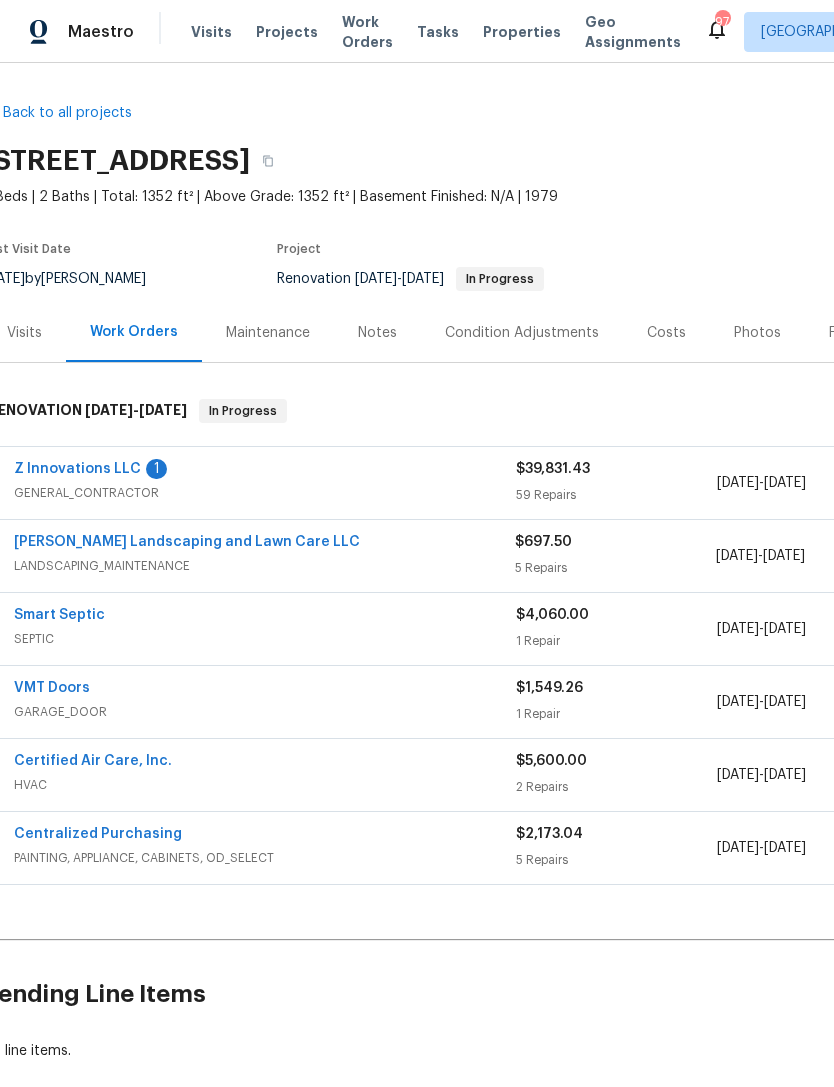 click on "Z Innovations LLC" at bounding box center (77, 469) 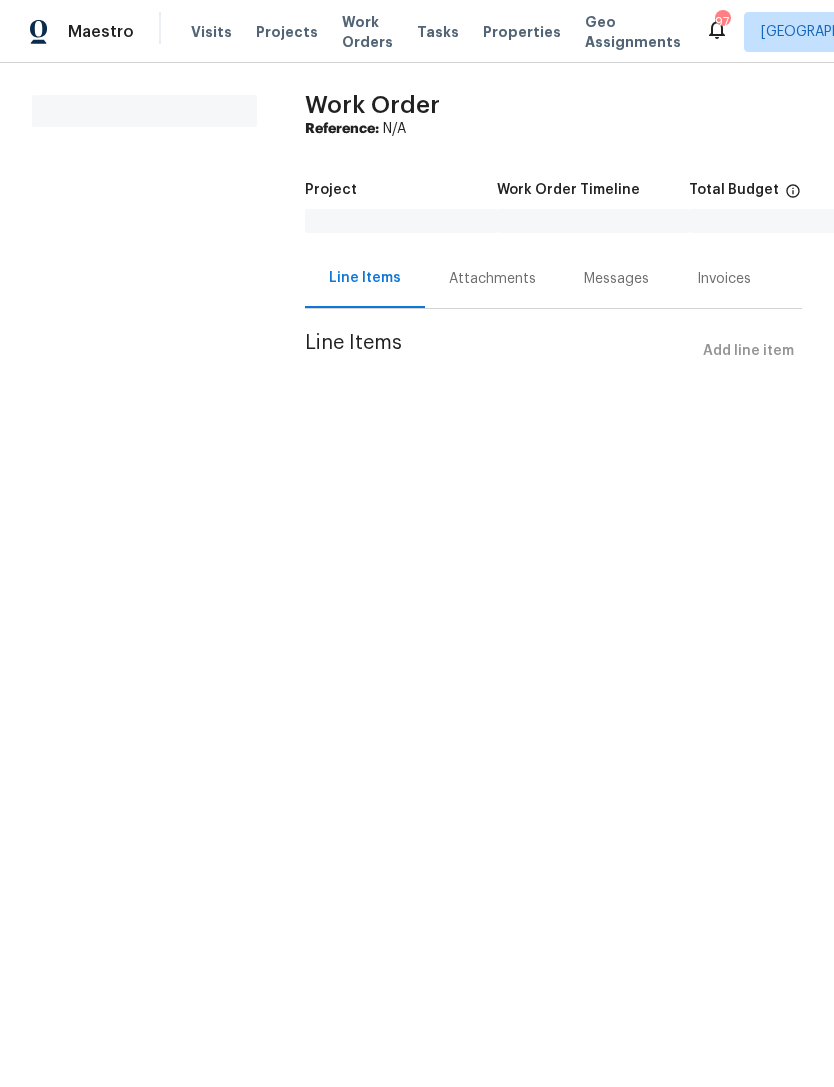 scroll, scrollTop: 0, scrollLeft: 0, axis: both 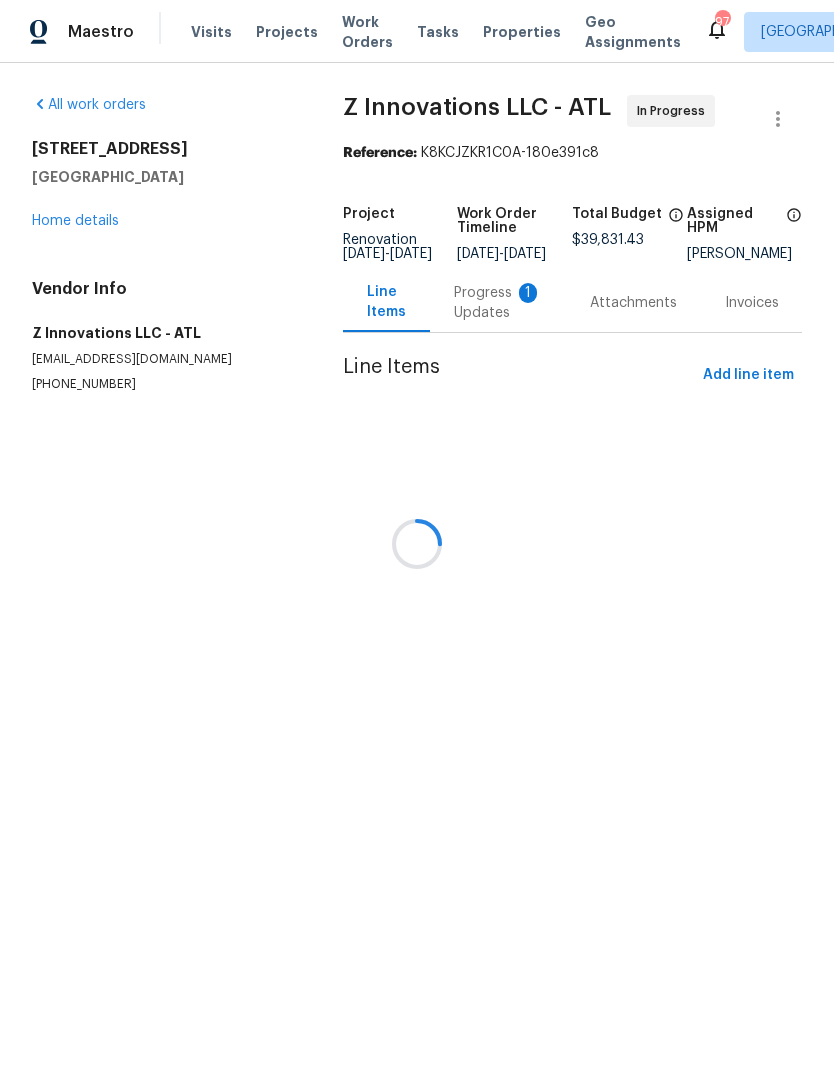 click at bounding box center (417, 543) 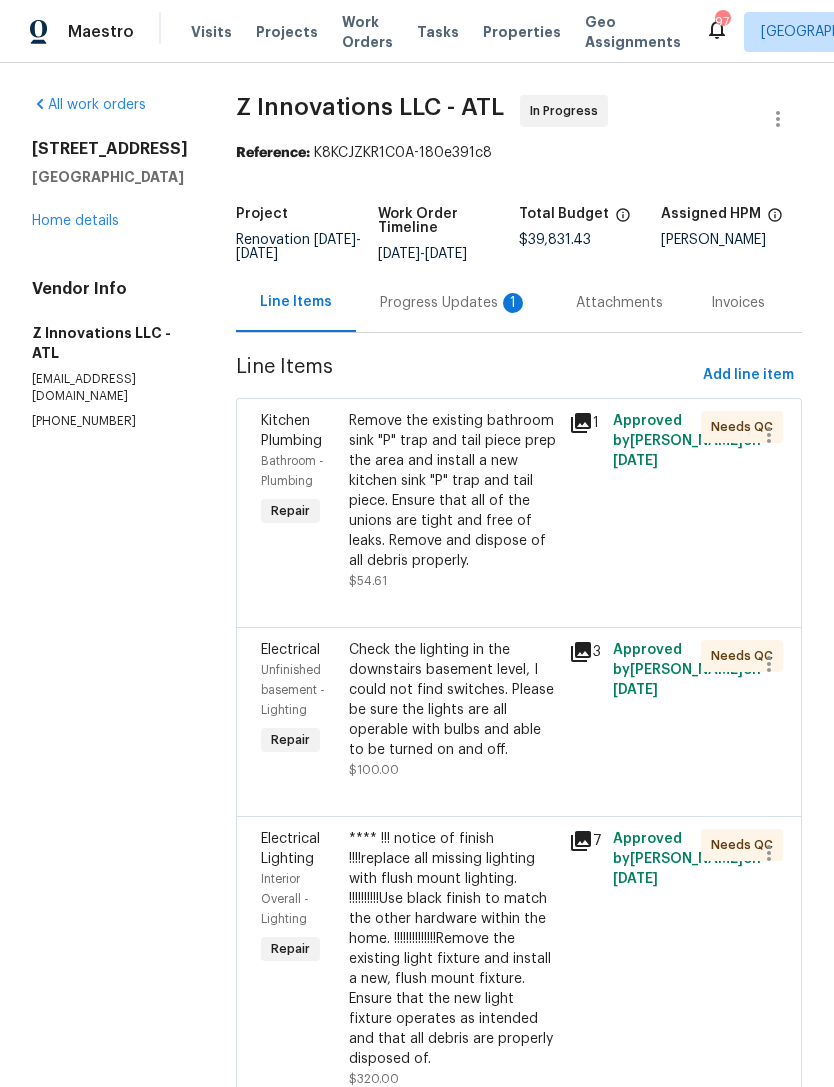 click on "Progress Updates 1" at bounding box center (454, 303) 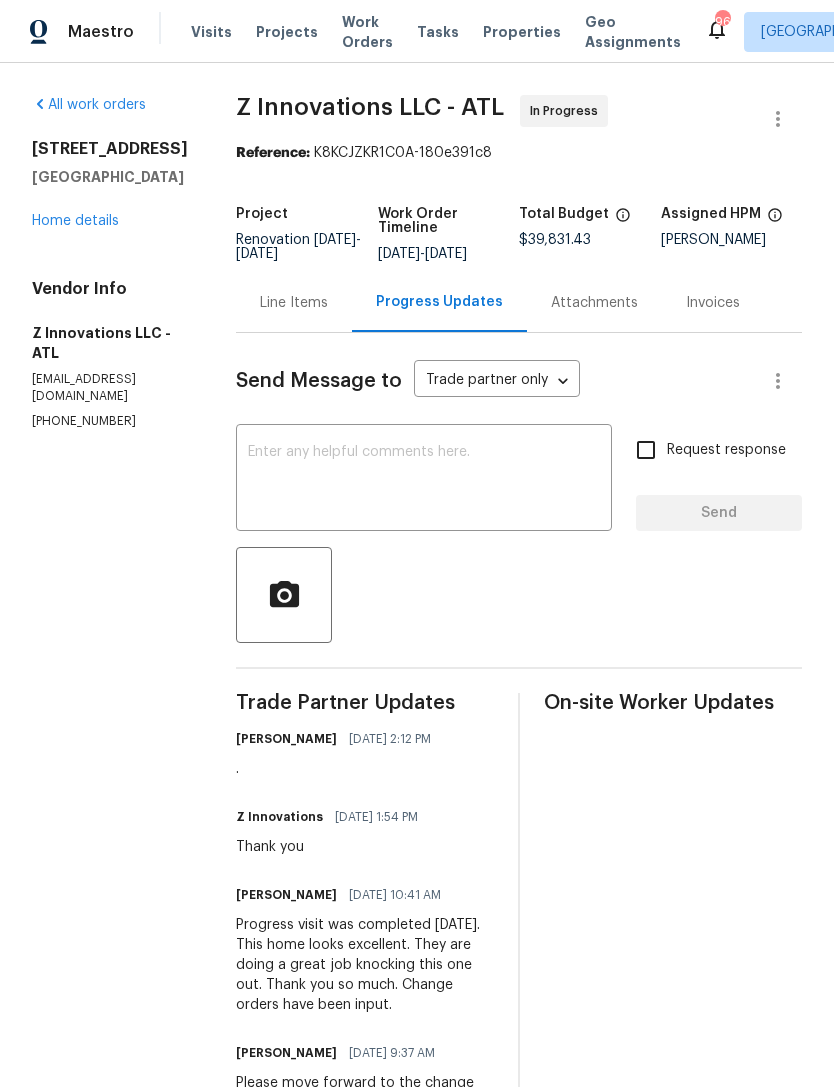 scroll, scrollTop: 0, scrollLeft: 0, axis: both 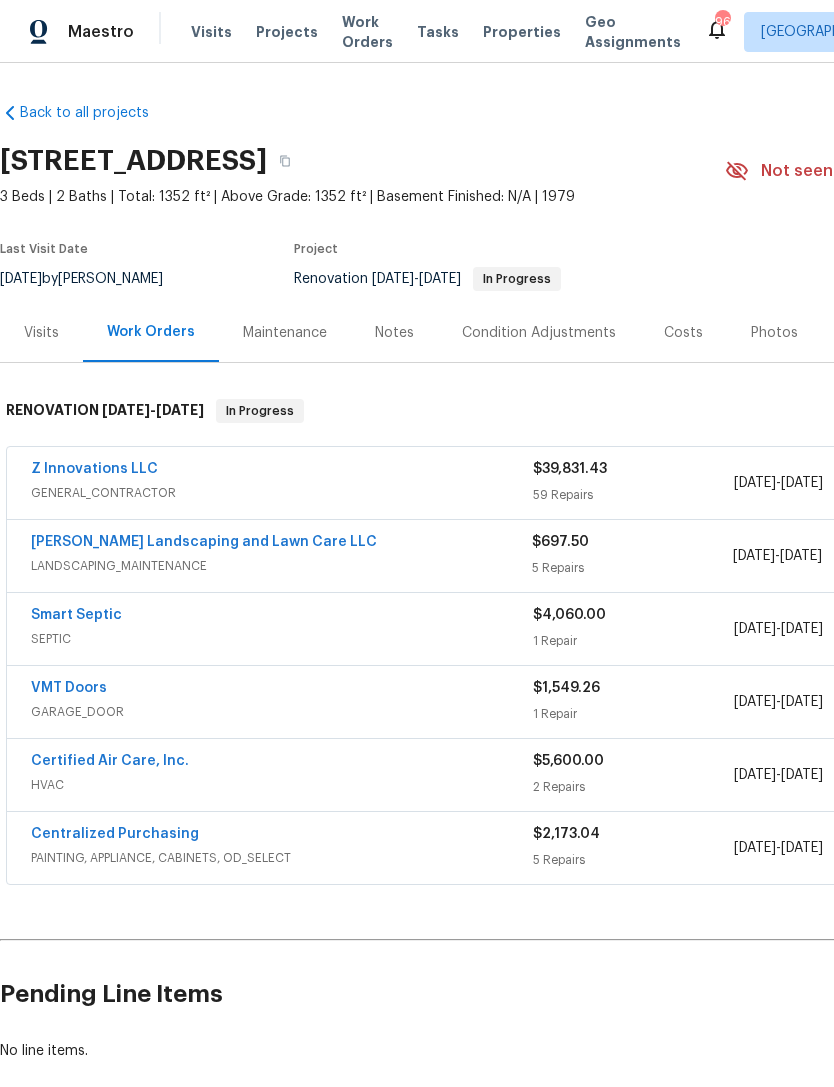 click on "Notes" at bounding box center [394, 333] 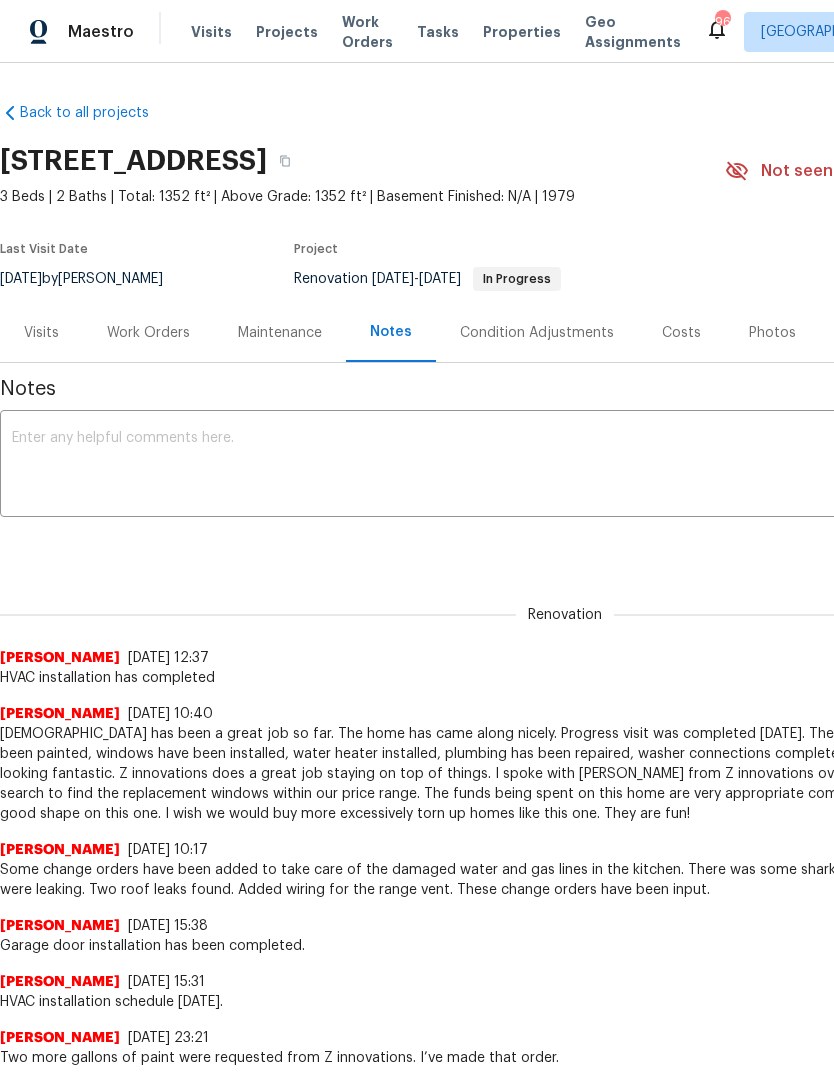 click at bounding box center (565, 466) 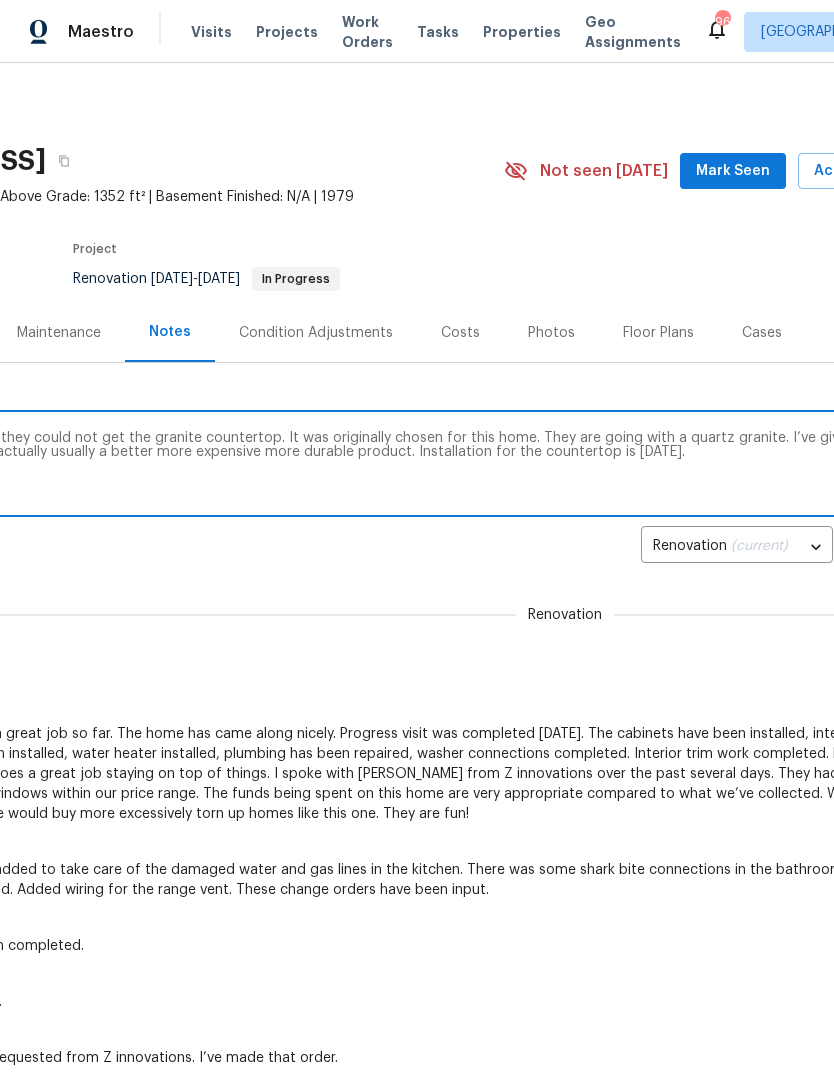 scroll, scrollTop: 0, scrollLeft: 221, axis: horizontal 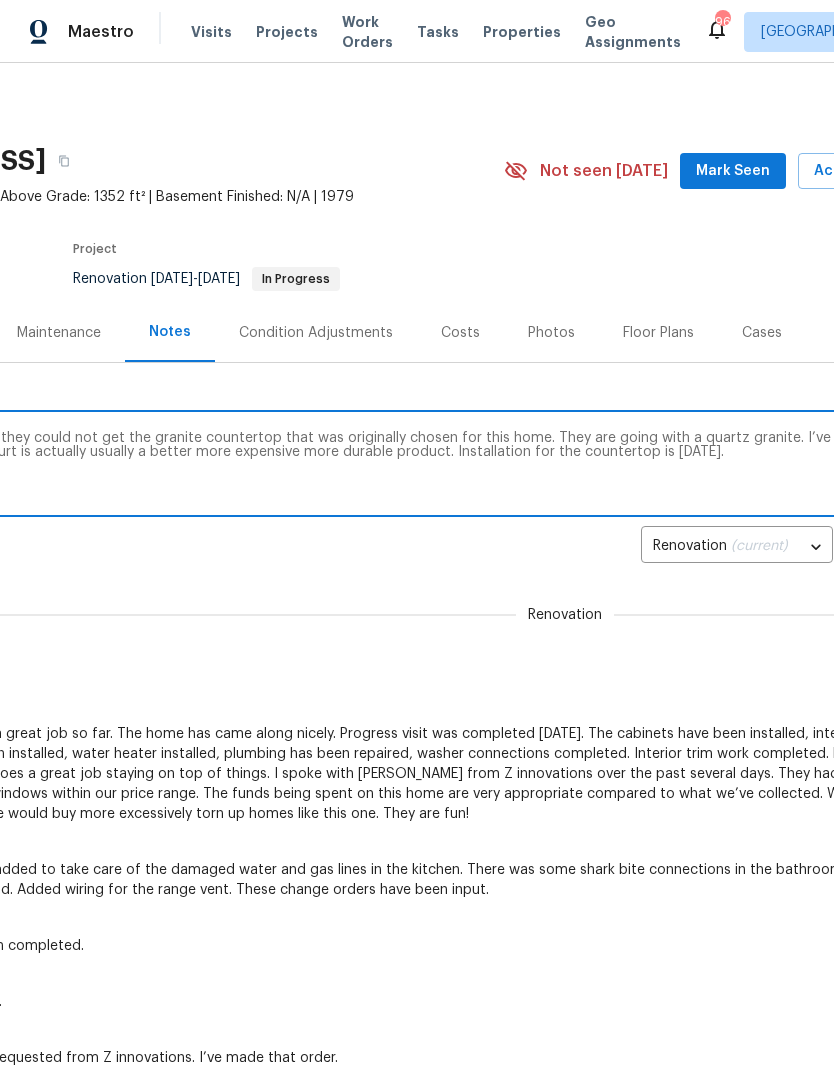 click on "Z innovation stated to me that they could not get the granite countertop that was originally chosen for this home. They are going with a quartz granite. I’ve given them the go ahead on that. Court is actually usually a better more expensive more durable product. Installation for the countertop is [DATE]." at bounding box center (344, 466) 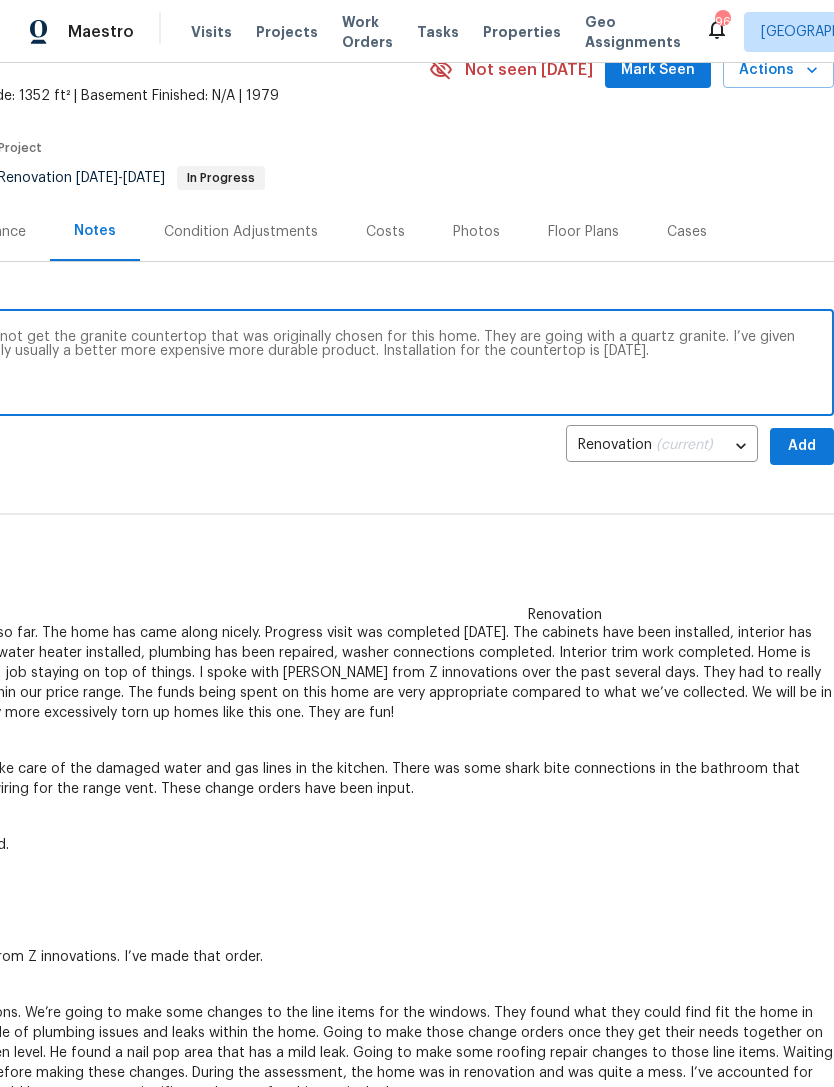 scroll, scrollTop: 110, scrollLeft: 296, axis: both 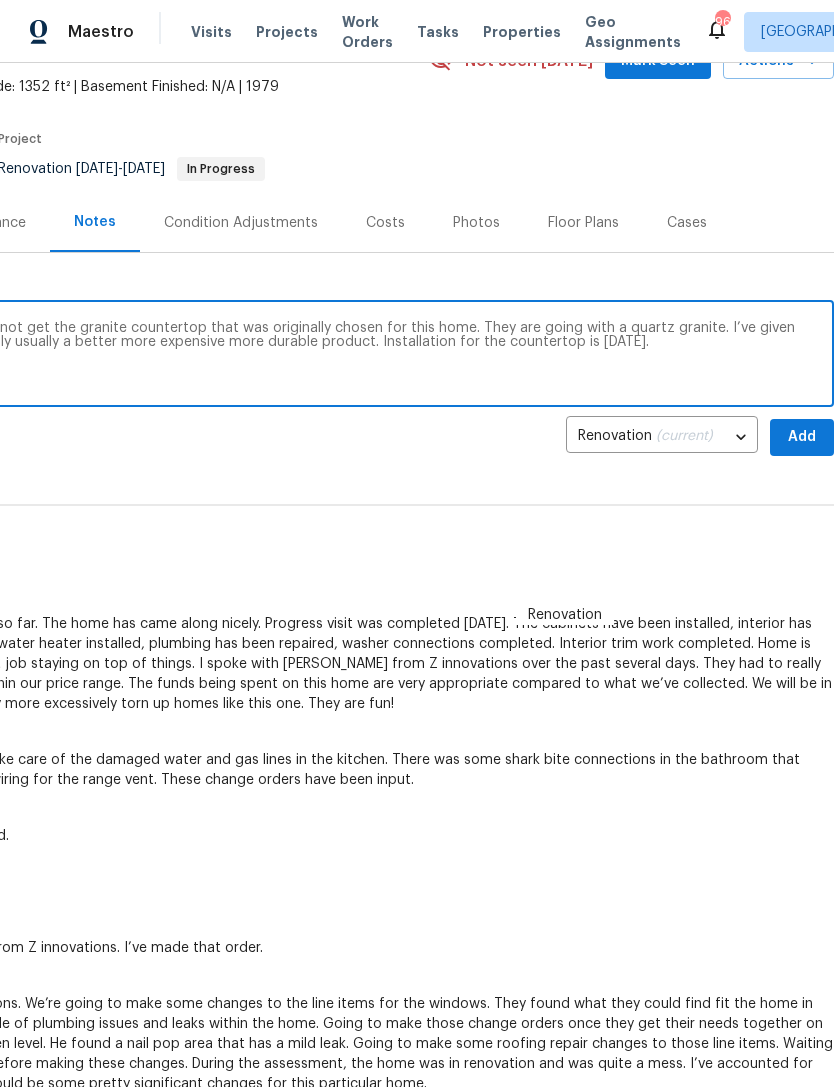 click on "Z innovation stated to me that they could not get the granite countertop that was originally chosen for this home. They are going with a quartz granite. I’ve given them the go ahead on that. Court is actually usually a better more expensive more durable product. Installation for the countertop is [DATE]." at bounding box center (269, 356) 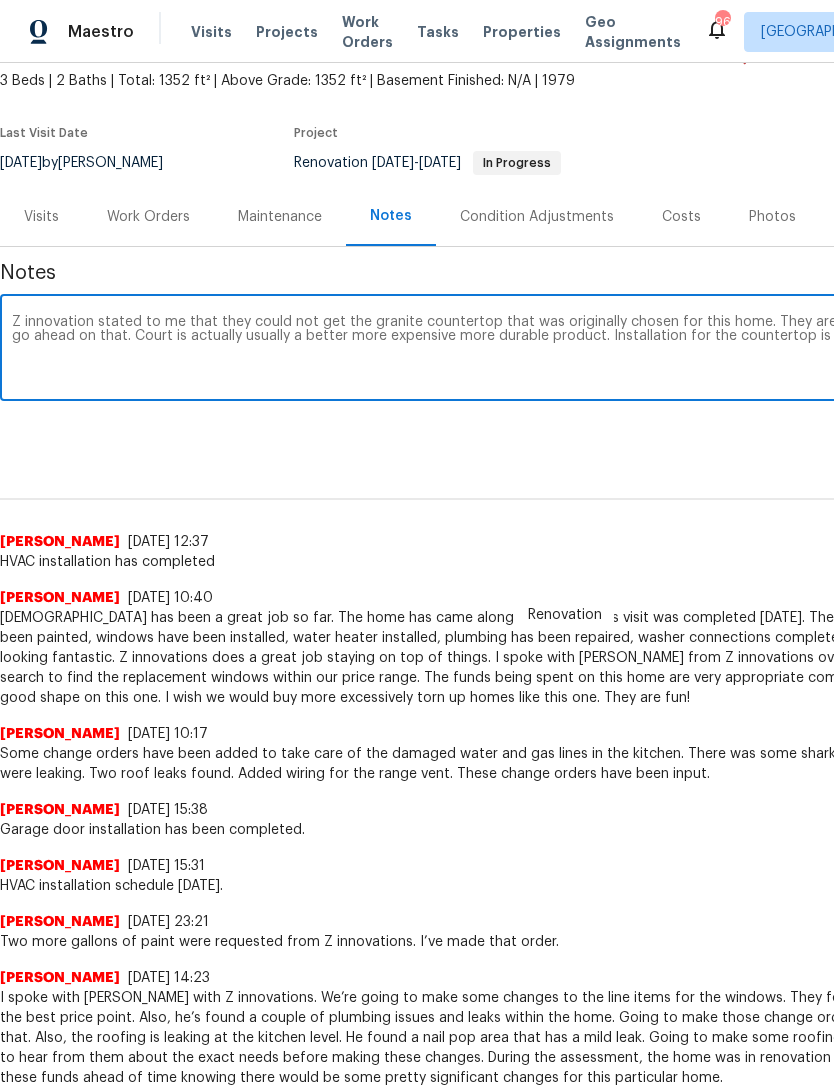 scroll, scrollTop: 116, scrollLeft: 0, axis: vertical 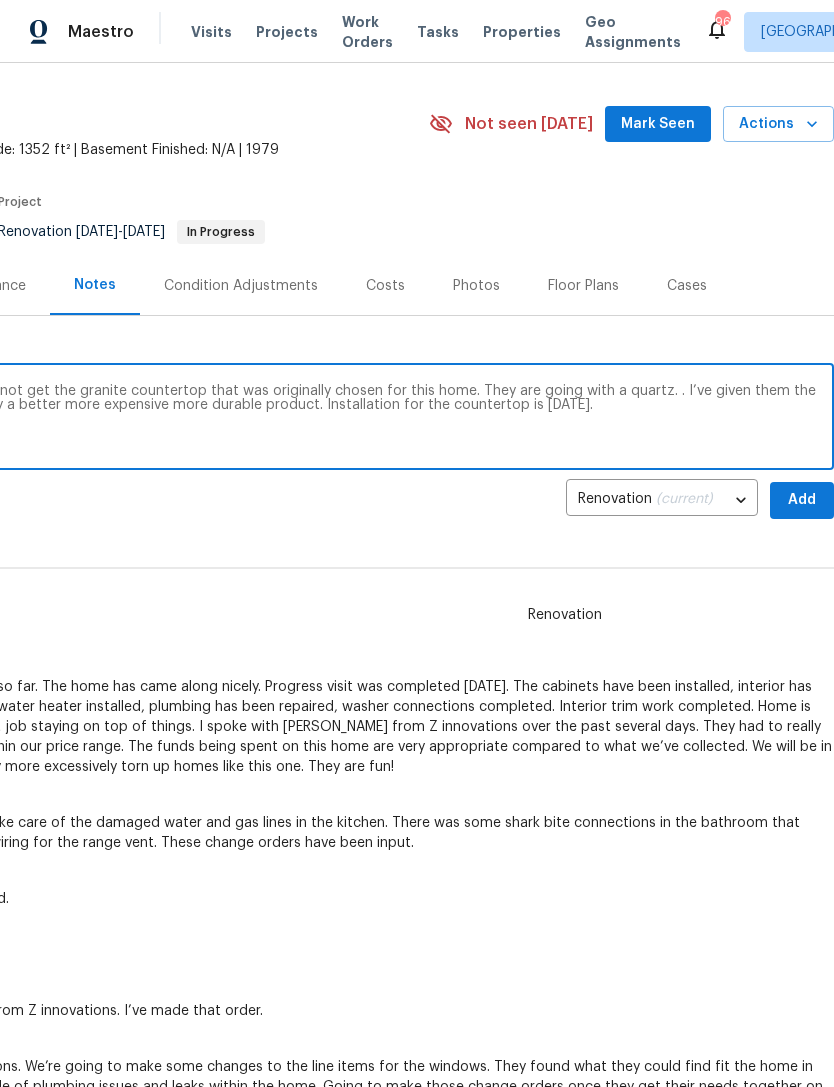 type on "Z innovation stated to me that they could not get the granite countertop that was originally chosen for this home. They are going with a quartz. . I’ve given them the go ahead on that. Quartz is actually usually a better more expensive more durable product. Installation for the countertop is [DATE]." 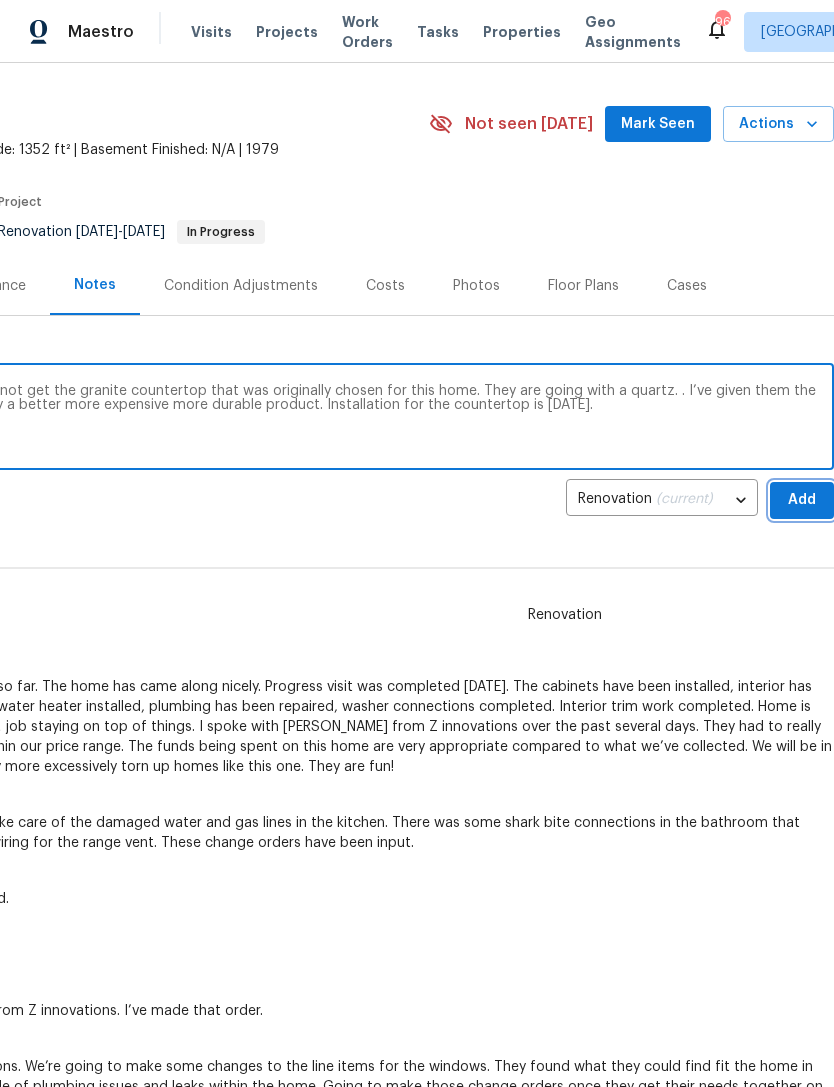 click on "Add" at bounding box center [802, 500] 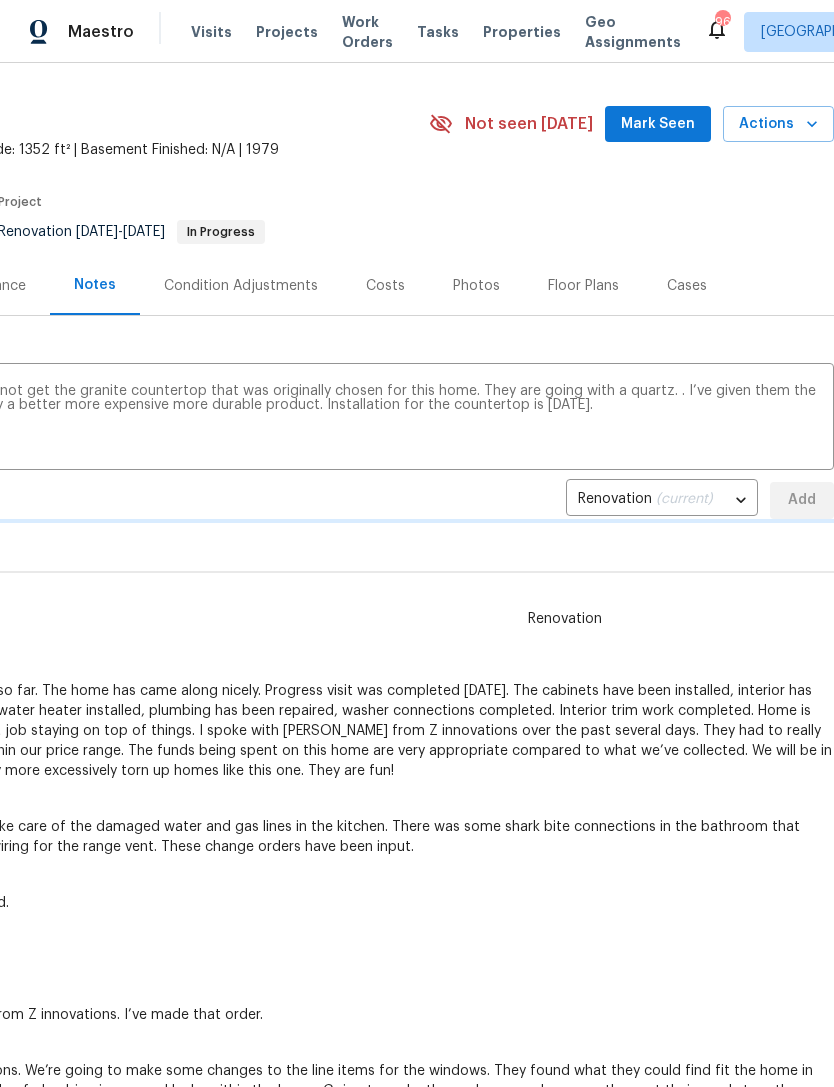 type 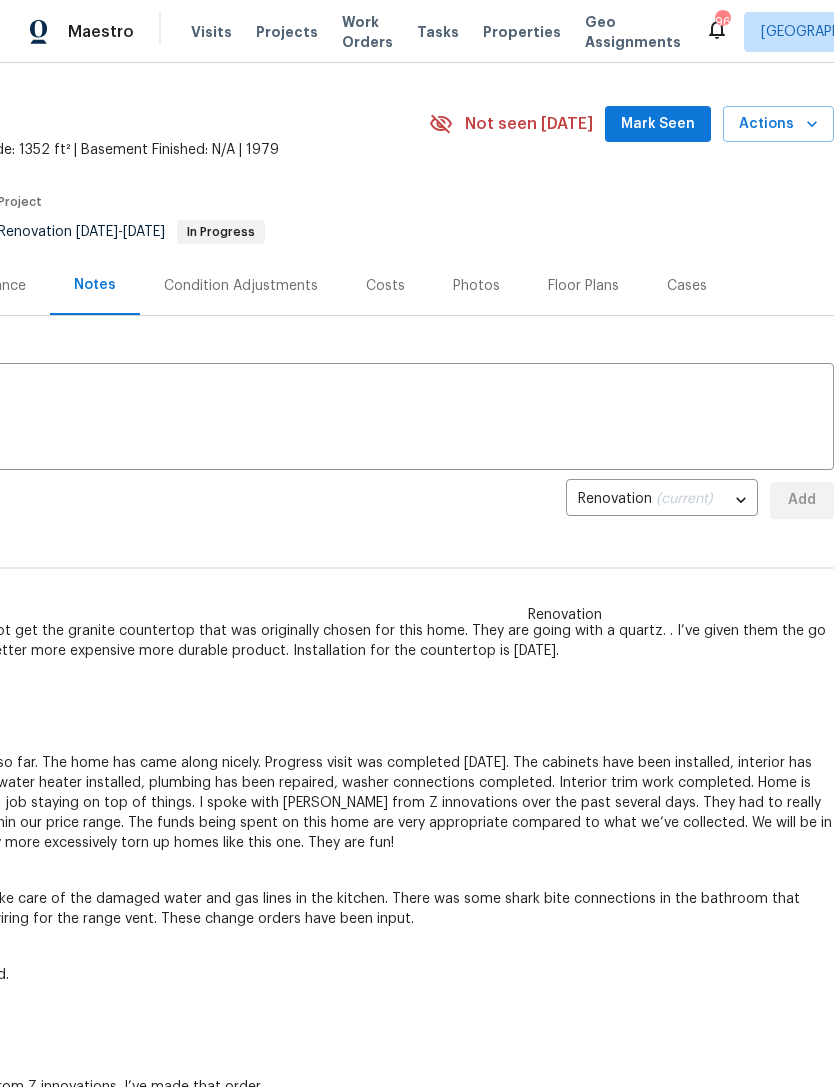 click on "Mark Seen" at bounding box center [658, 124] 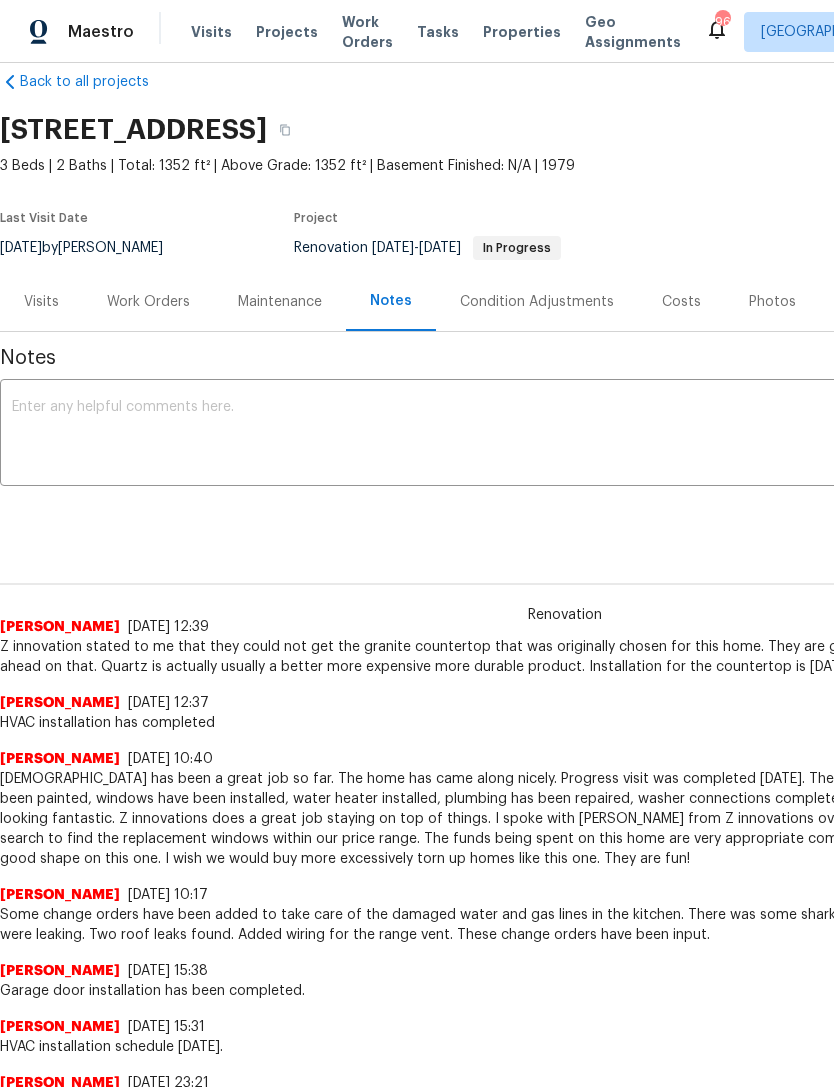 scroll, scrollTop: 30, scrollLeft: 0, axis: vertical 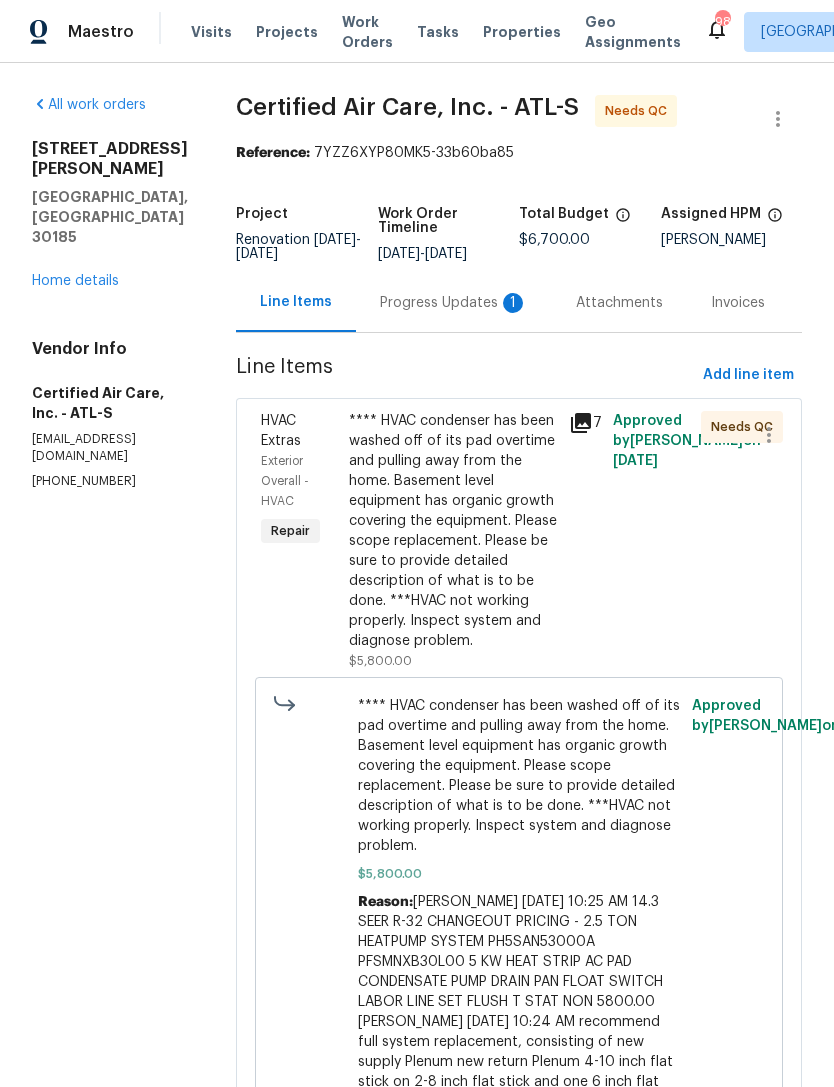 click on "Progress Updates 1" at bounding box center [454, 303] 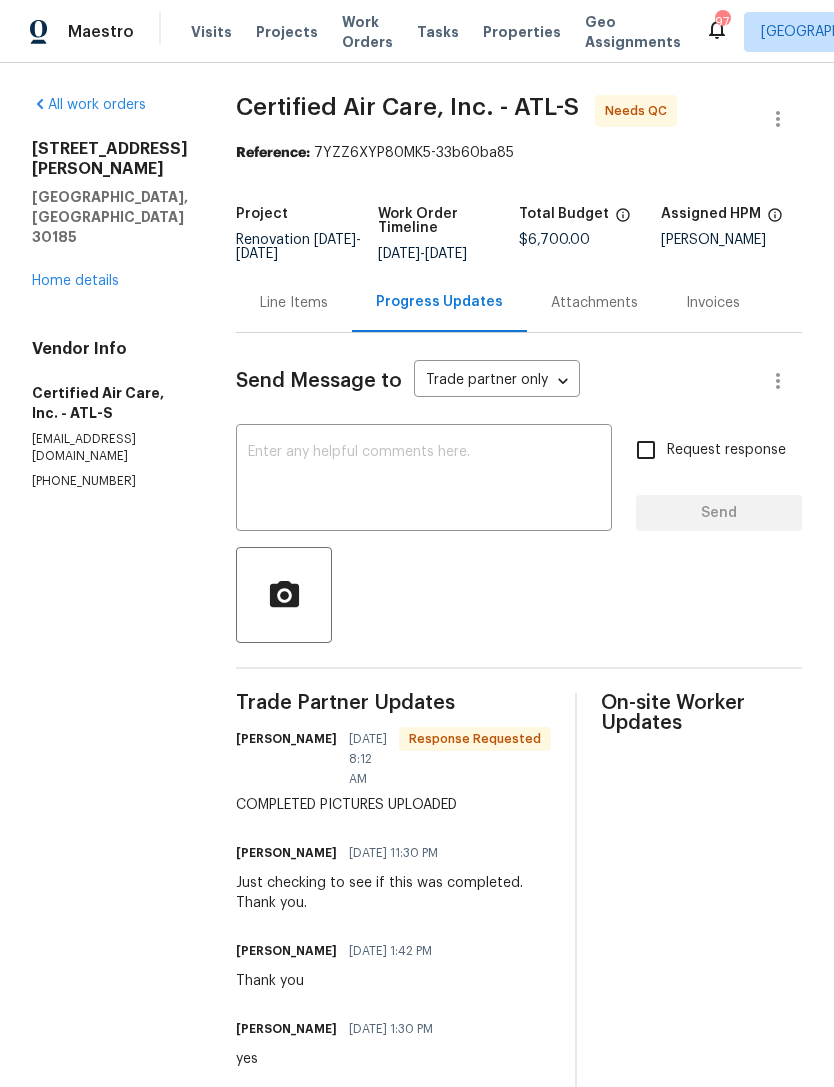 click on "Home details" at bounding box center (75, 281) 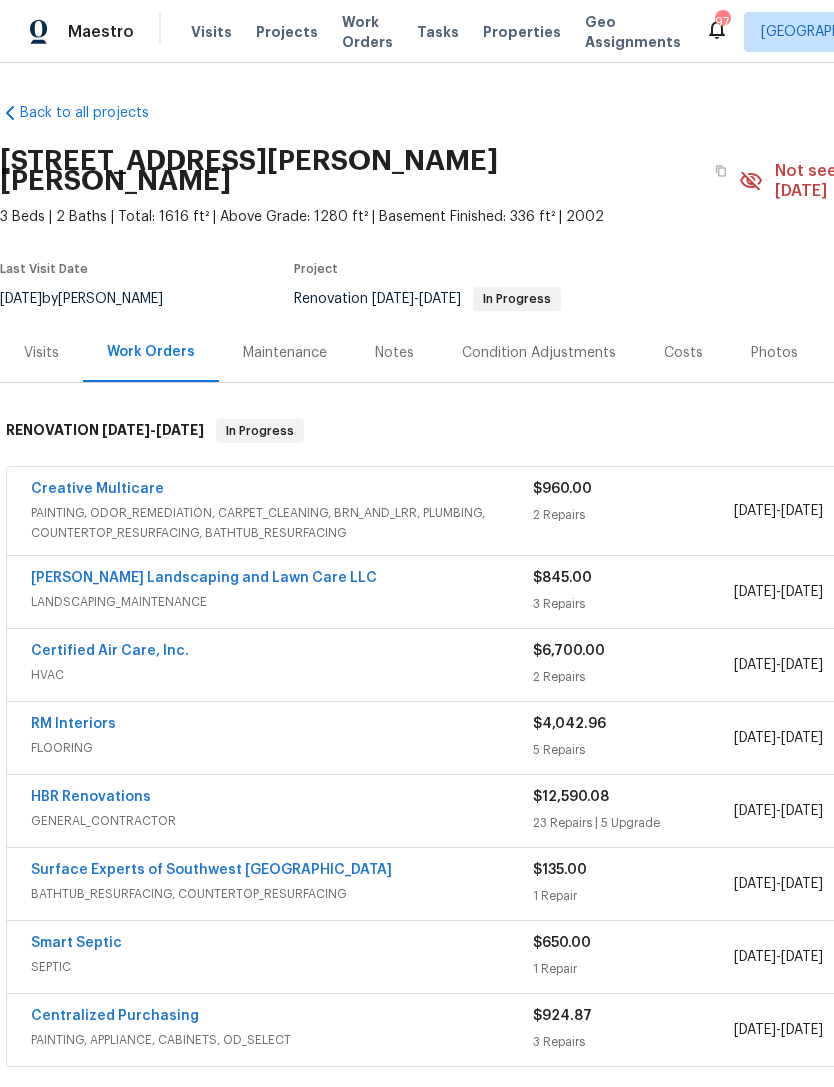 click on "Certified Air Care, Inc." at bounding box center [110, 651] 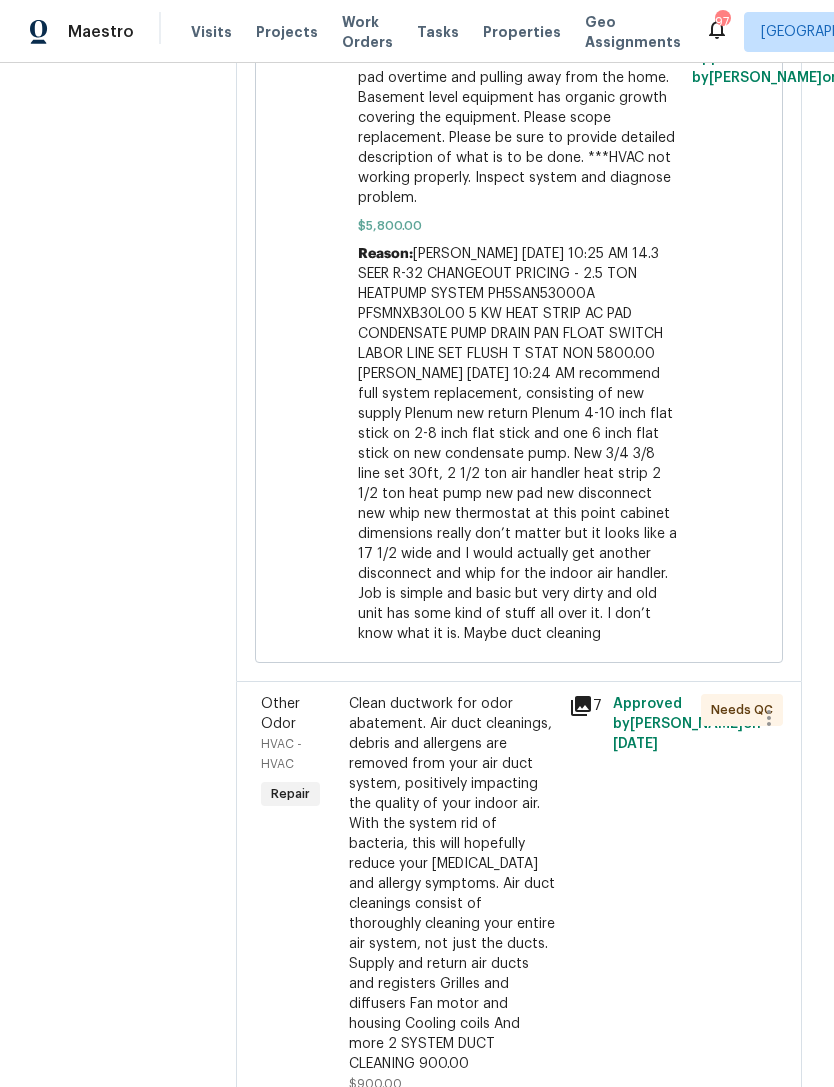scroll, scrollTop: 647, scrollLeft: 0, axis: vertical 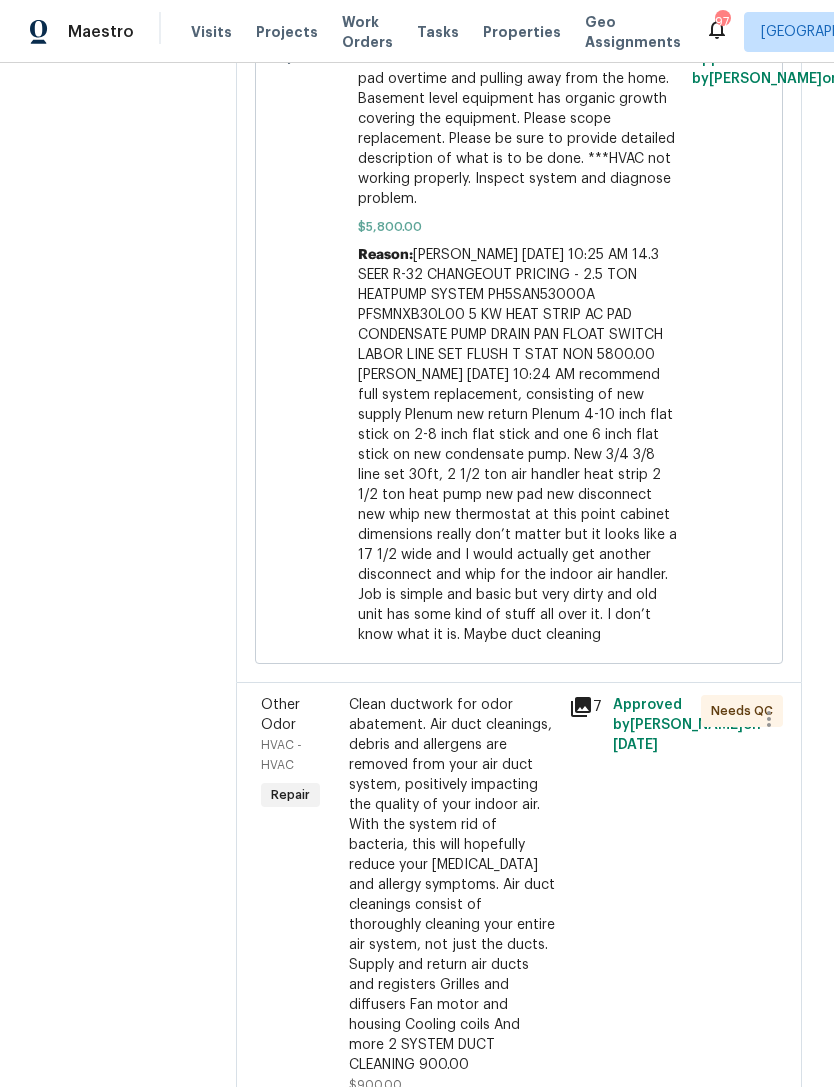 click on "Clean ductwork for odor abatement. Air duct cleanings, debris and allergens are removed from your air duct system, positively impacting the quality of your indoor air. With the system rid of bacteria, this will hopefully reduce your asthma and allergy symptoms. Air duct cleanings consist of thoroughly cleaning your entire air system, not just the ducts. Supply and return air ducts and registers Grilles and diffusers Fan motor and housing Cooling coils And more 2 SYSTEM DUCT CLEANING 900.00" at bounding box center [453, 885] 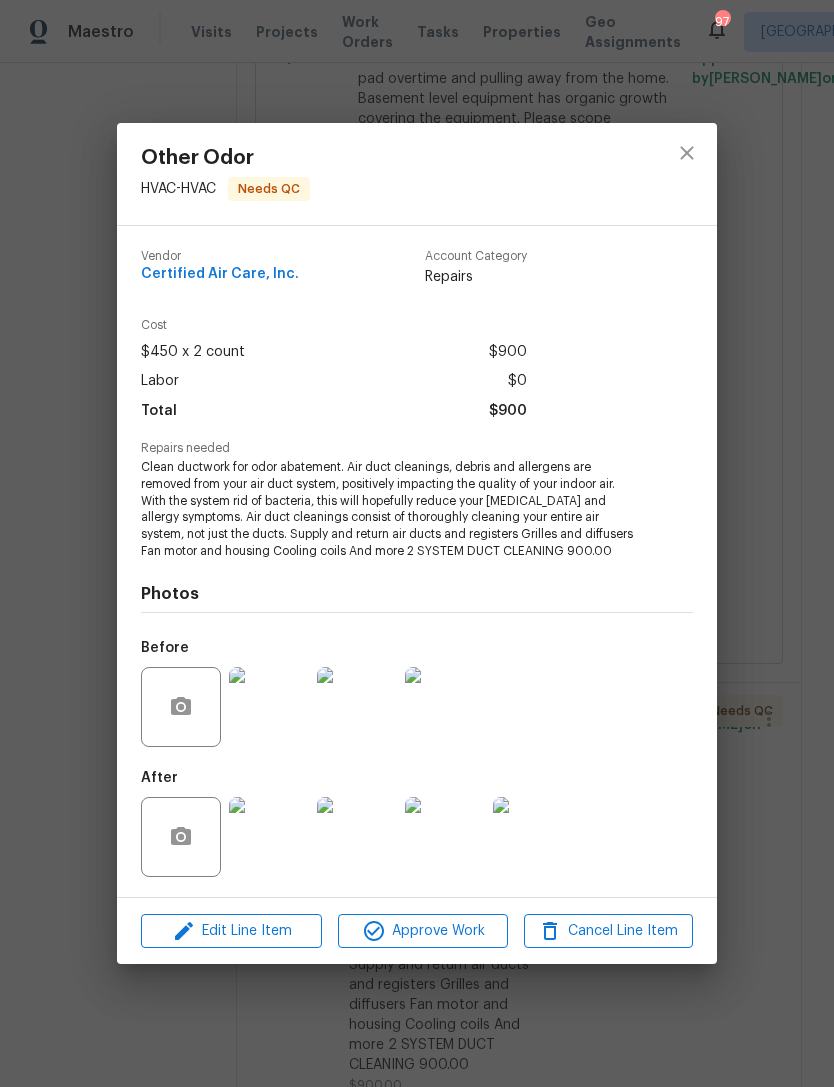 click at bounding box center [269, 837] 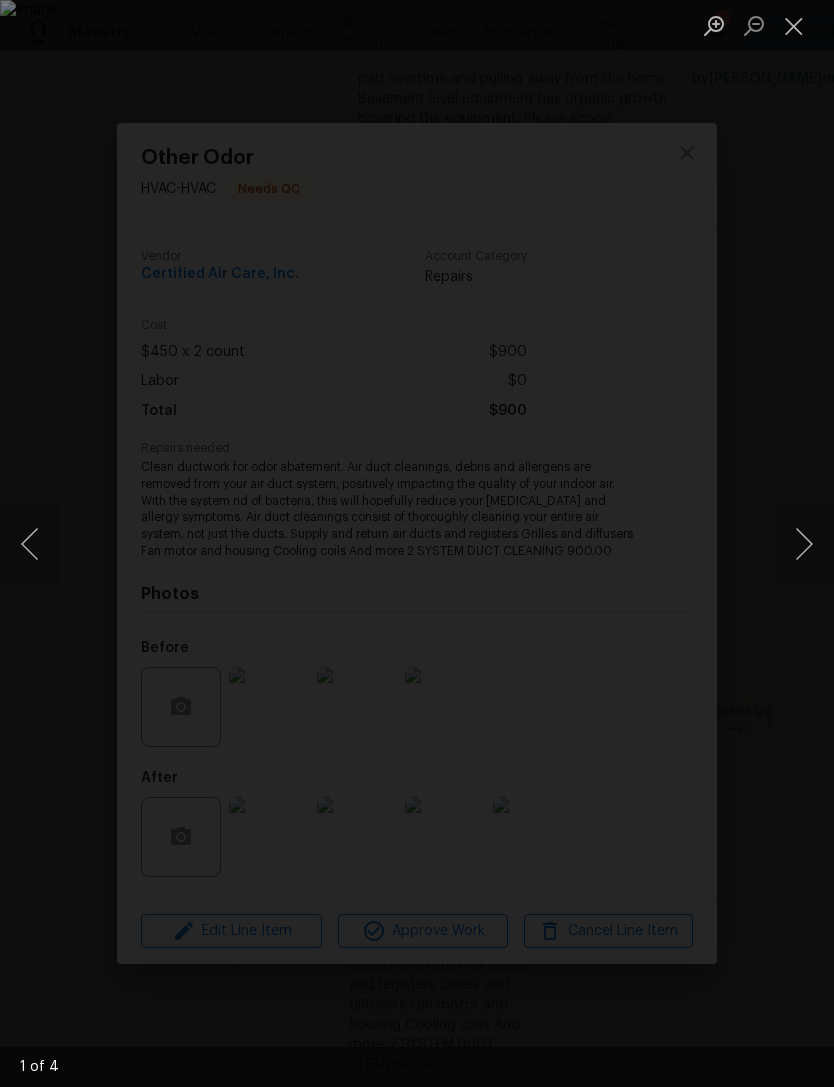 click at bounding box center (417, 543) 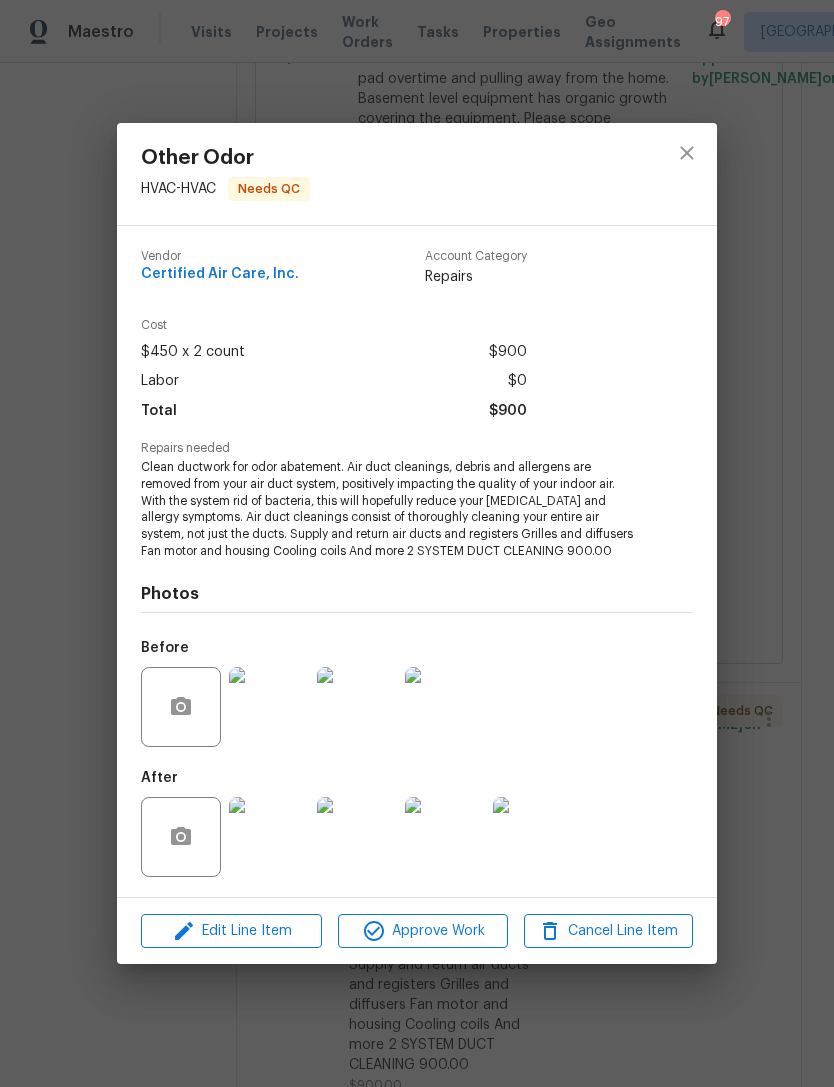 click at bounding box center (533, 837) 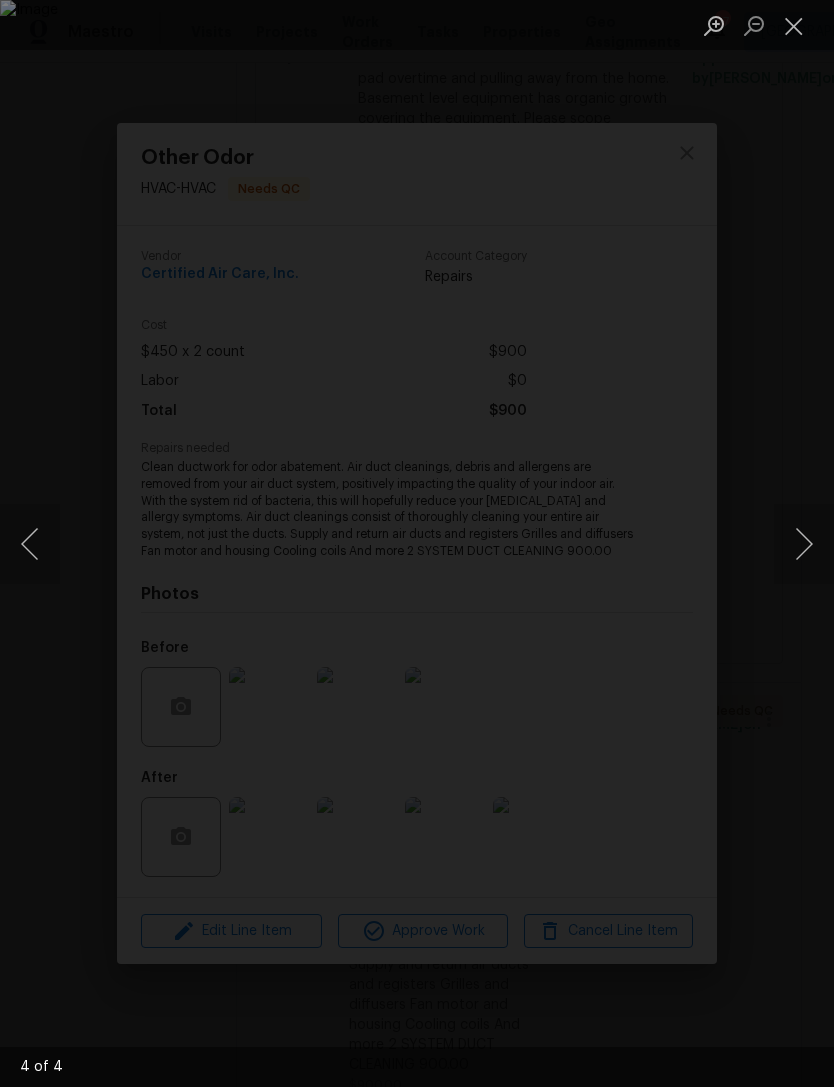click at bounding box center [417, 543] 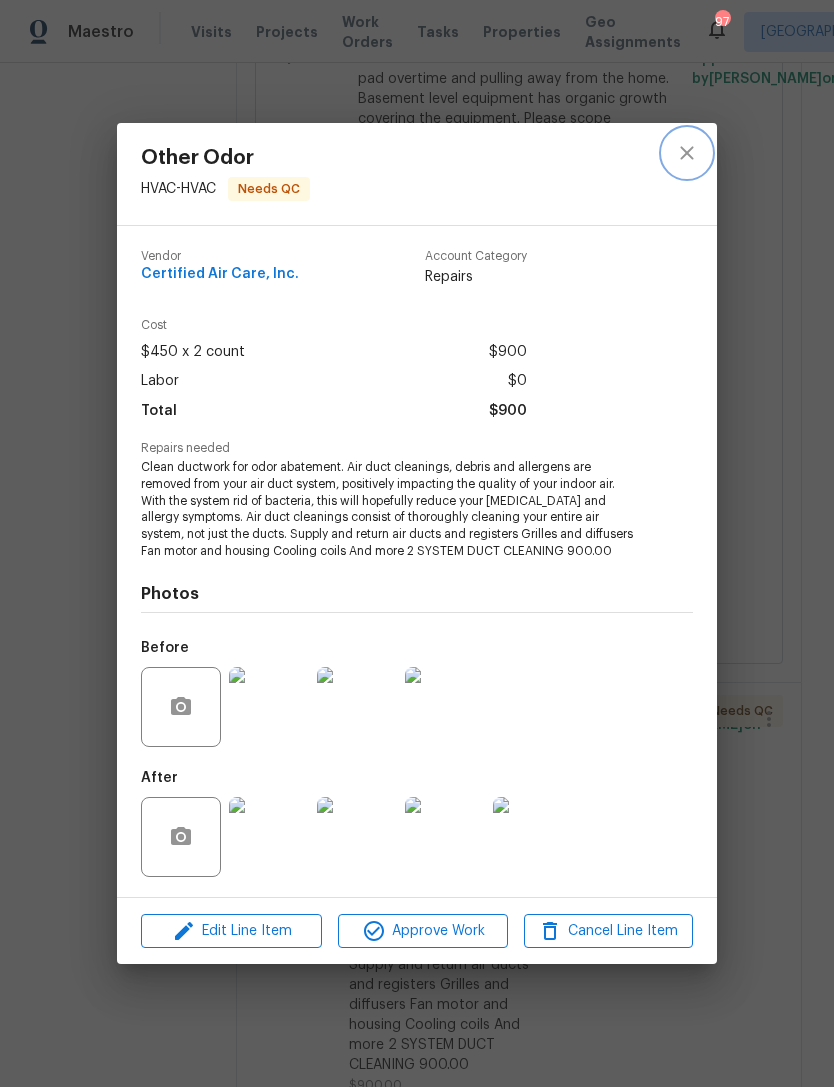 click at bounding box center [687, 153] 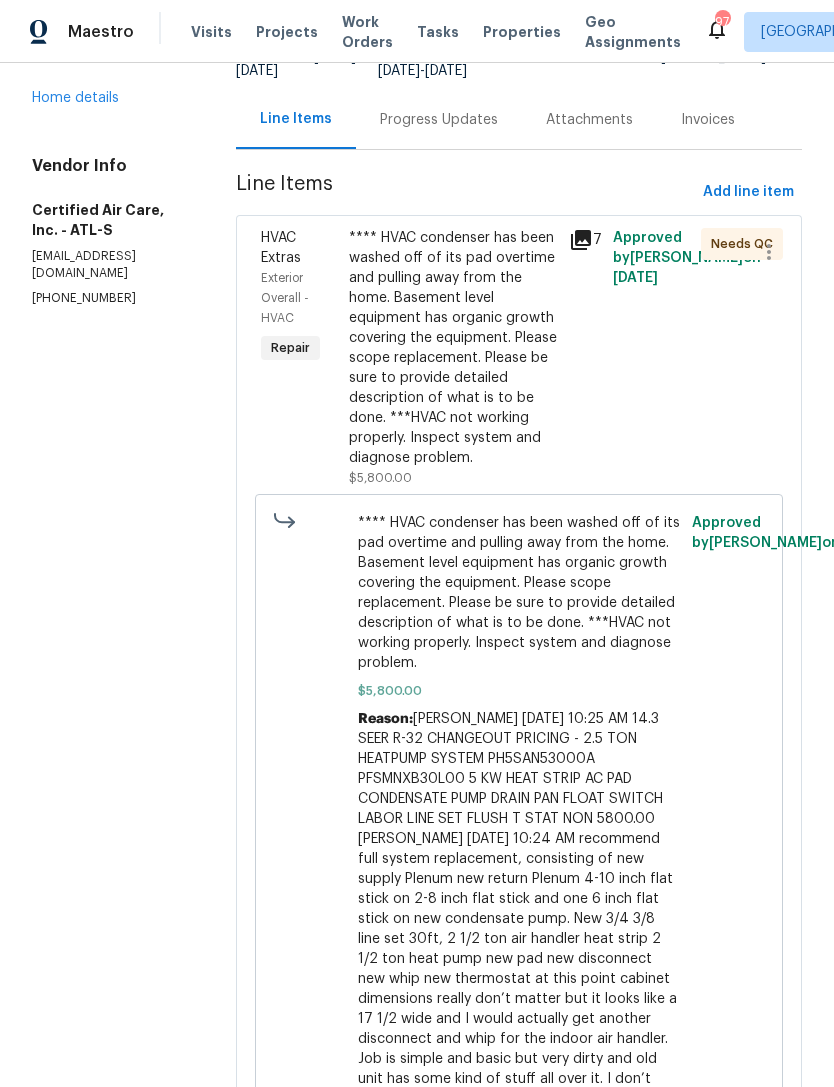 scroll, scrollTop: 173, scrollLeft: 0, axis: vertical 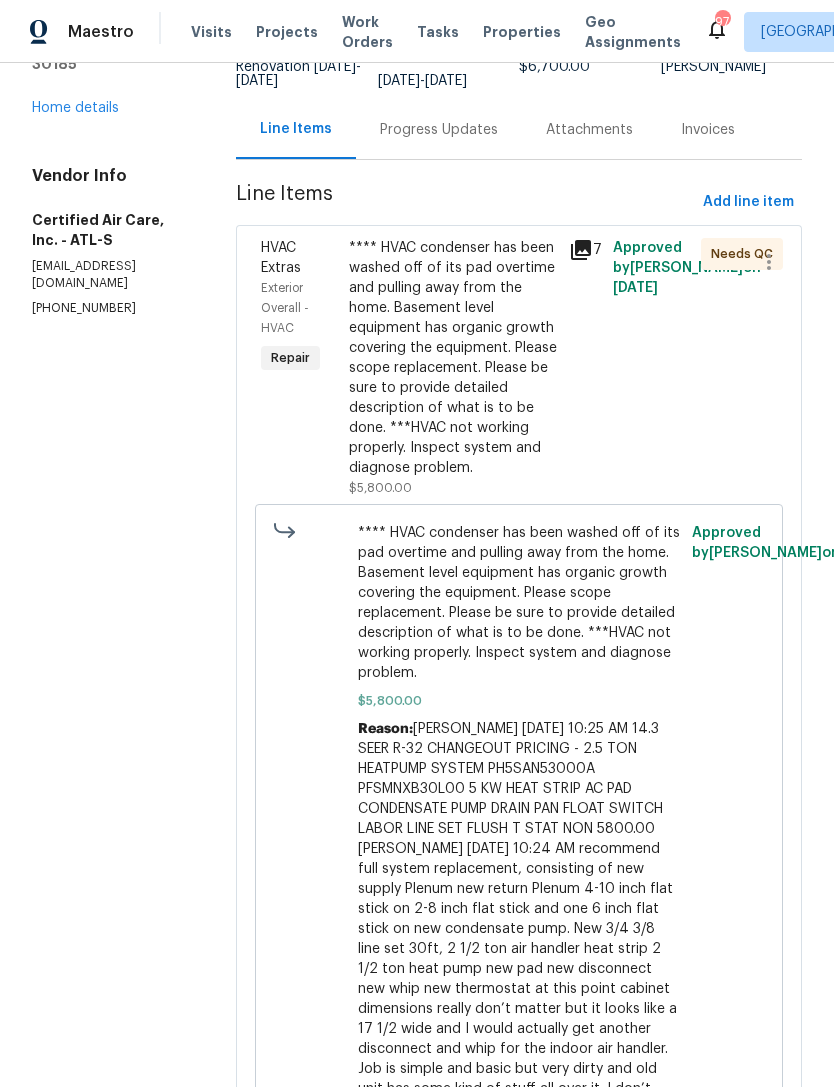 click on "**** HVAC condenser has been washed off of its pad overtime and pulling away from the home. Basement level equipment has organic growth covering the equipment. Please scope replacement. Please be sure to provide detailed description of what is to be done. ***HVAC not working properly. Inspect system and diagnose problem." at bounding box center [453, 358] 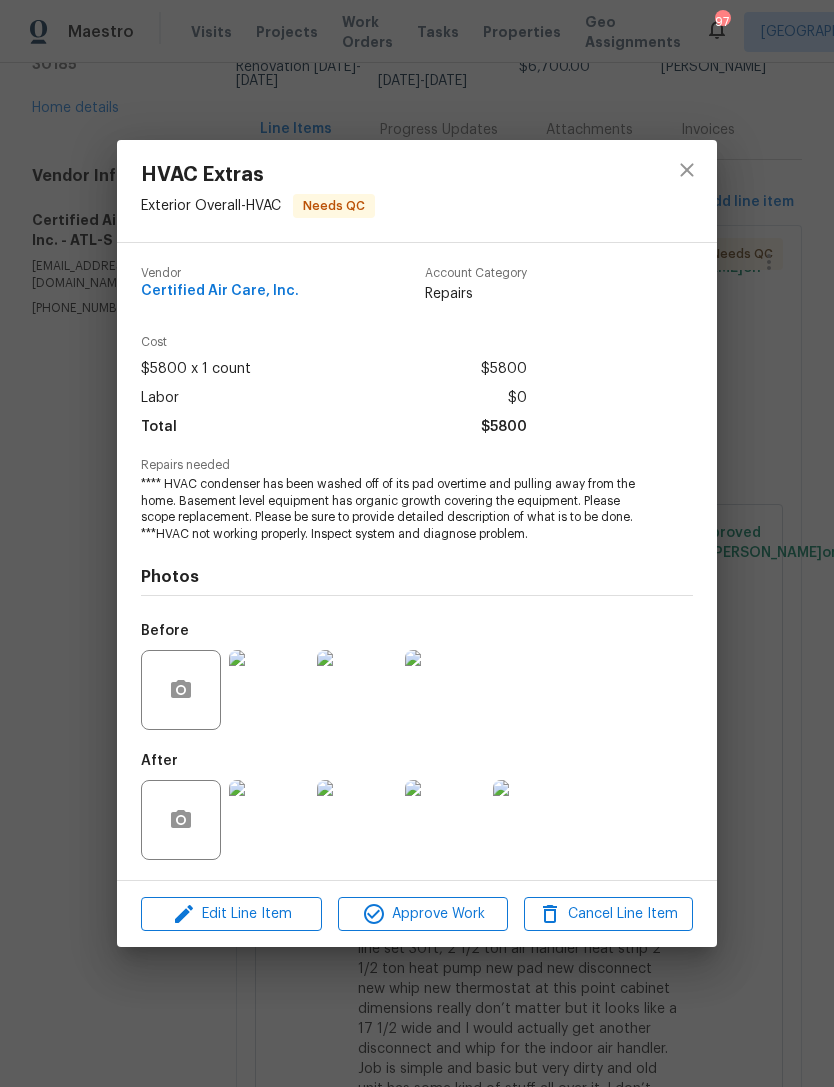 click at bounding box center [269, 820] 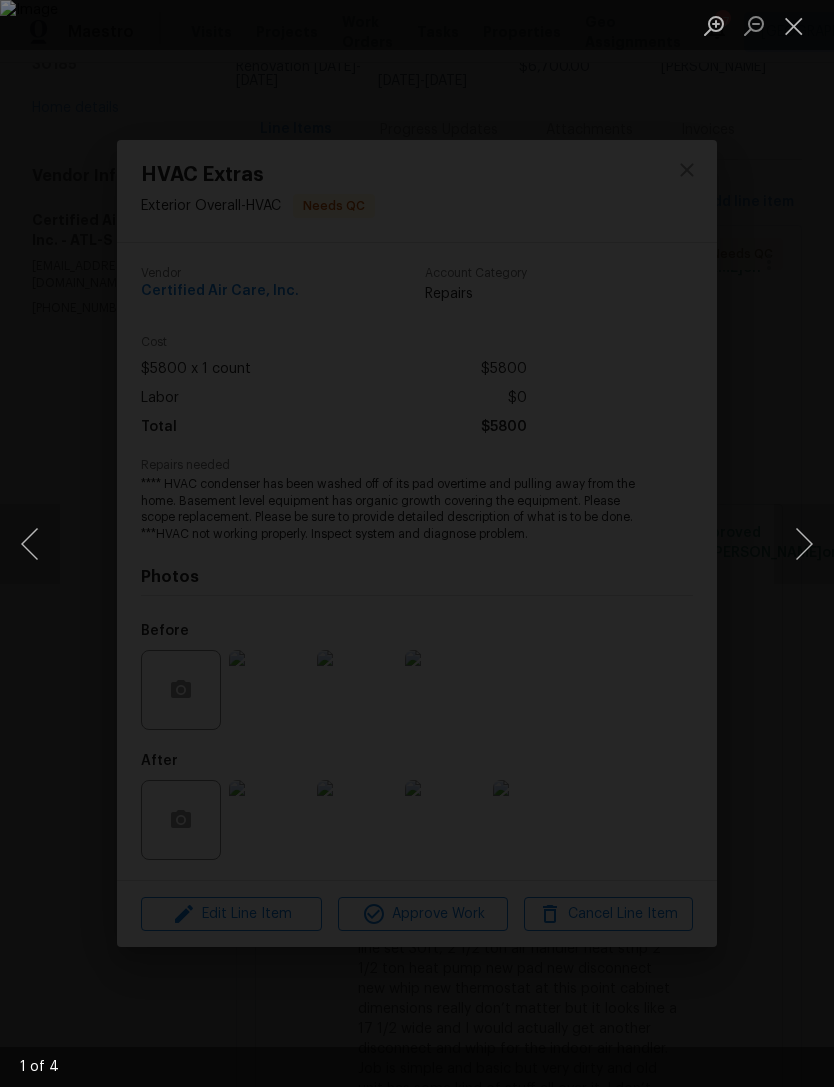 click at bounding box center [417, 543] 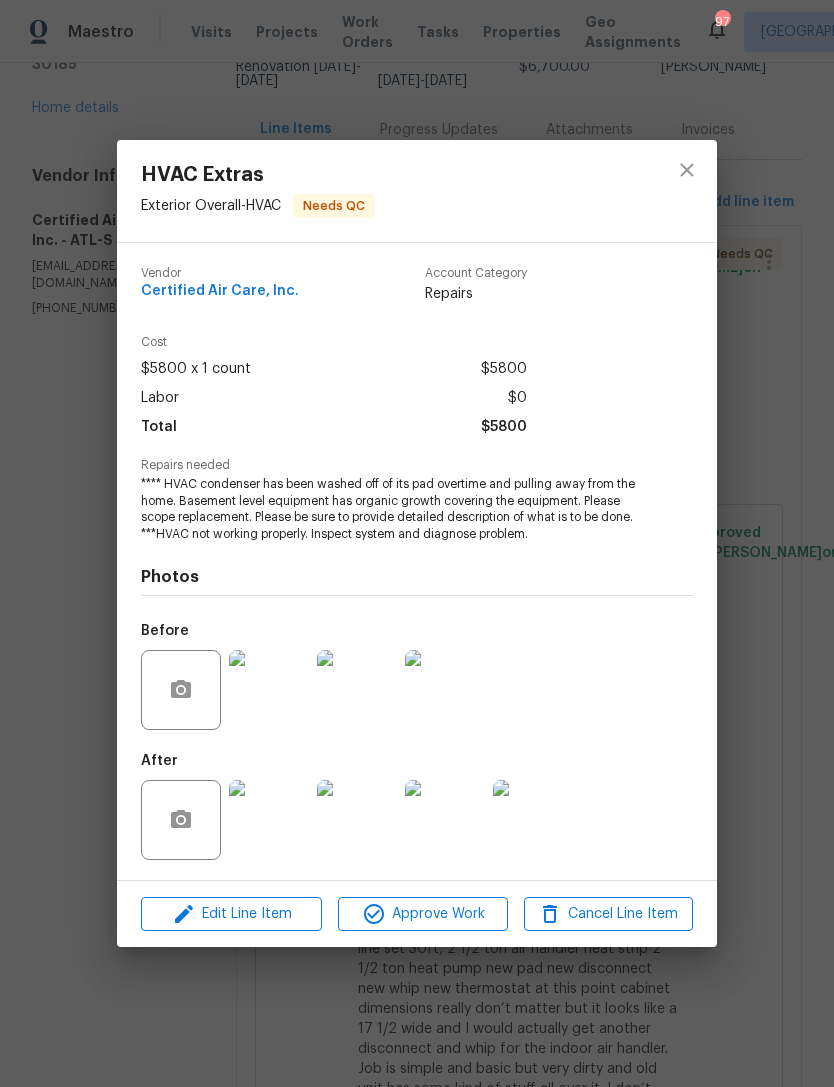 click at bounding box center [533, 820] 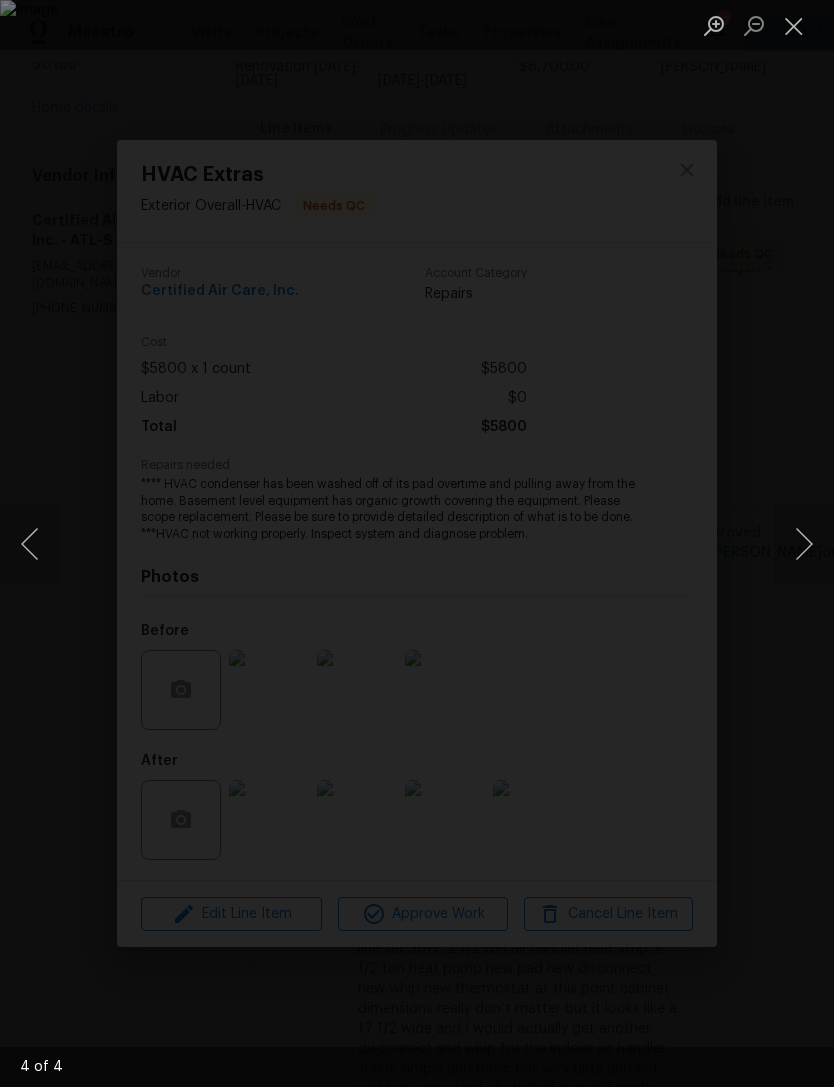 click at bounding box center [804, 544] 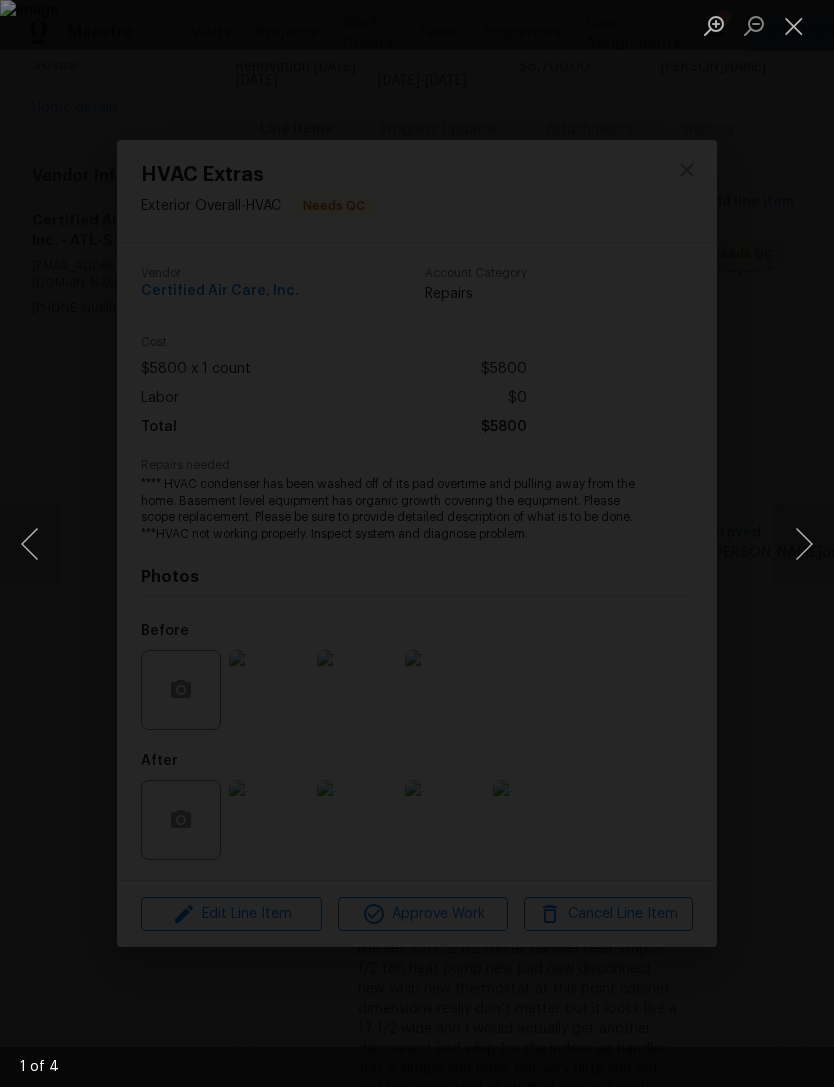 click at bounding box center [804, 544] 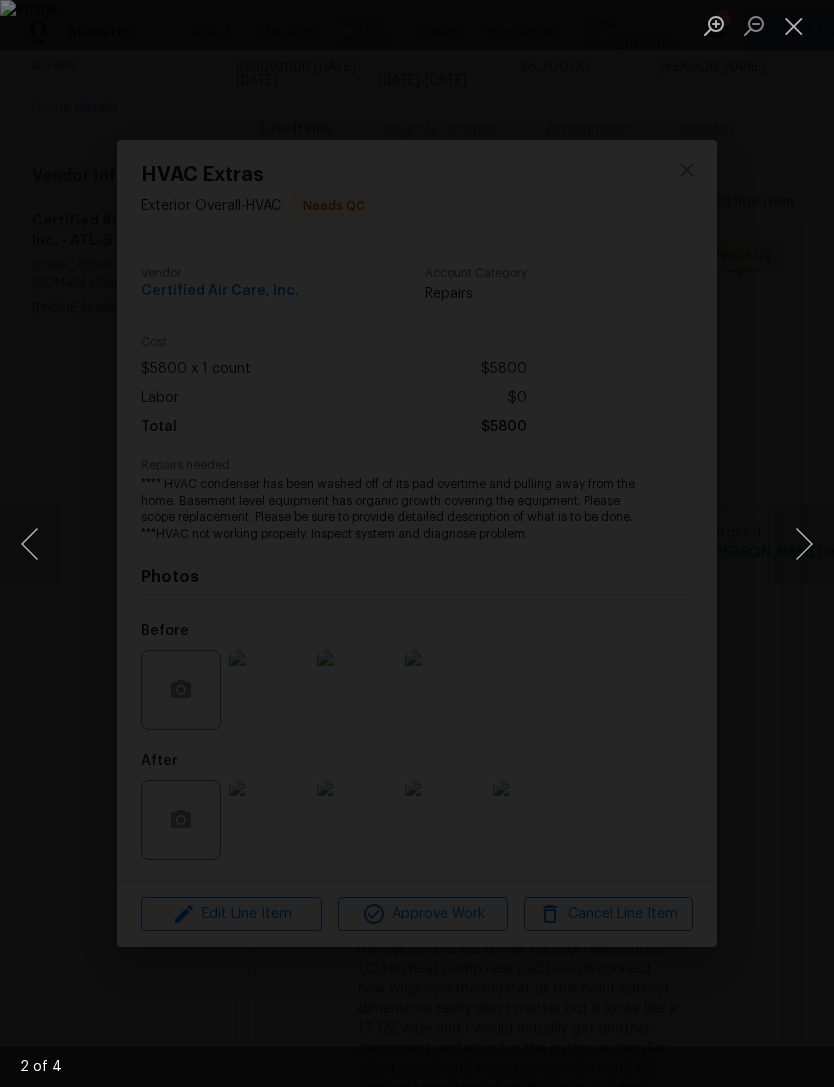 click at bounding box center [804, 544] 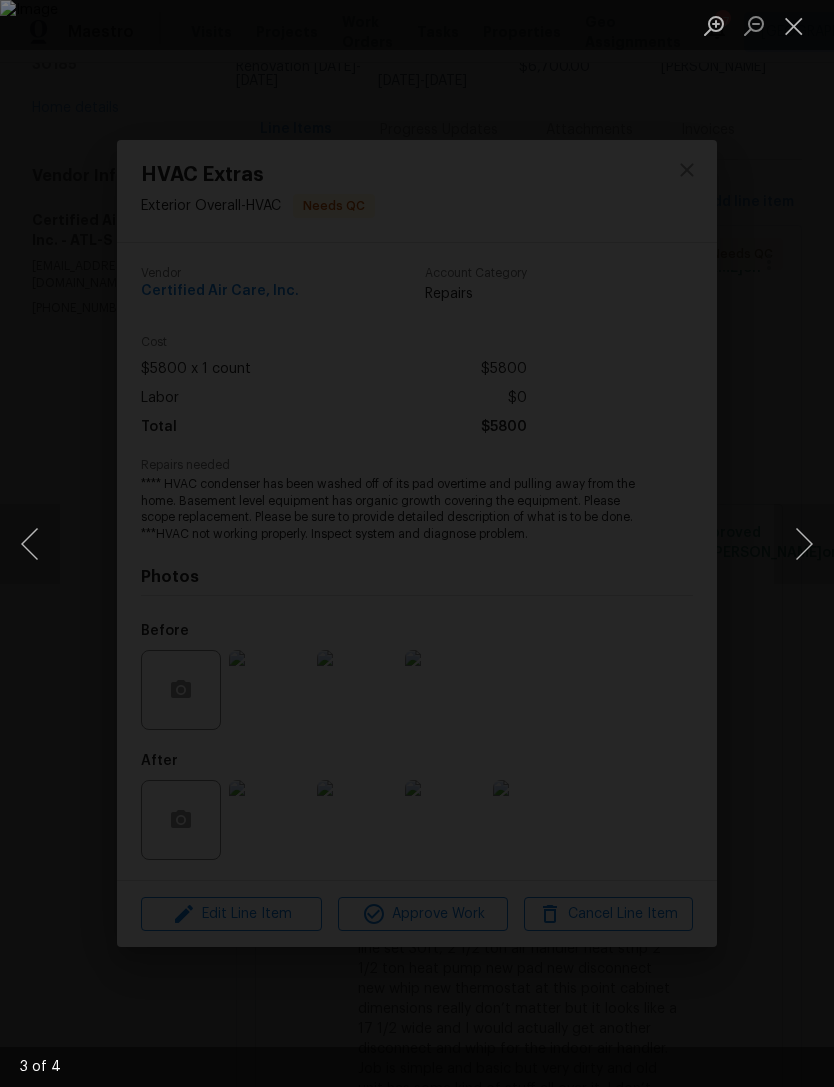 click at bounding box center [804, 544] 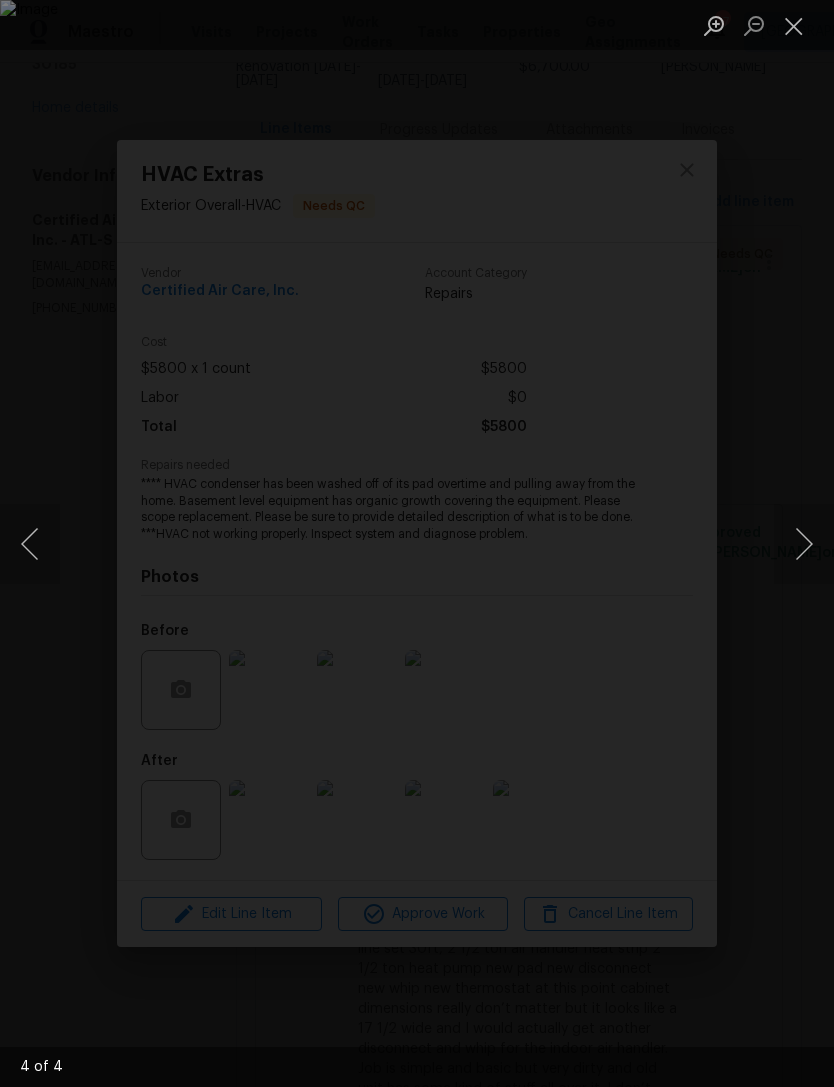 click at bounding box center (804, 544) 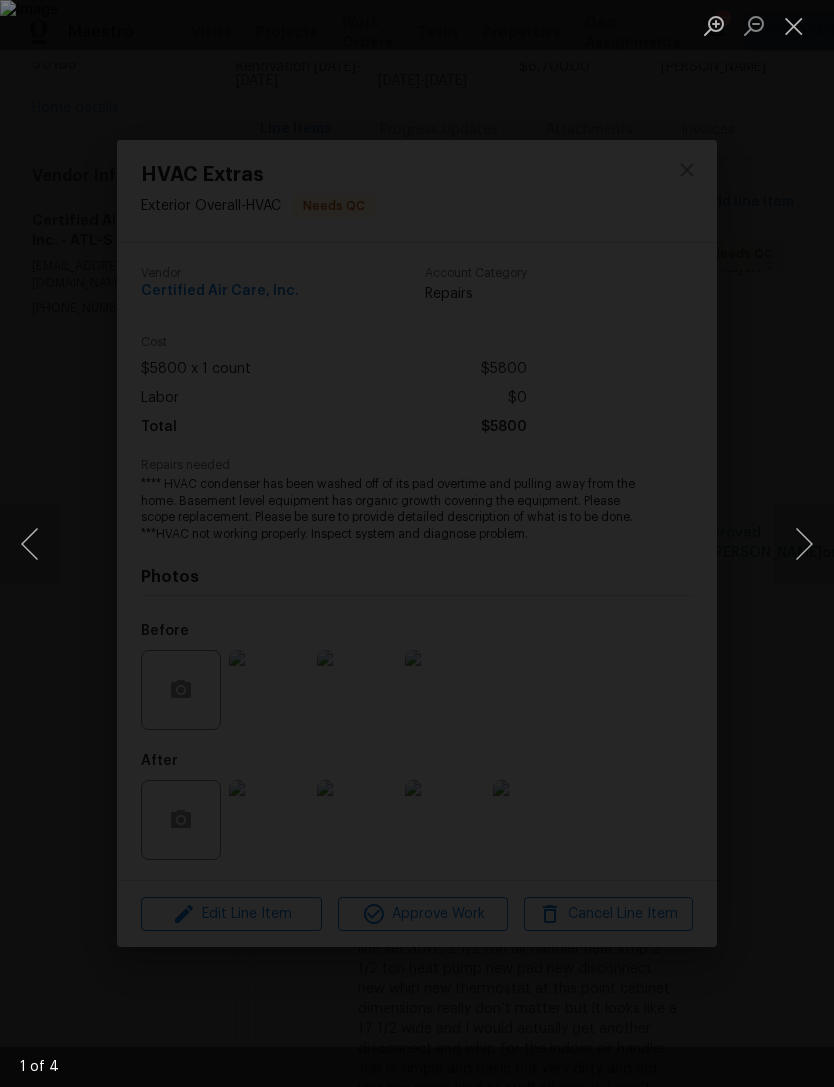 click at bounding box center [804, 544] 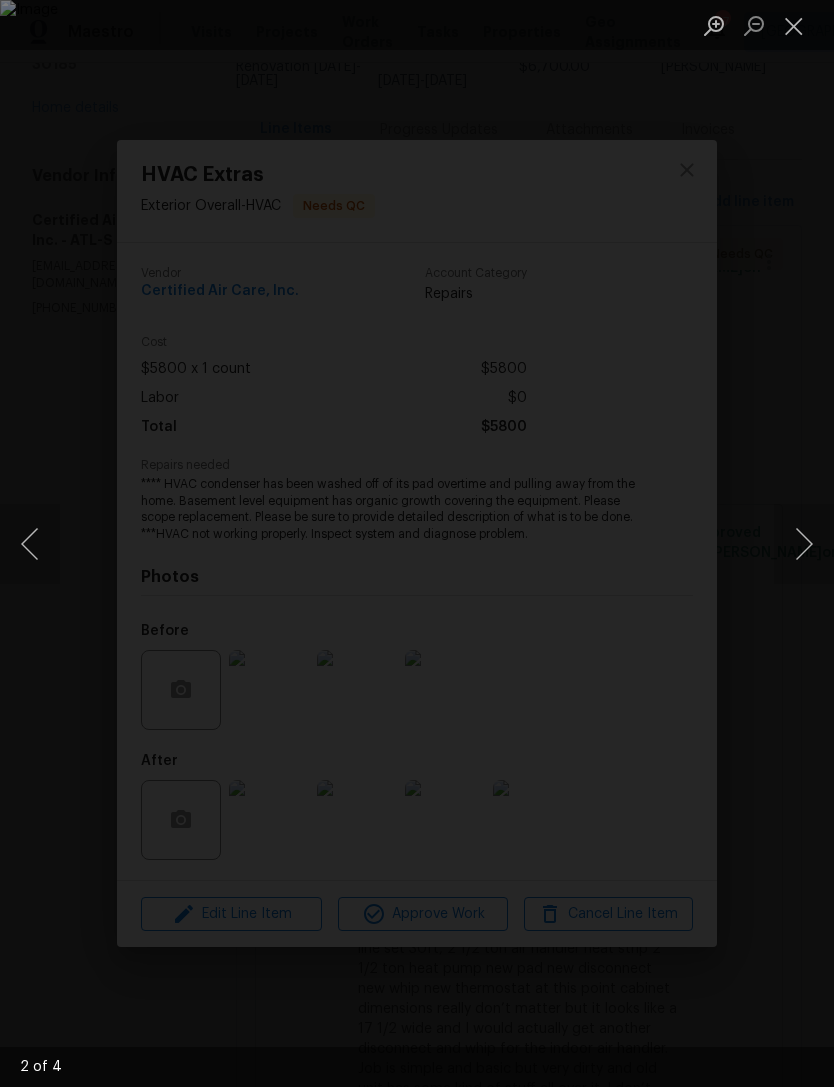 click at bounding box center (794, 25) 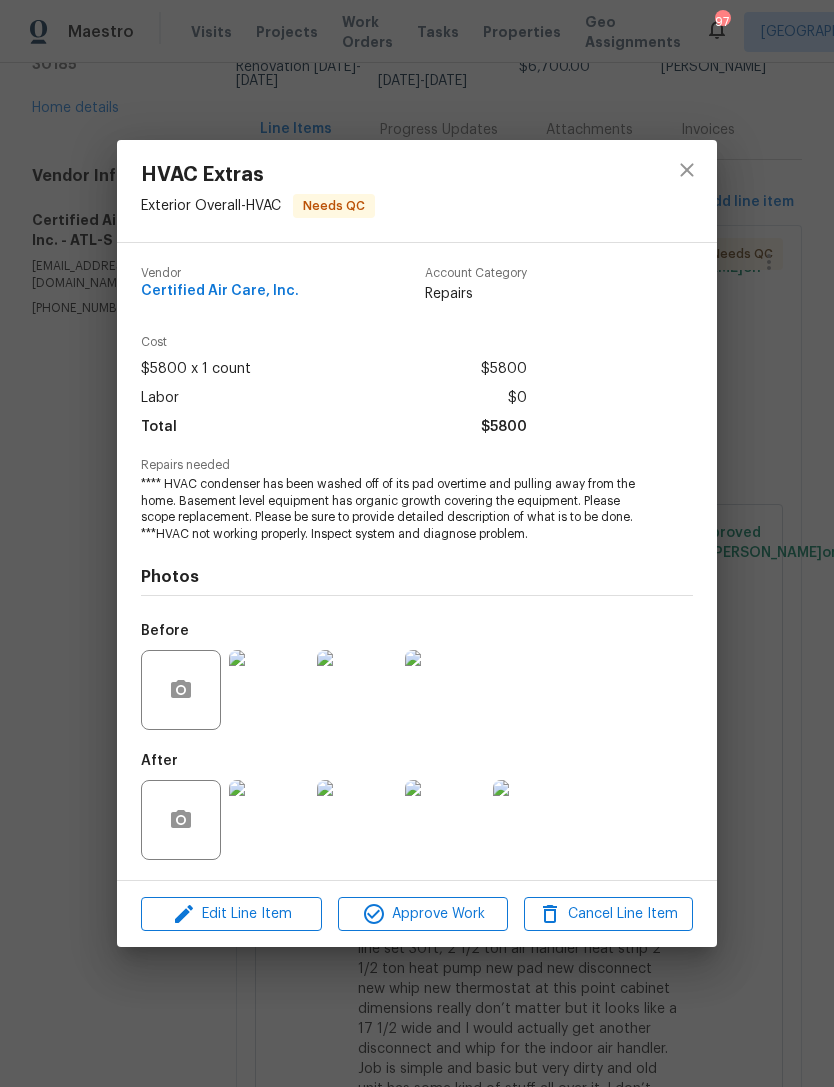 click at bounding box center [269, 690] 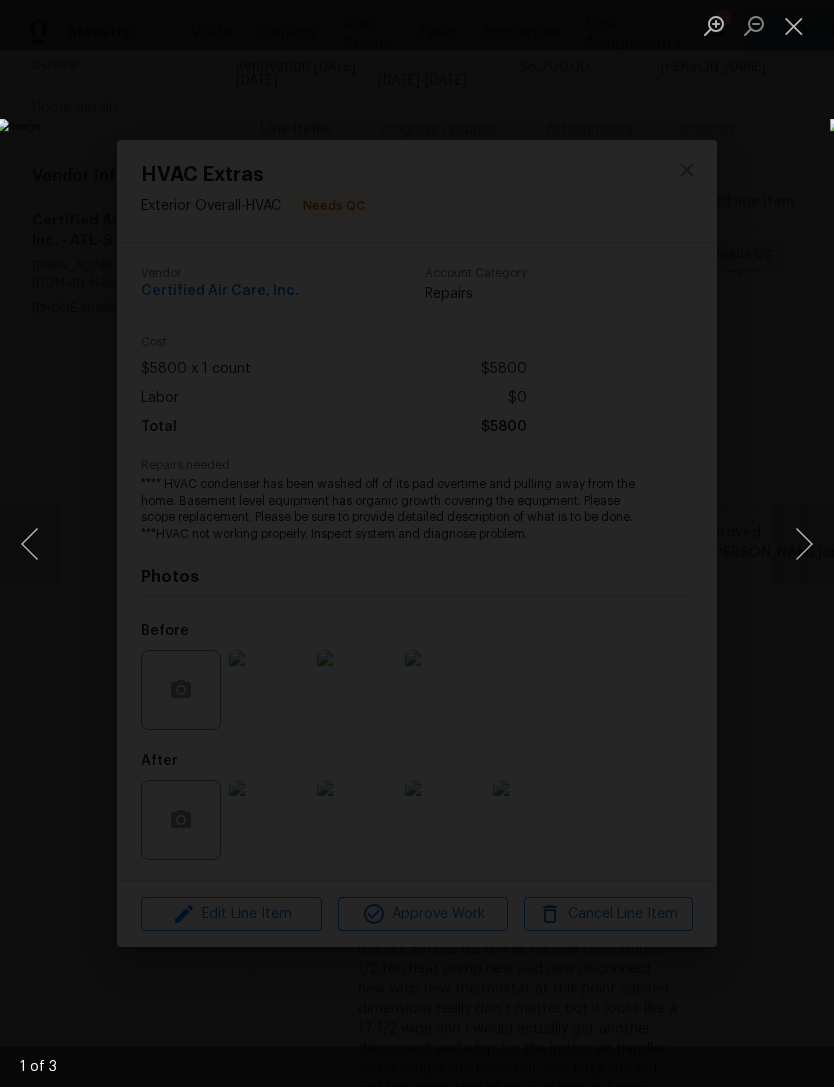 click at bounding box center (804, 544) 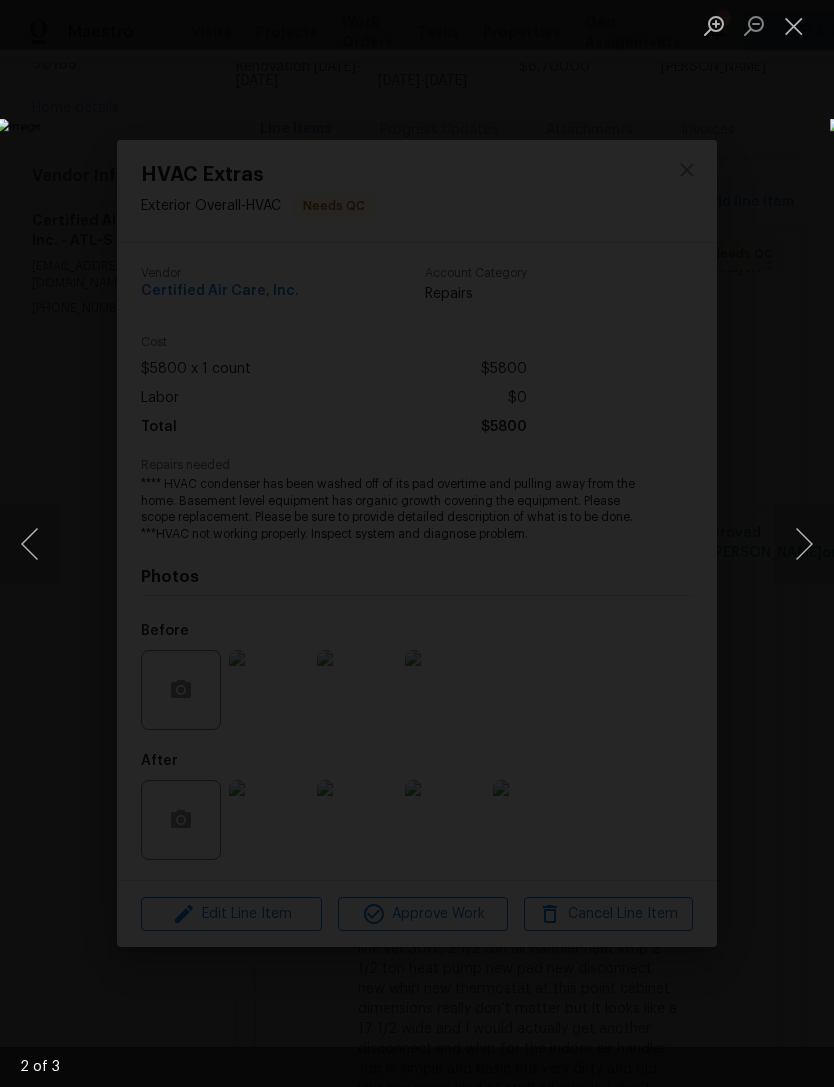 click at bounding box center (804, 544) 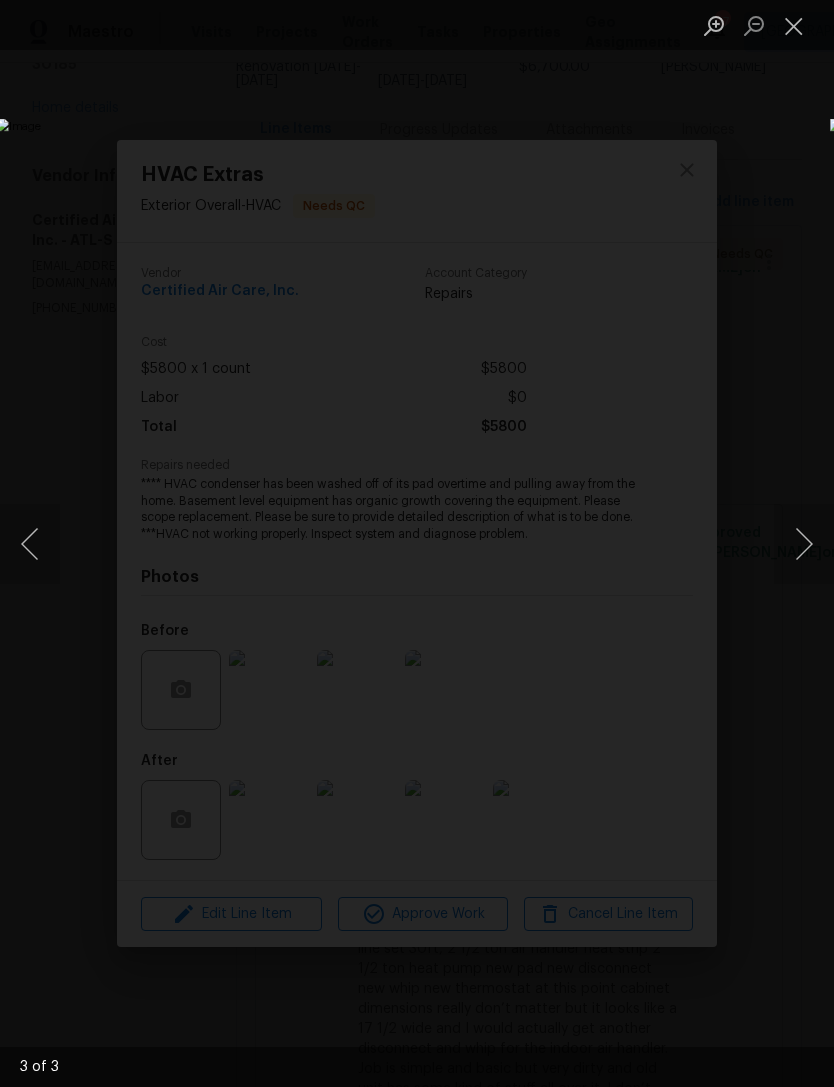 click at bounding box center [804, 544] 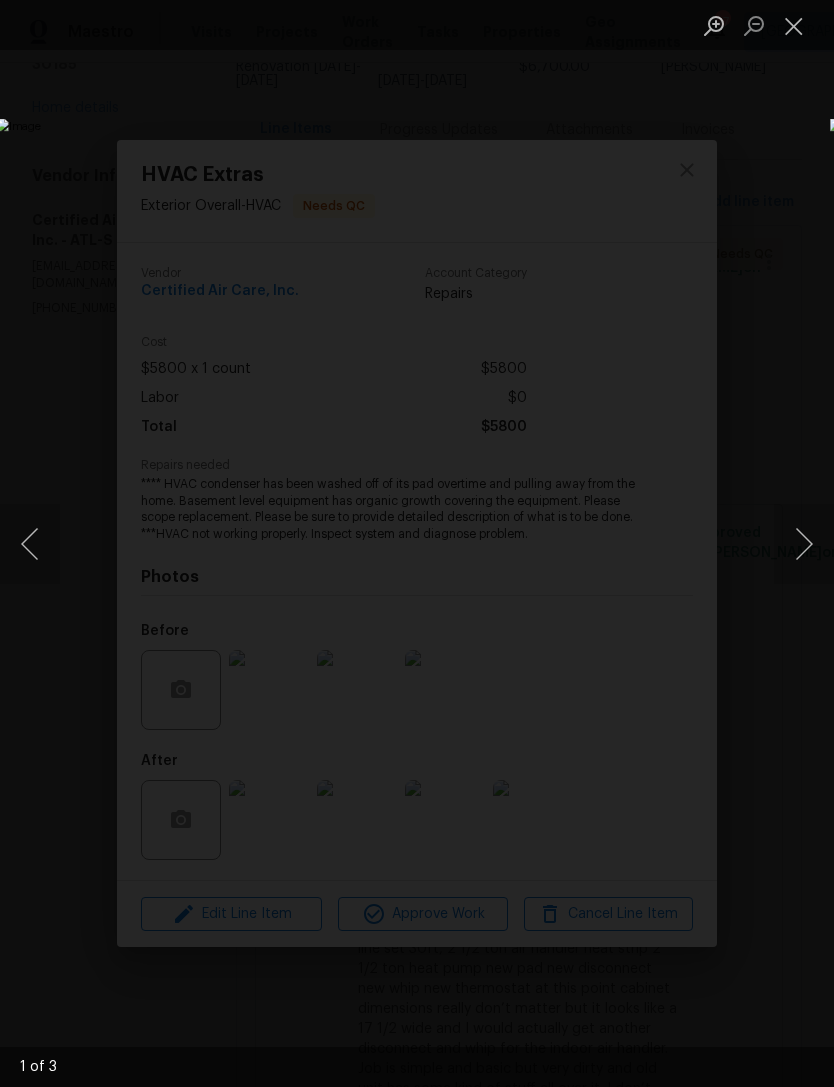 click at bounding box center [794, 25] 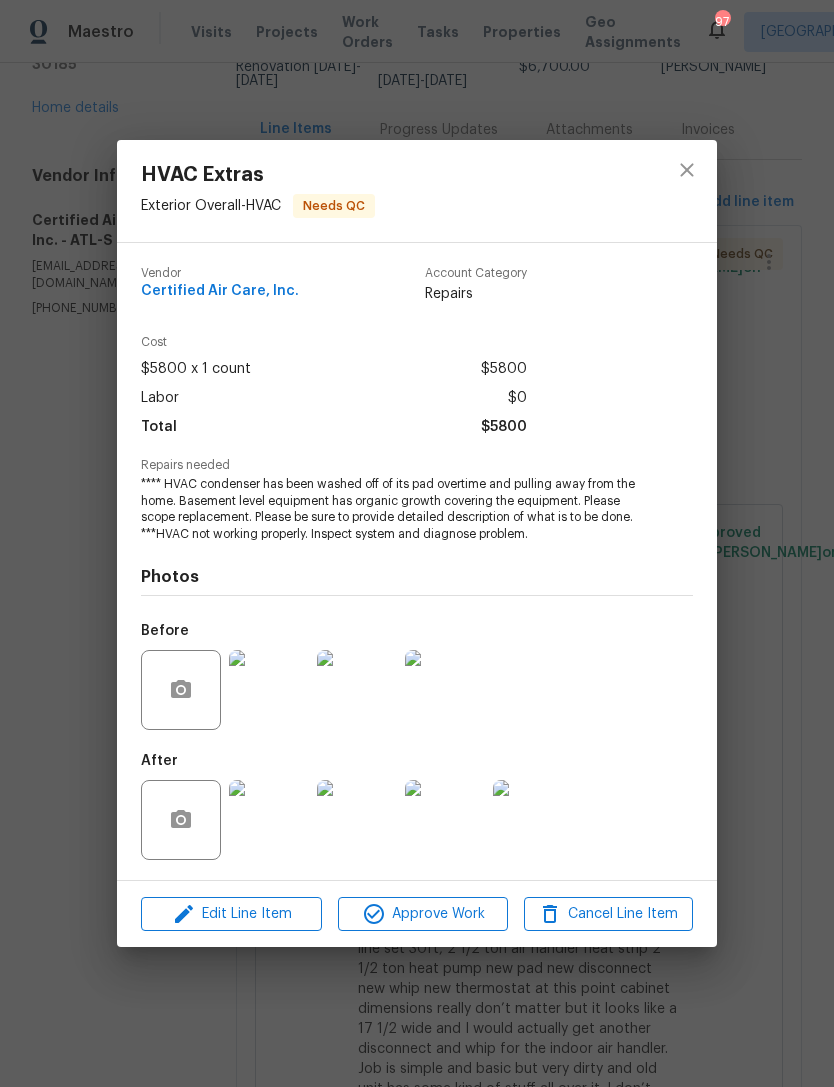 click at bounding box center [687, 170] 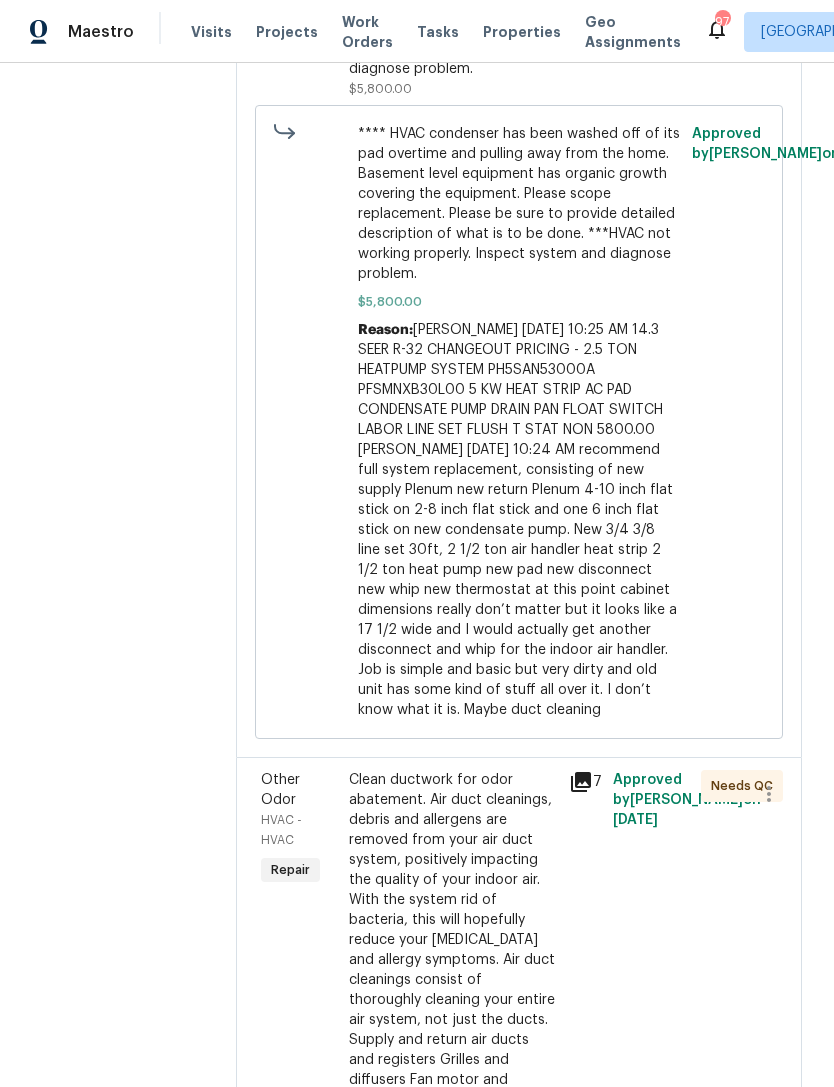 scroll, scrollTop: 641, scrollLeft: 0, axis: vertical 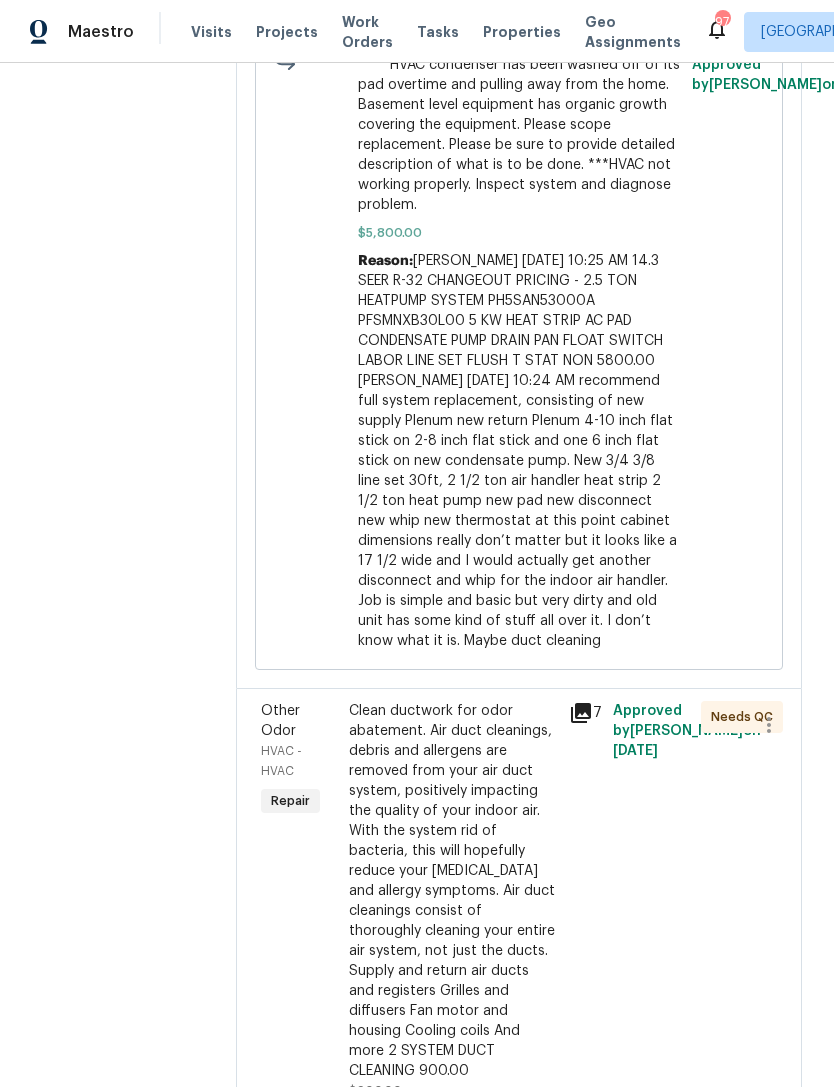 click on "Clean ductwork for odor abatement. Air duct cleanings, debris and allergens are removed from your air duct system, positively impacting the quality of your indoor air. With the system rid of bacteria, this will hopefully reduce your asthma and allergy symptoms. Air duct cleanings consist of thoroughly cleaning your entire air system, not just the ducts. Supply and return air ducts and registers Grilles and diffusers Fan motor and housing Cooling coils And more 2 SYSTEM DUCT CLEANING 900.00" at bounding box center (453, 891) 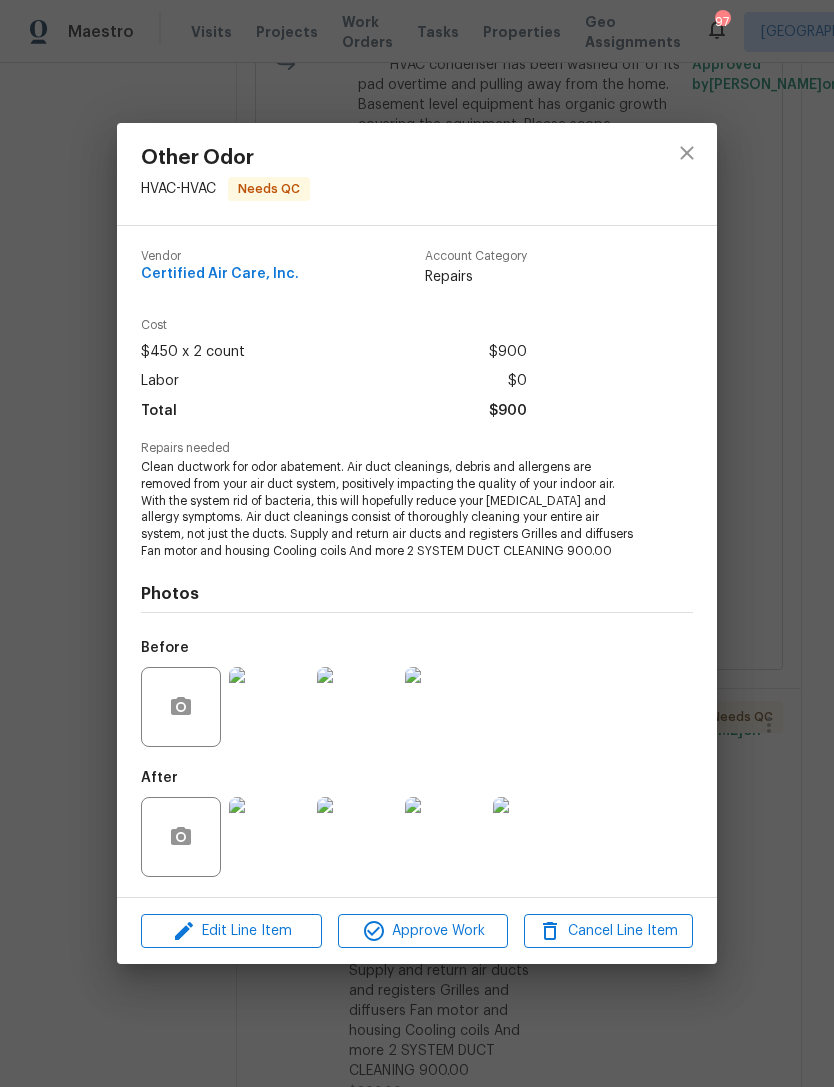 click at bounding box center (269, 837) 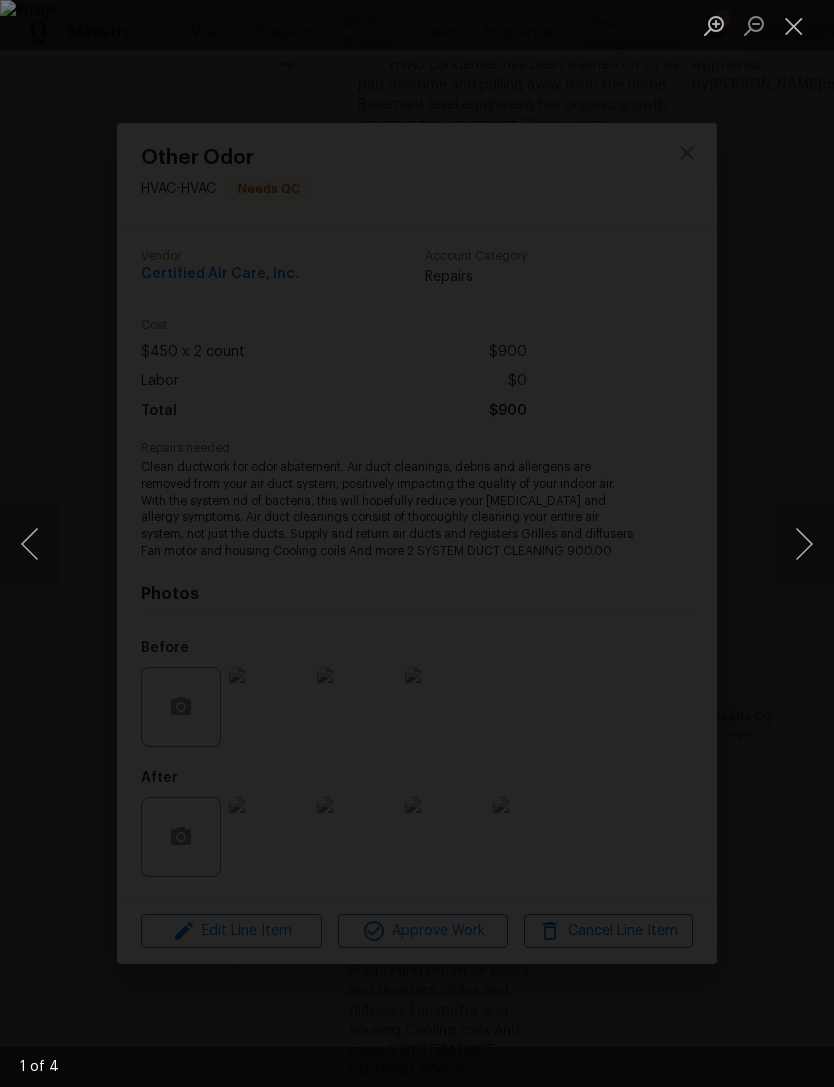 click at bounding box center [804, 544] 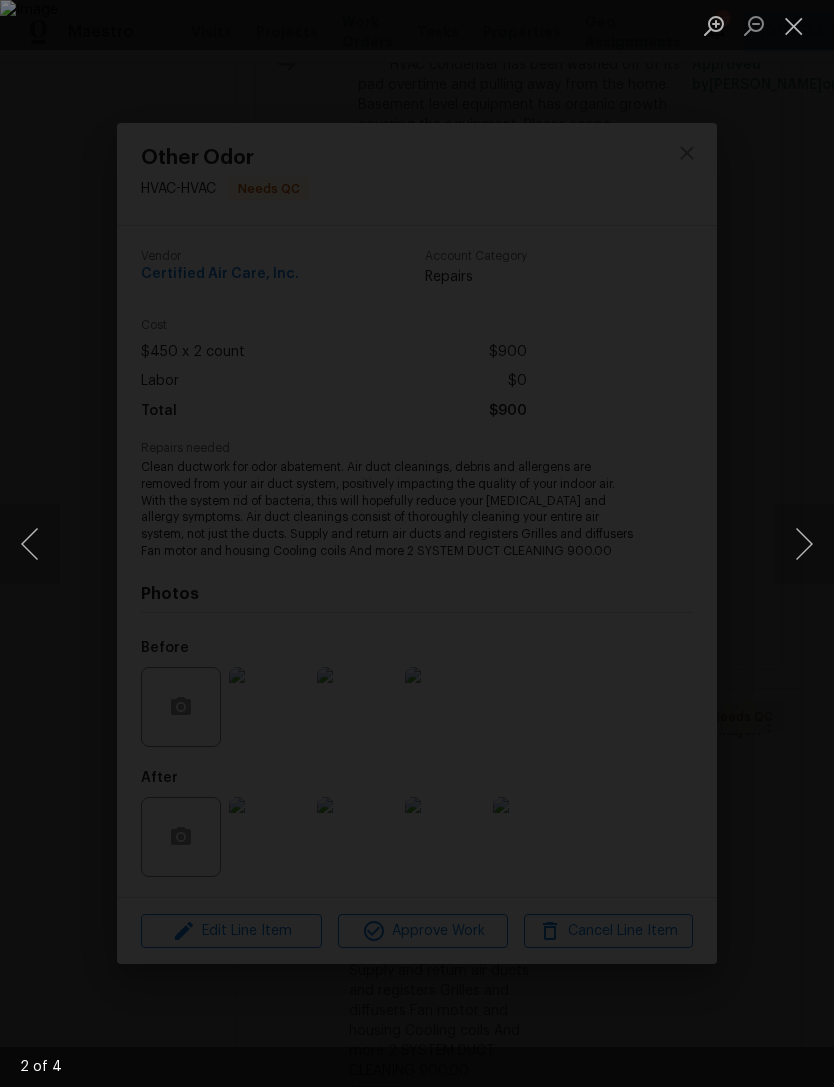 click at bounding box center [804, 544] 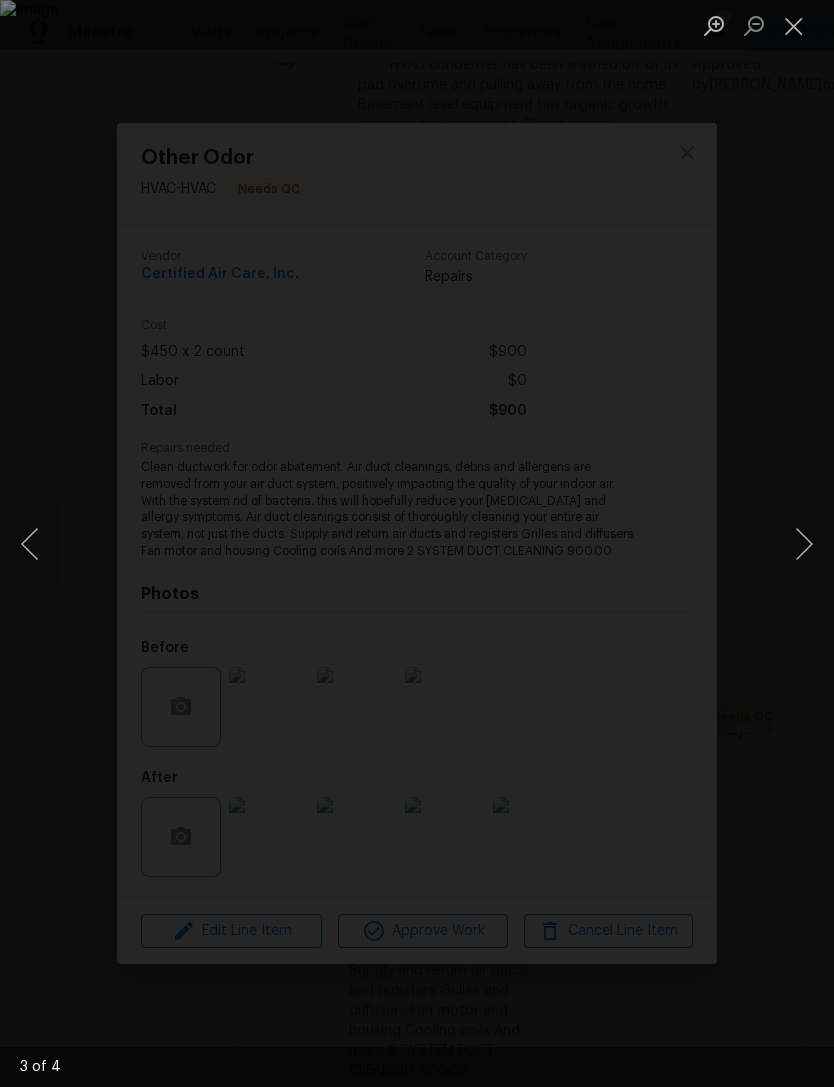 click at bounding box center (804, 544) 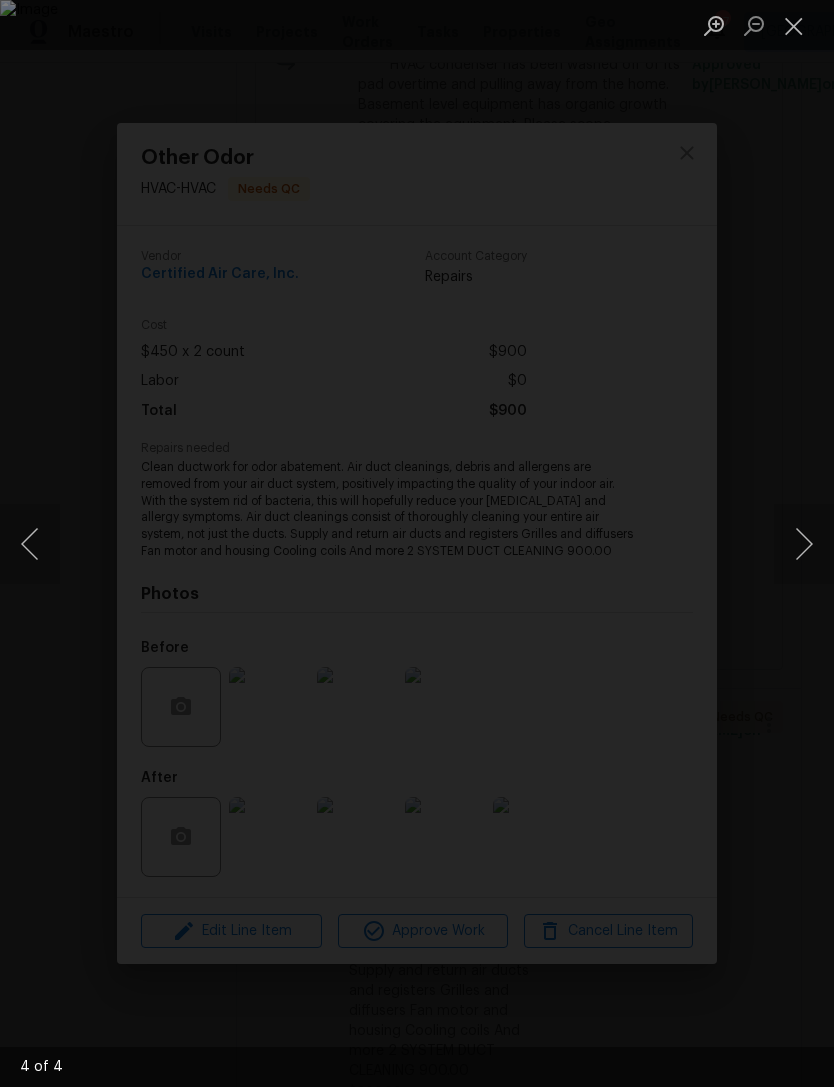 click at bounding box center (804, 544) 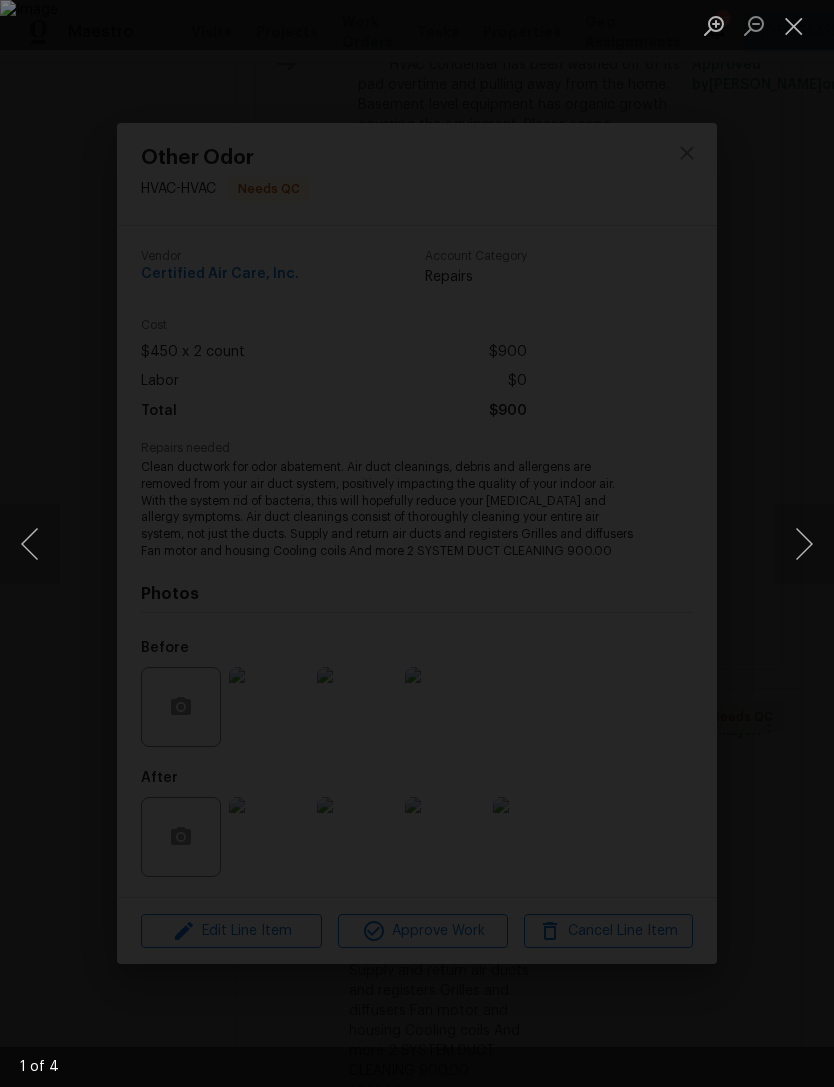 click at bounding box center (804, 544) 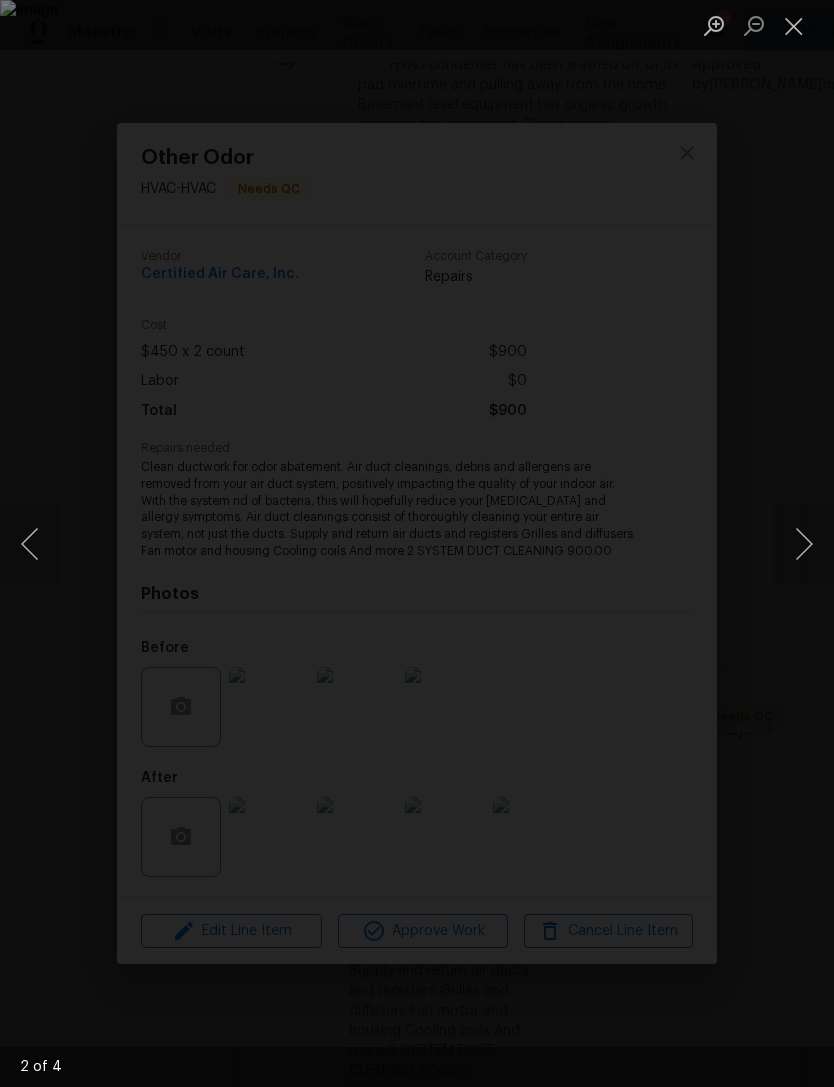 click at bounding box center (804, 544) 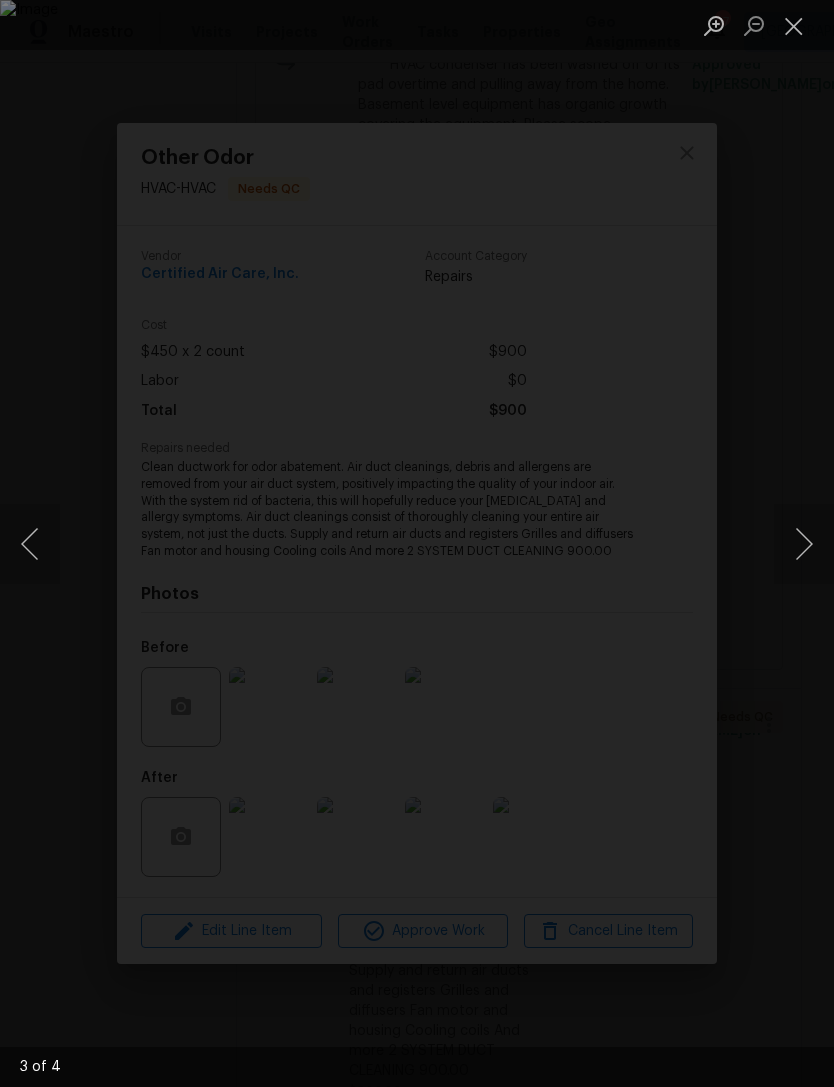 click at bounding box center (804, 544) 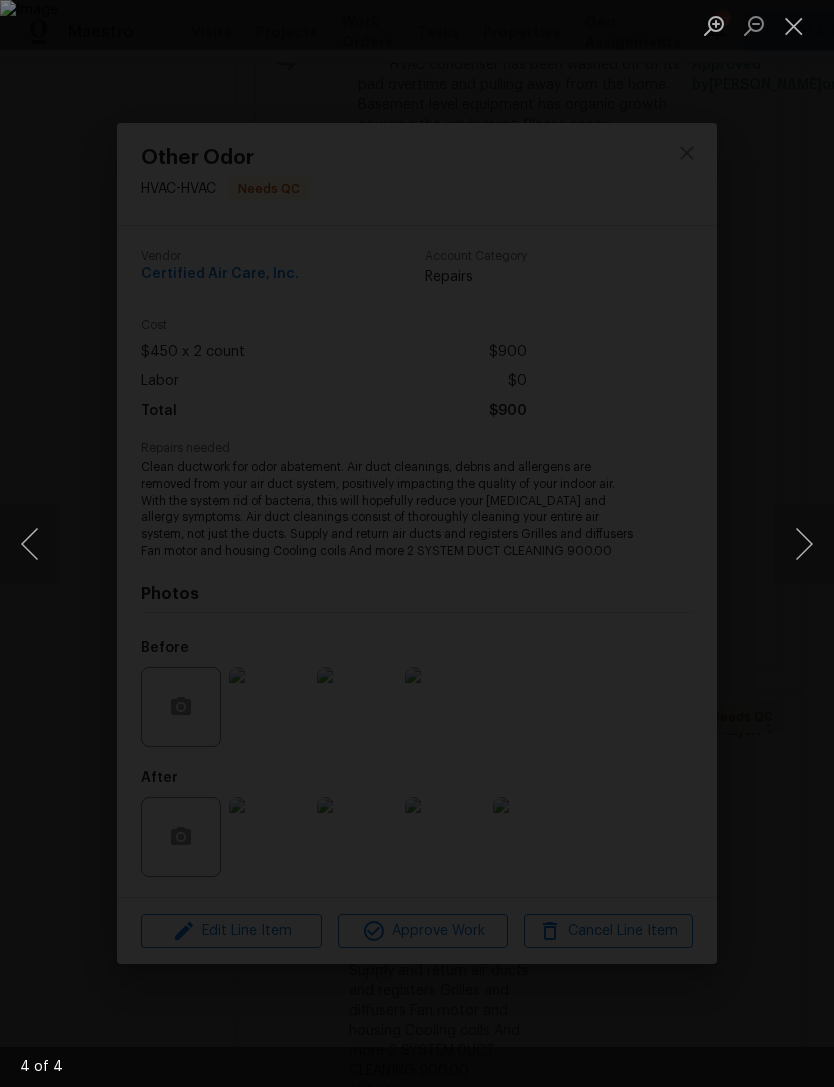 click at bounding box center (804, 544) 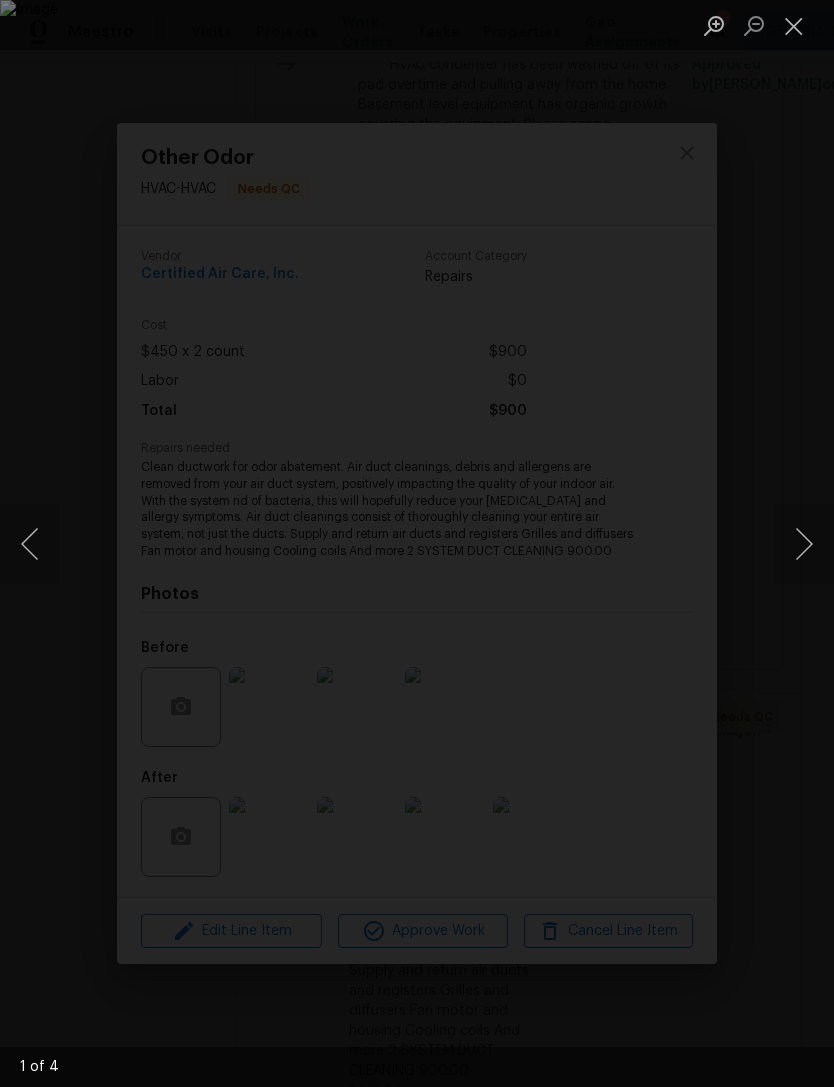 click at bounding box center (804, 544) 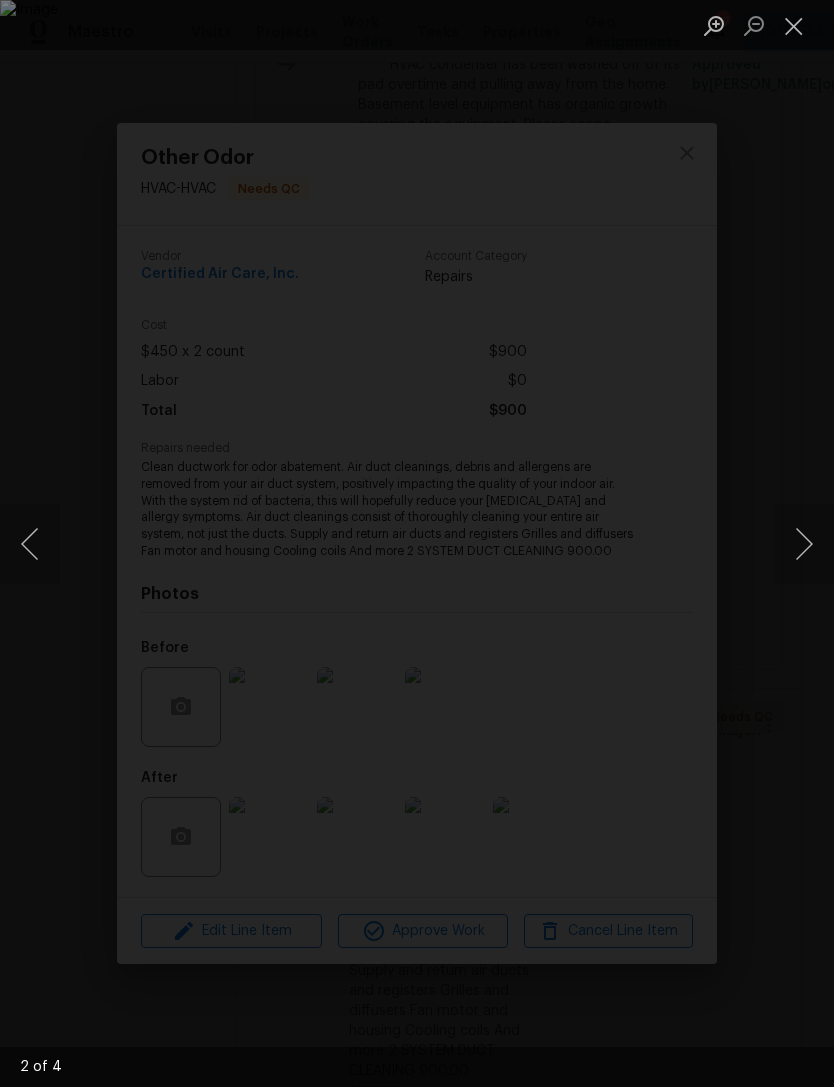 click at bounding box center [794, 25] 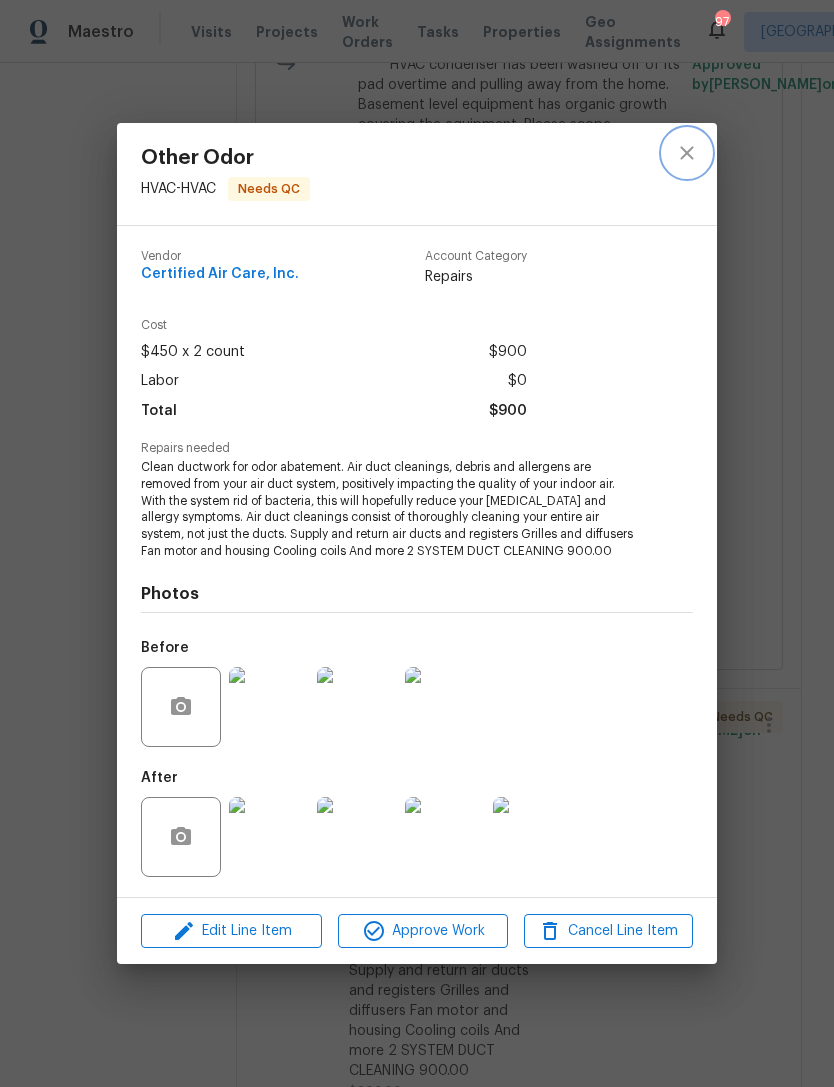 click 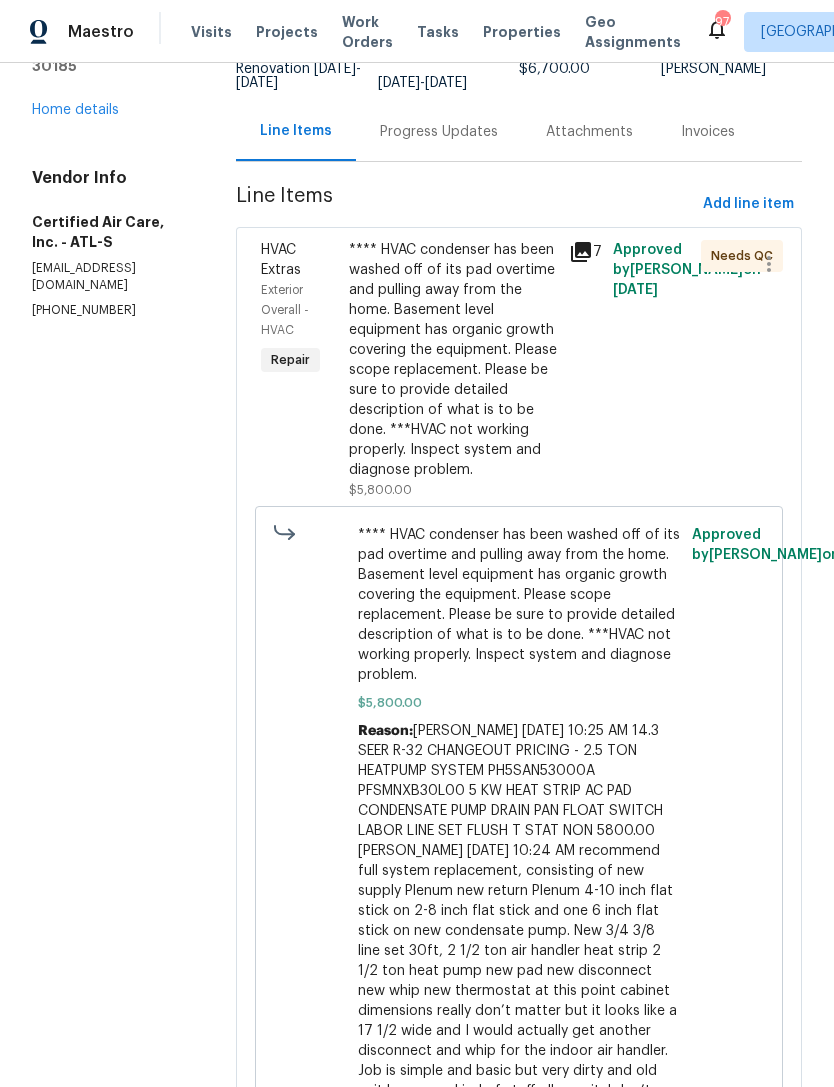 scroll, scrollTop: 174, scrollLeft: 0, axis: vertical 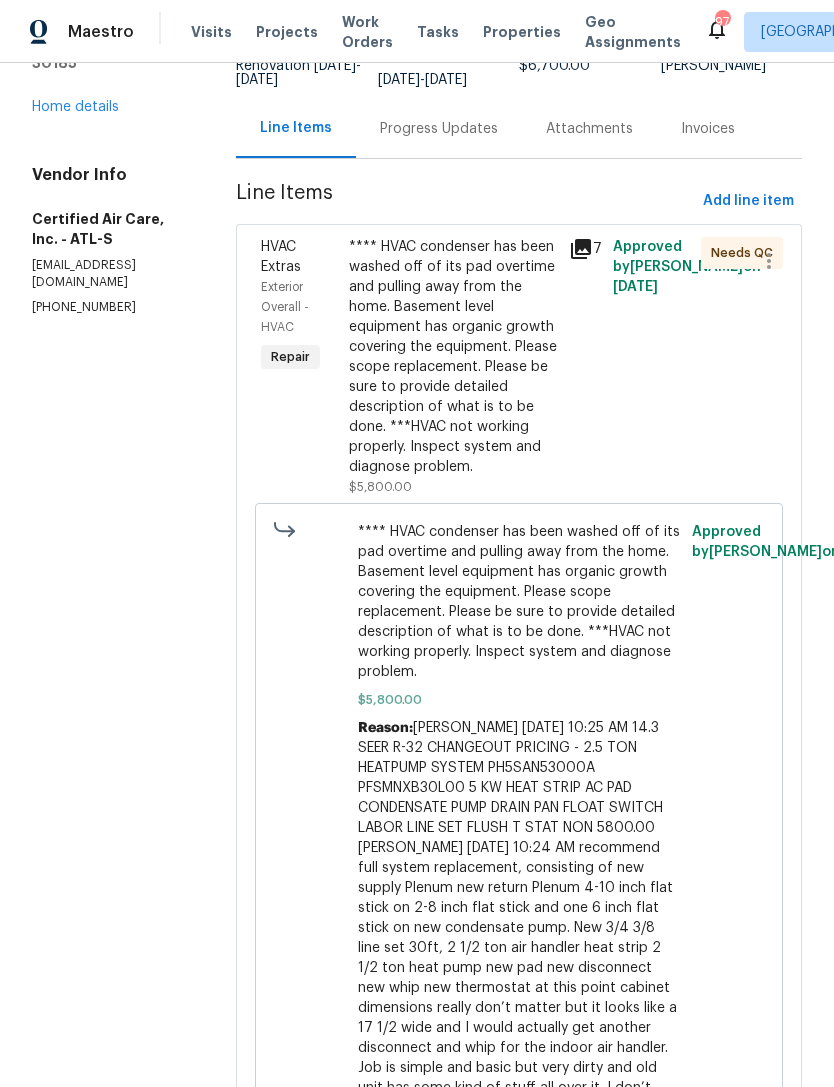 click on "**** HVAC condenser has been washed off of its pad overtime and pulling away from the home. Basement level equipment has organic growth covering the equipment. Please scope replacement. Please be sure to provide detailed description of what is to be done. ***HVAC not working properly. Inspect system and diagnose problem." at bounding box center (453, 357) 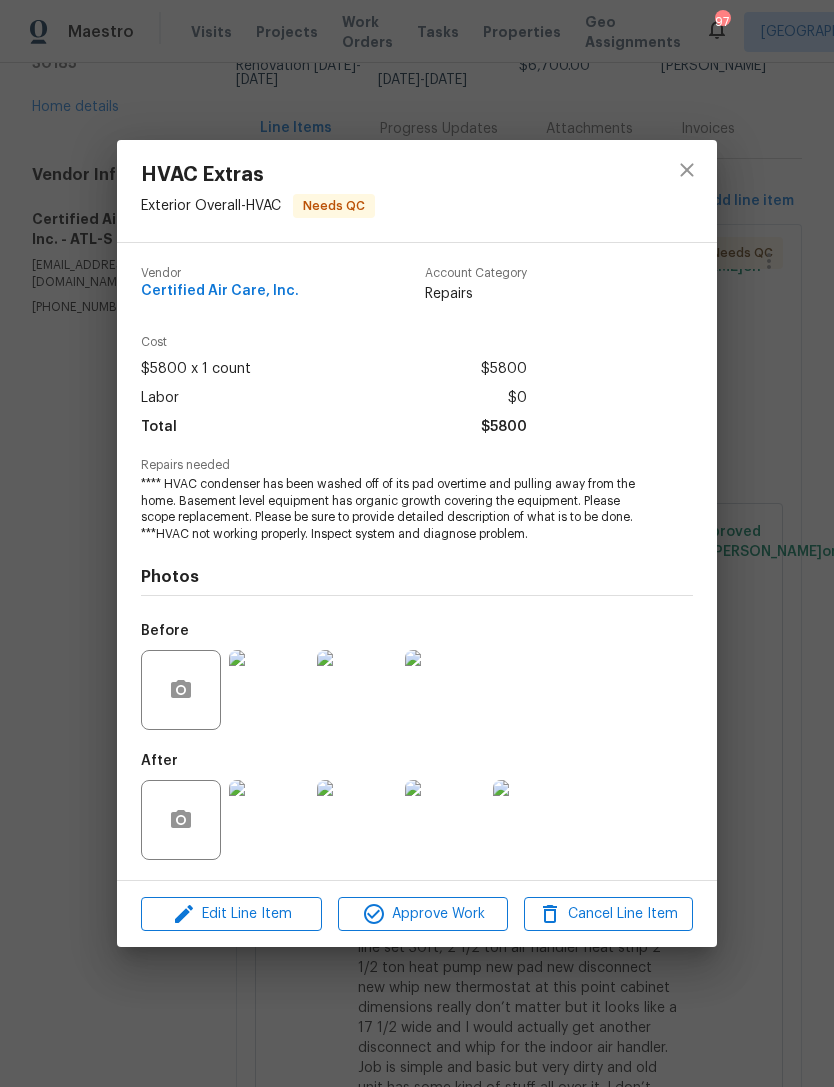 click on "HVAC Extras Exterior Overall  -  HVAC Needs QC Vendor Certified Air Care, Inc. Account Category Repairs Cost $5800 x 1 count $5800 Labor $0 Total $5800 Repairs needed **** HVAC condenser has been washed off of its pad overtime and pulling away from the home. Basement level equipment has organic growth covering the equipment. Please scope replacement. Please be sure to provide detailed description of what is to be done. ***HVAC not working properly. Inspect system and diagnose problem. Photos Before After  Edit Line Item  Approve Work  Cancel Line Item" at bounding box center [417, 543] 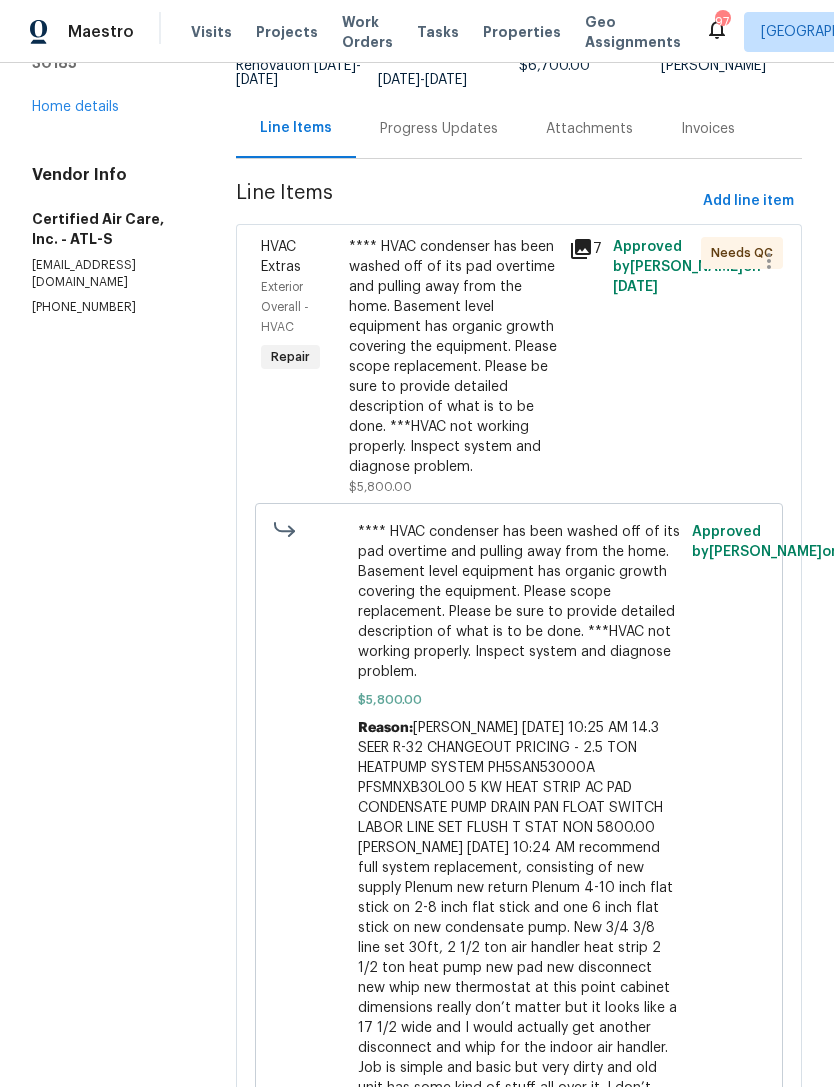 click on "Progress Updates" at bounding box center (439, 129) 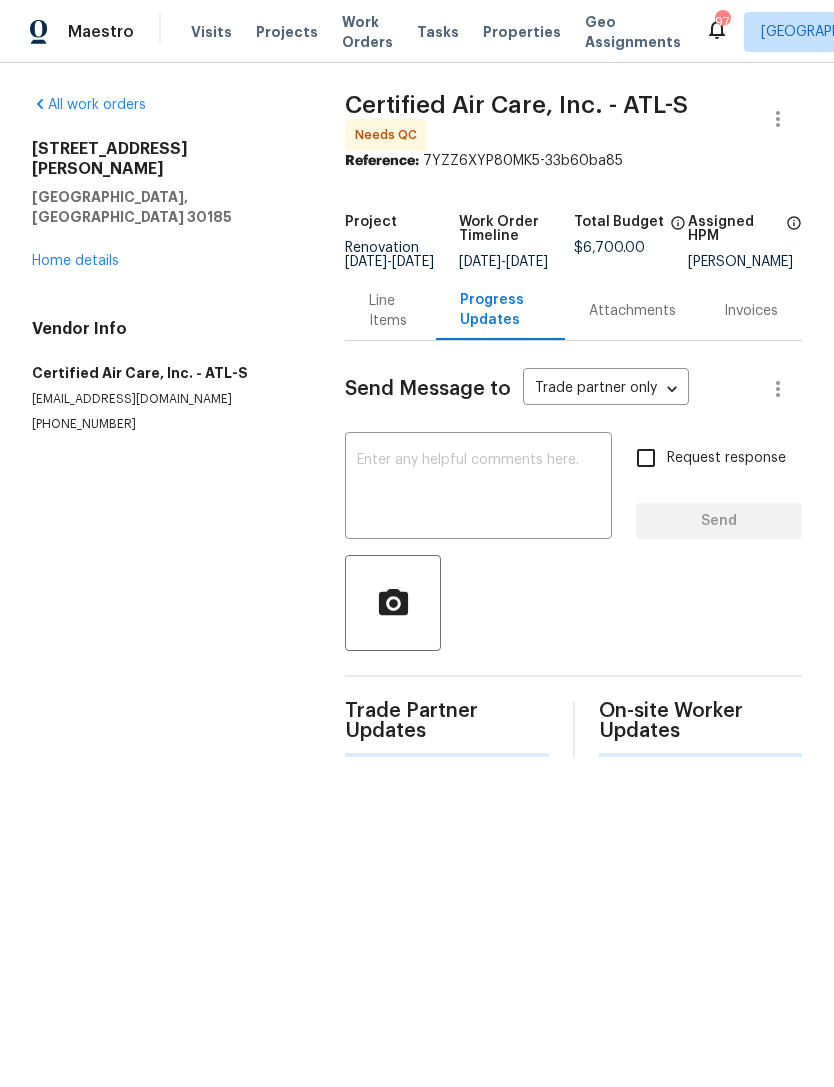 scroll, scrollTop: 0, scrollLeft: 0, axis: both 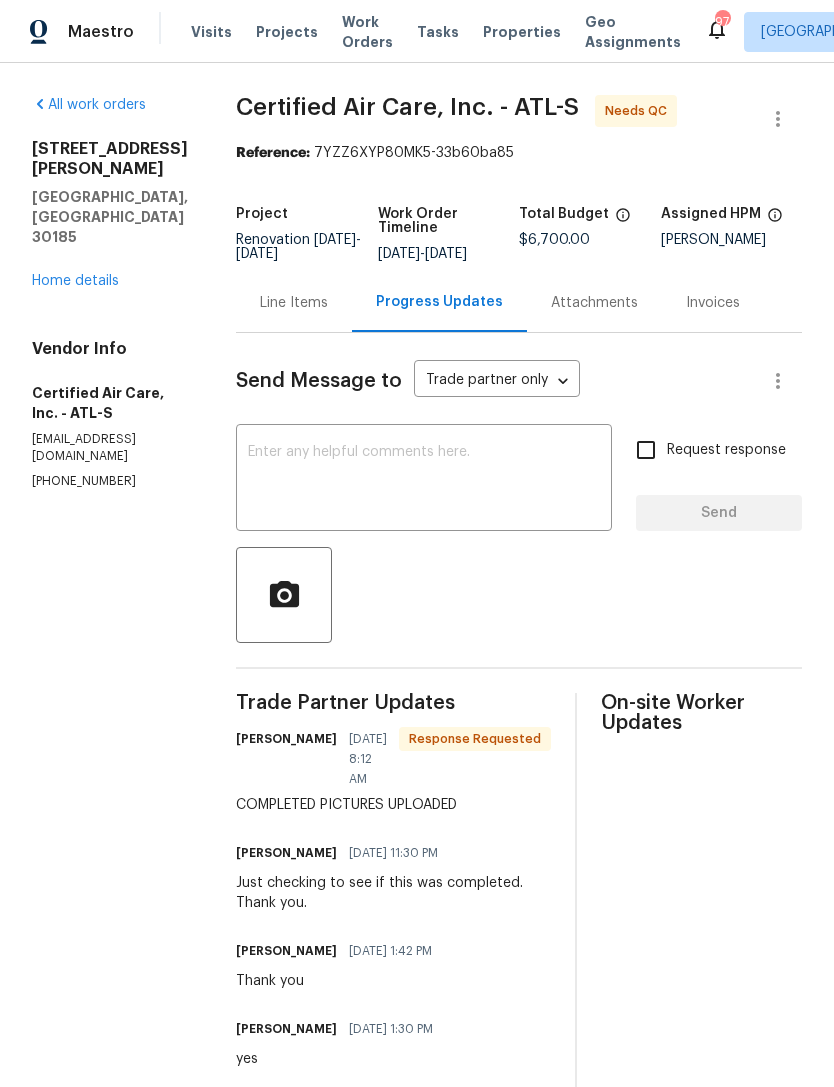 click at bounding box center (424, 480) 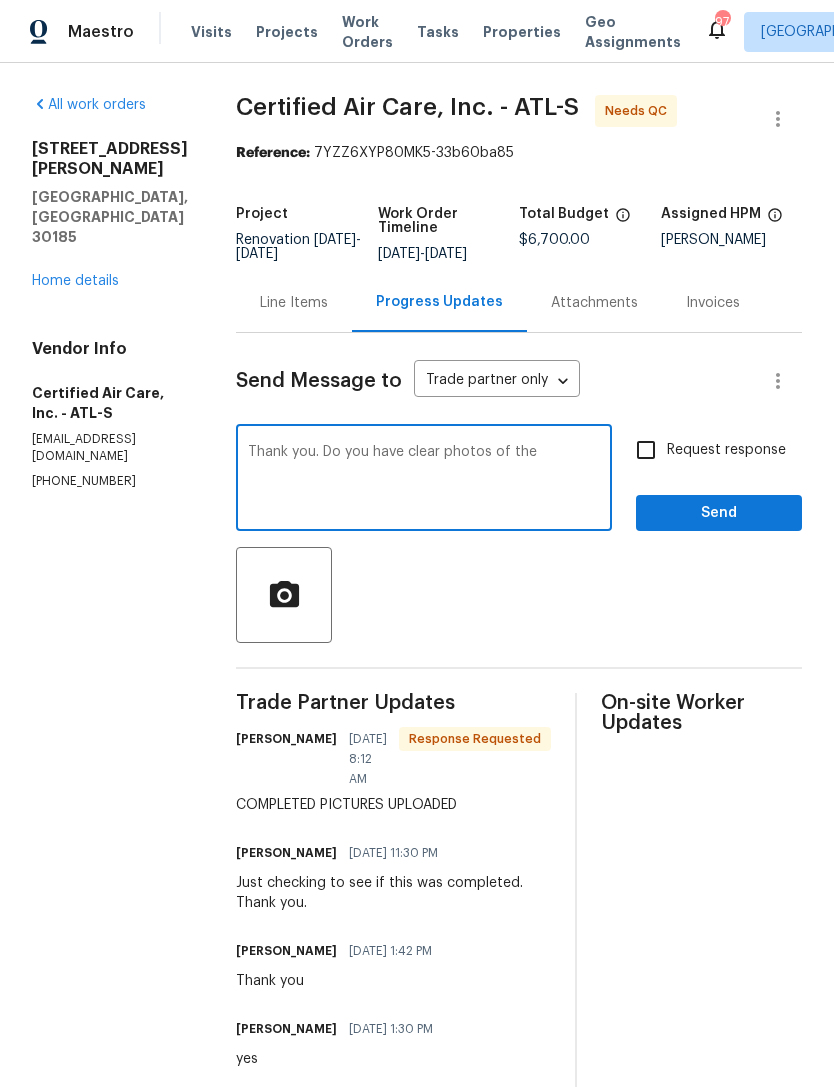 type on "Thank you. Do you have clear photos of" 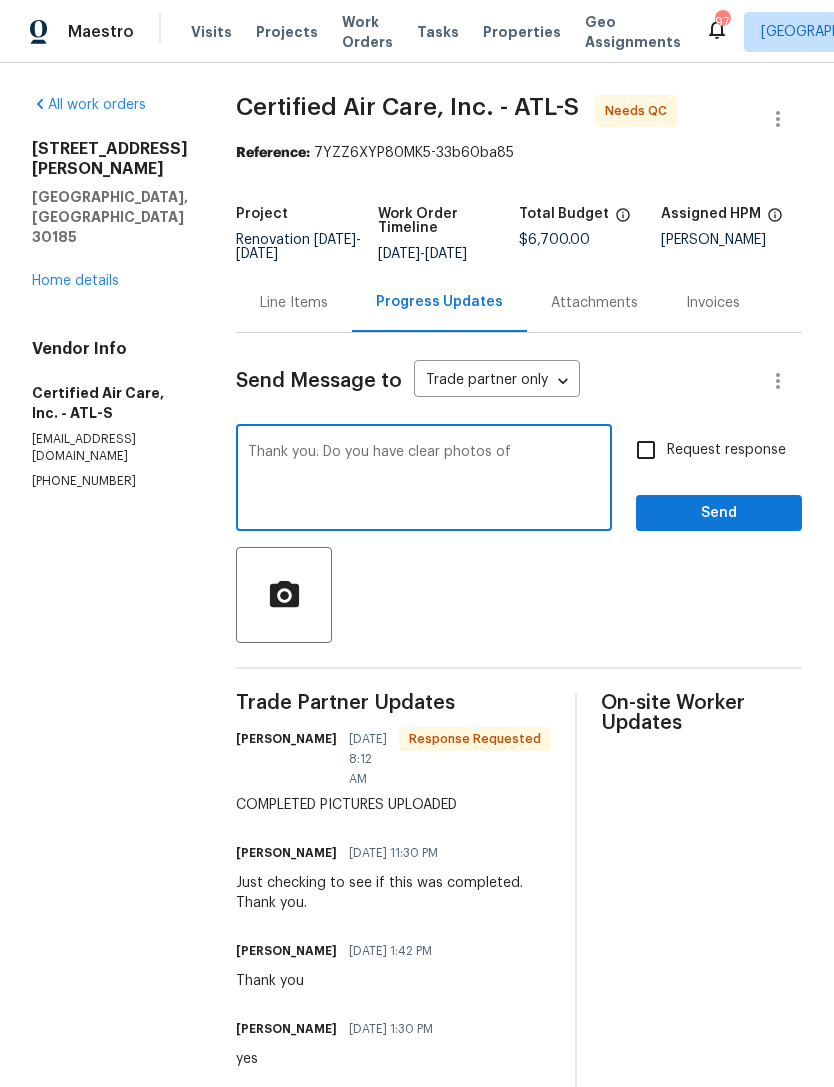 click on "Home details" at bounding box center (75, 281) 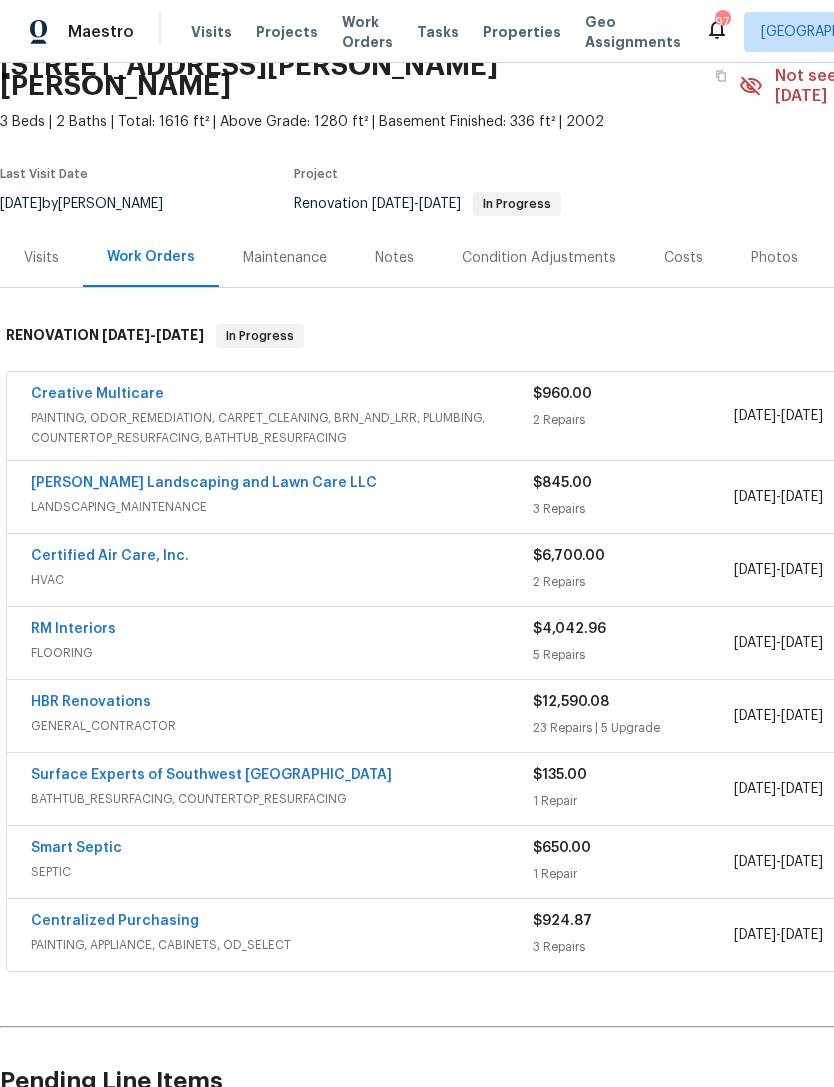 scroll, scrollTop: 95, scrollLeft: 0, axis: vertical 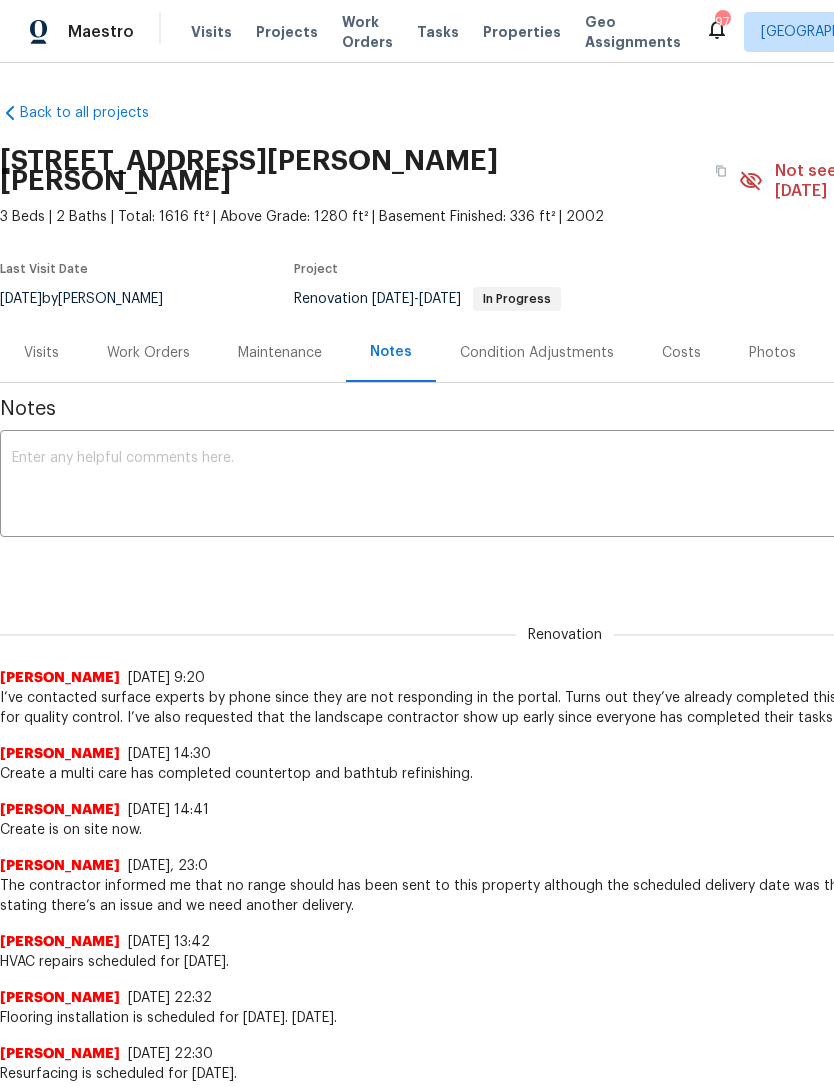 click at bounding box center [565, 486] 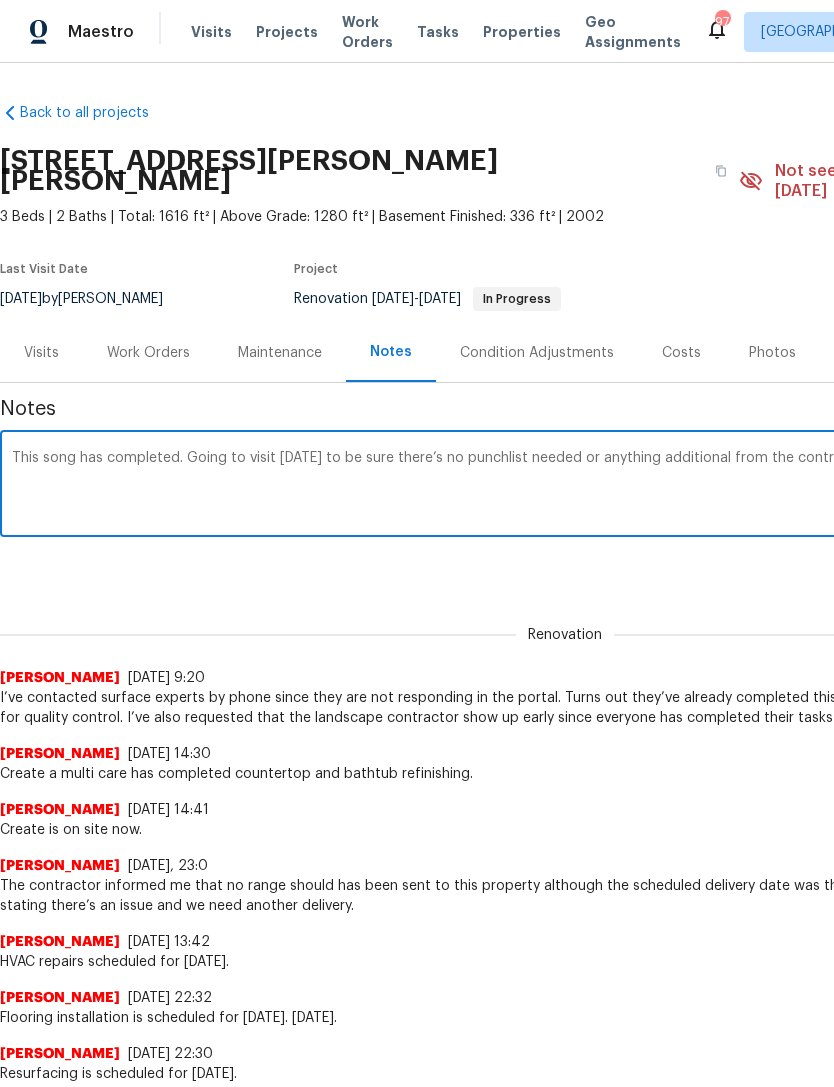 scroll, scrollTop: 0, scrollLeft: 0, axis: both 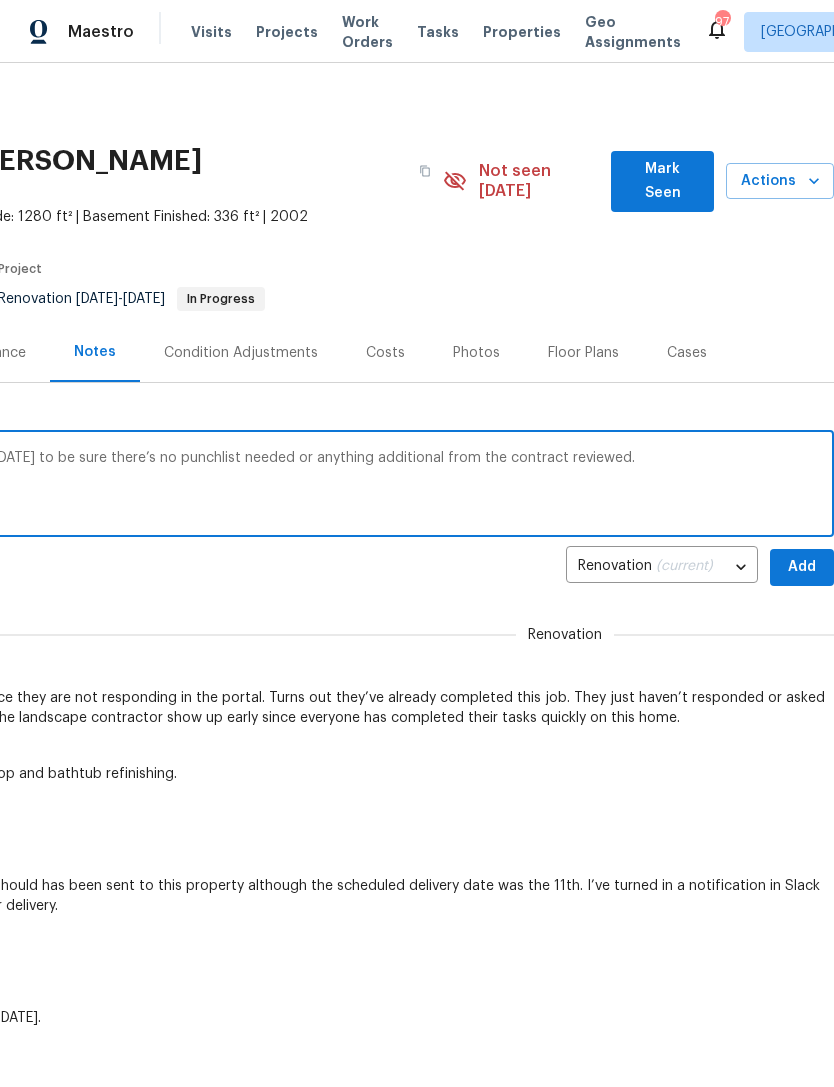click on "This home  has completed. Going to visit today to be sure there’s no punchlist needed or anything additional from the contract reviewed." at bounding box center (269, 486) 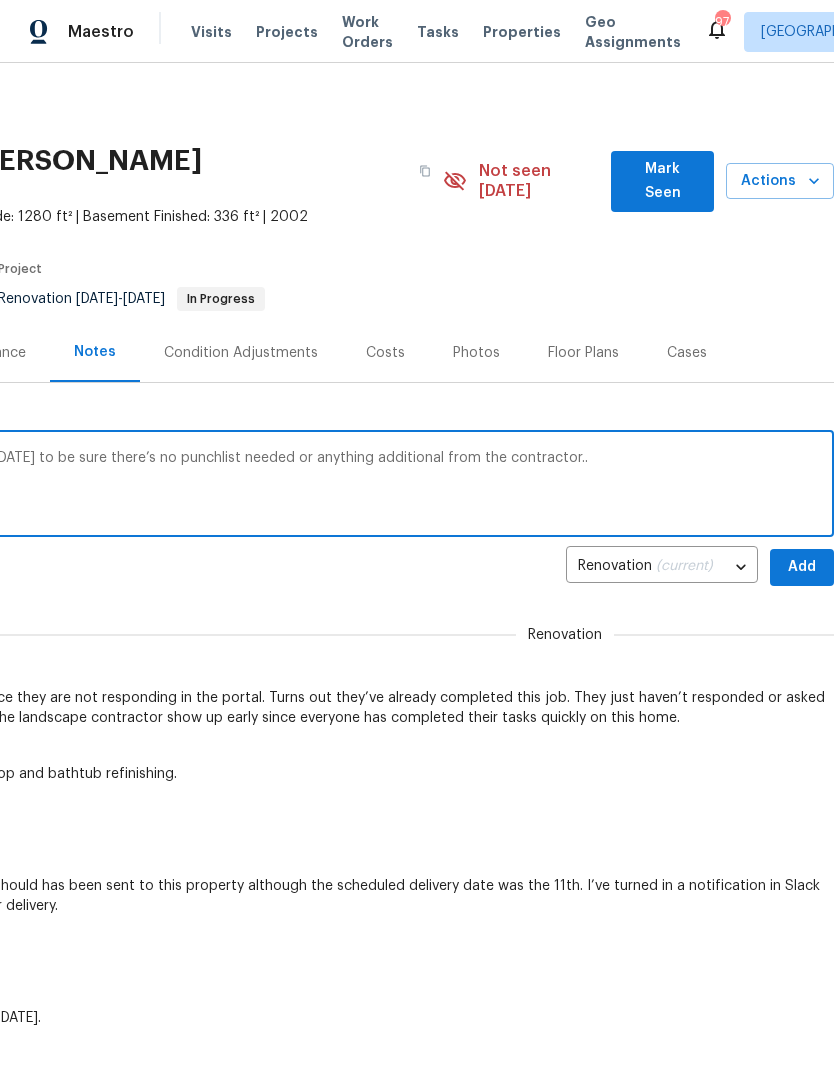 type on "This home  has completed. Going to visit today to be sure there’s no punchlist needed or anything additional from the contractor.." 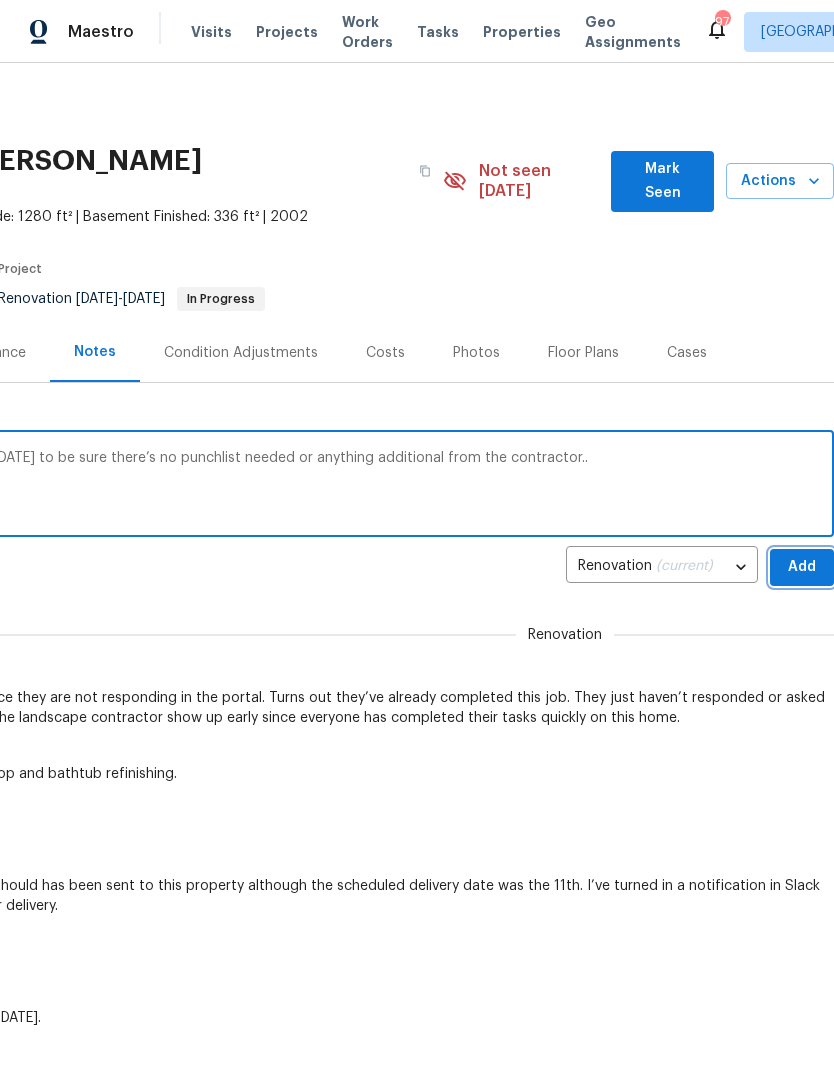 click on "Add" at bounding box center (802, 567) 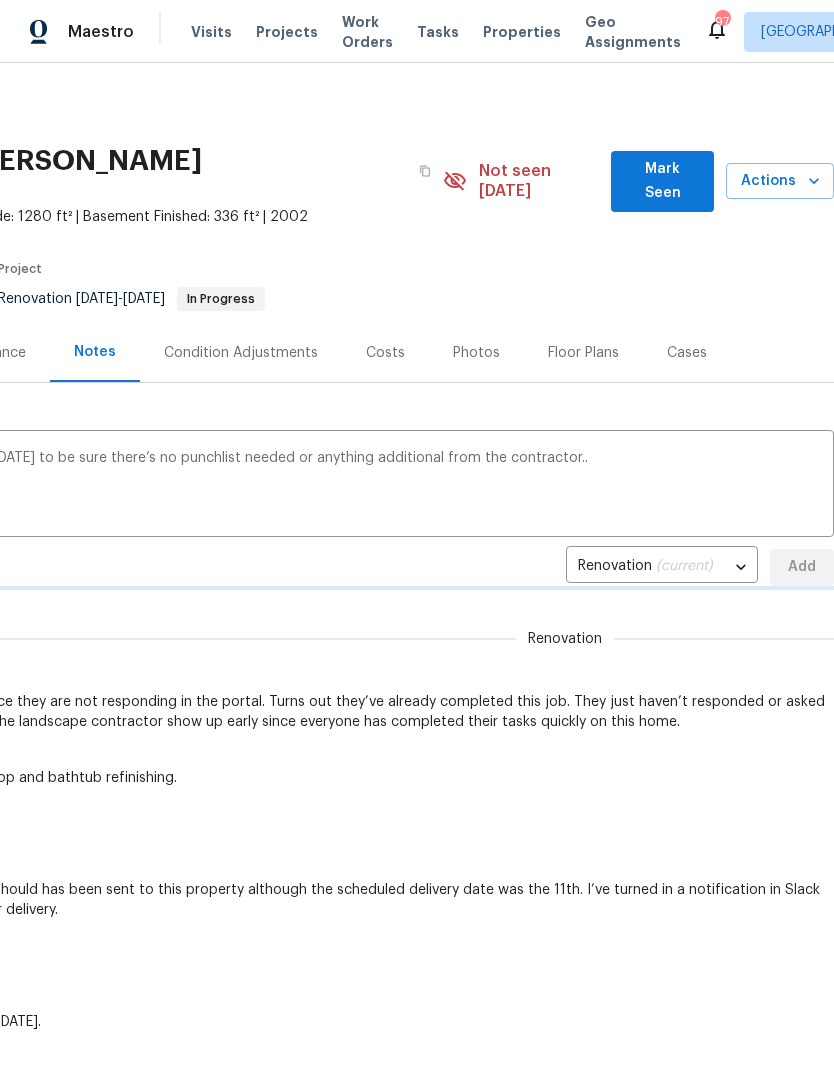 type 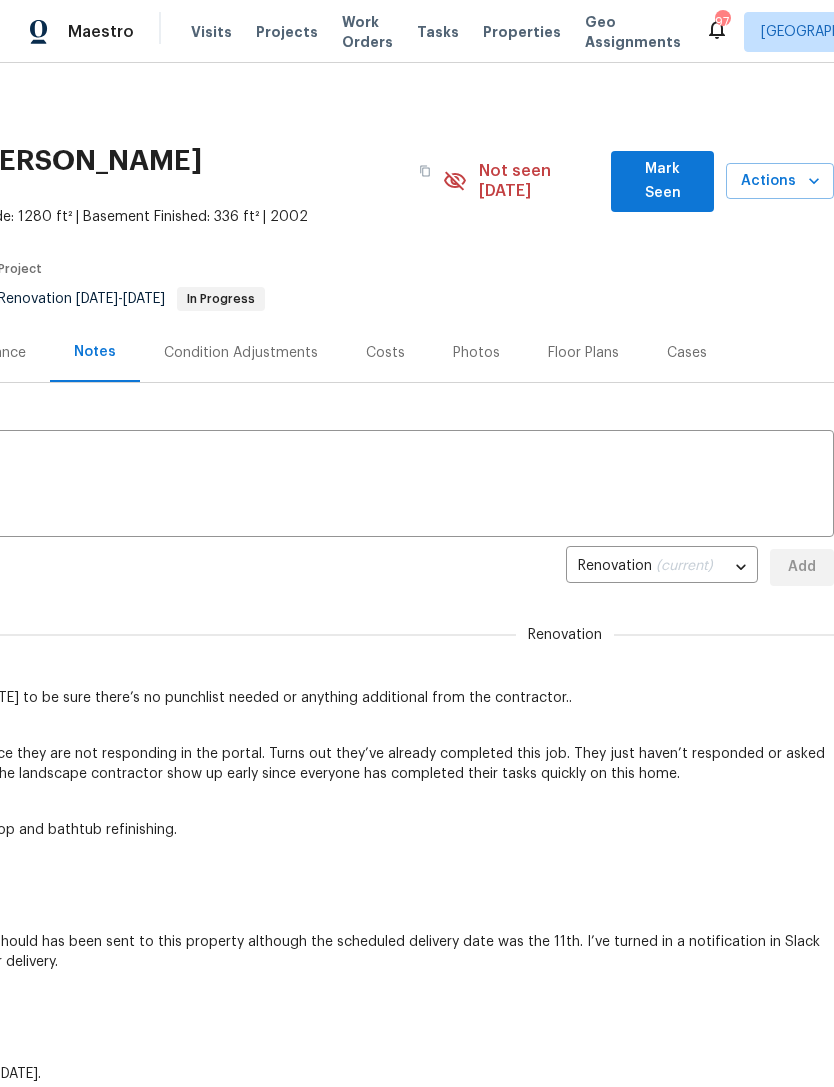 click on "Mark Seen" at bounding box center (662, 181) 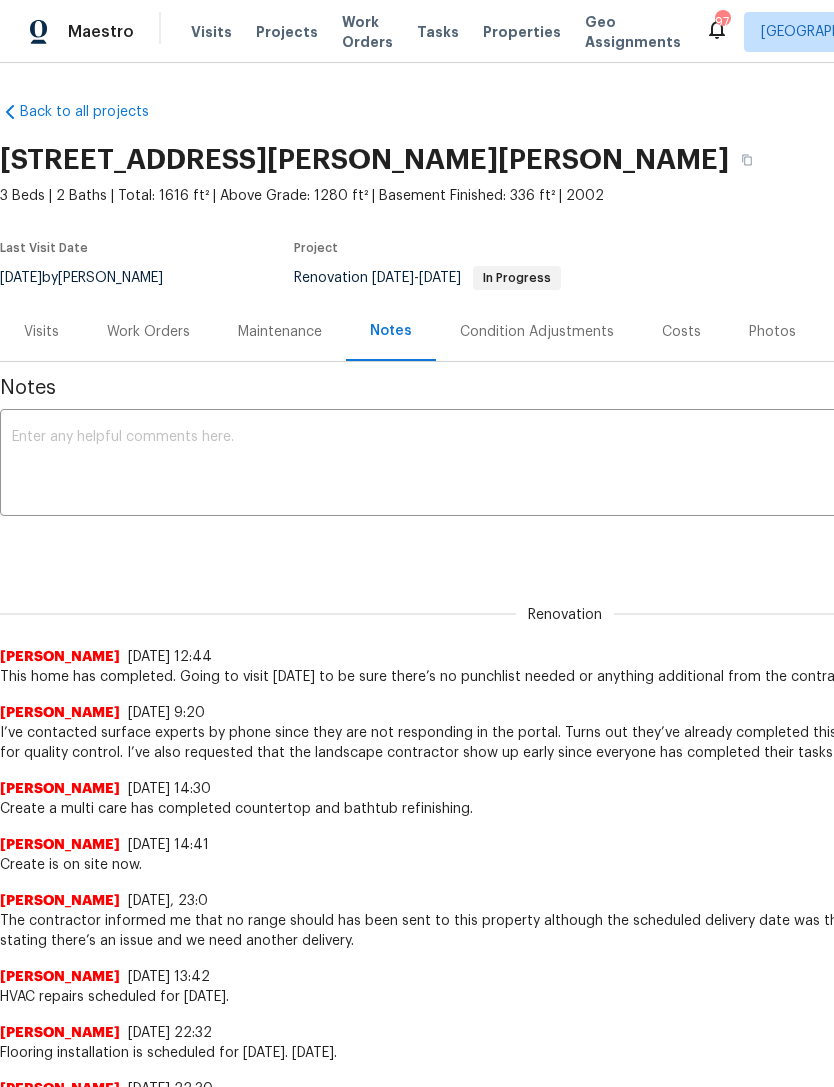 scroll, scrollTop: 1, scrollLeft: 0, axis: vertical 